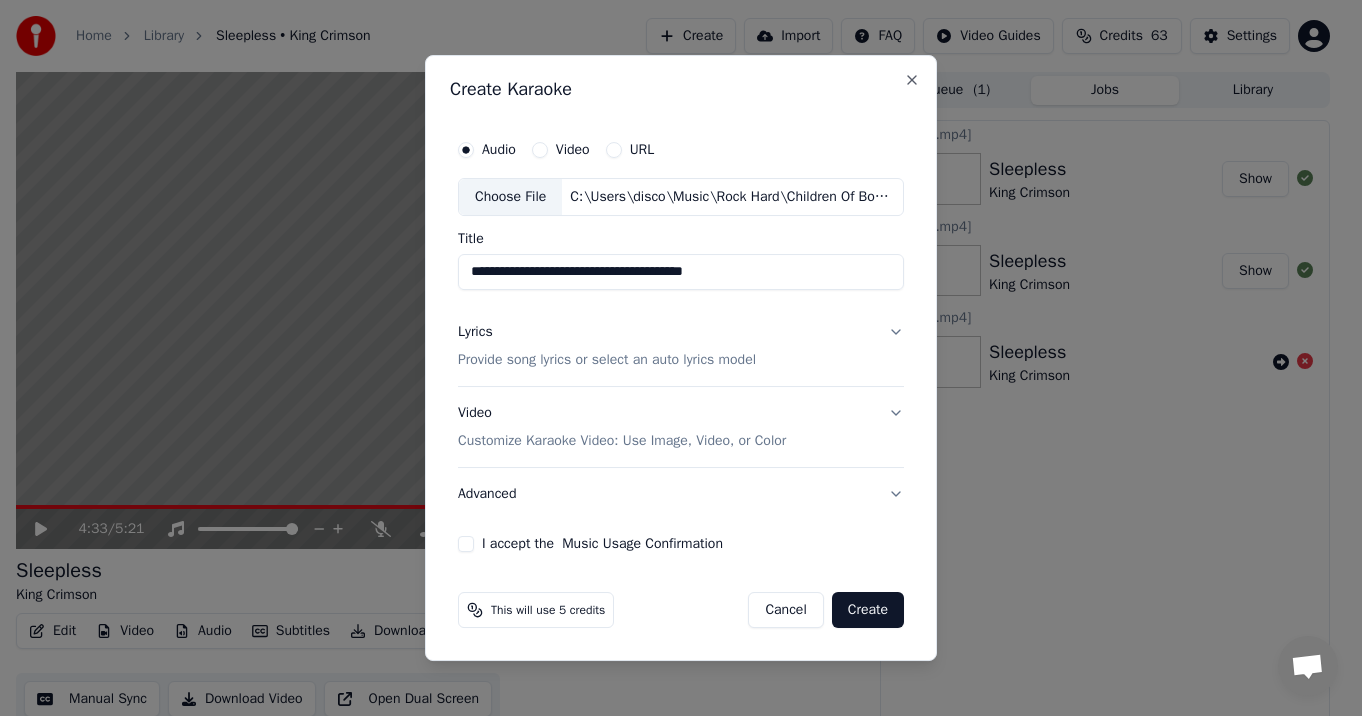 scroll, scrollTop: 0, scrollLeft: 0, axis: both 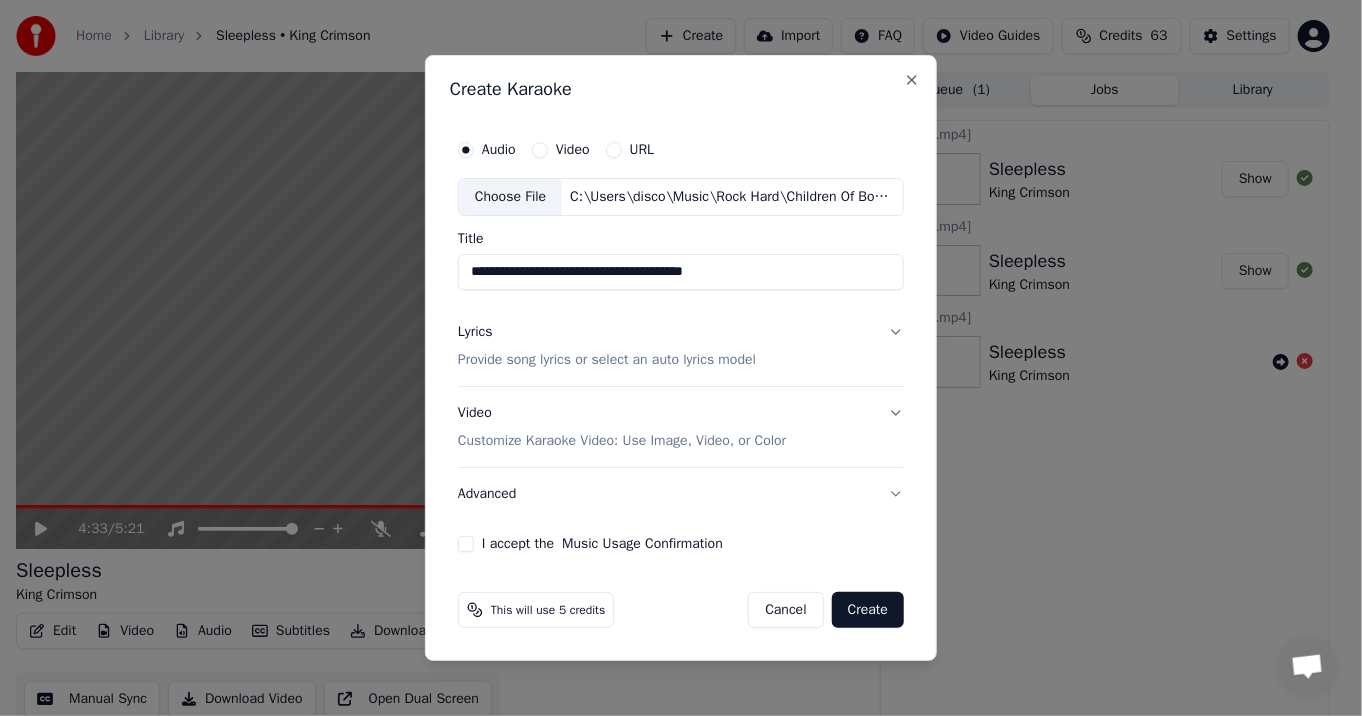 click on "Lyrics Provide song lyrics or select an auto lyrics model" at bounding box center [681, 346] 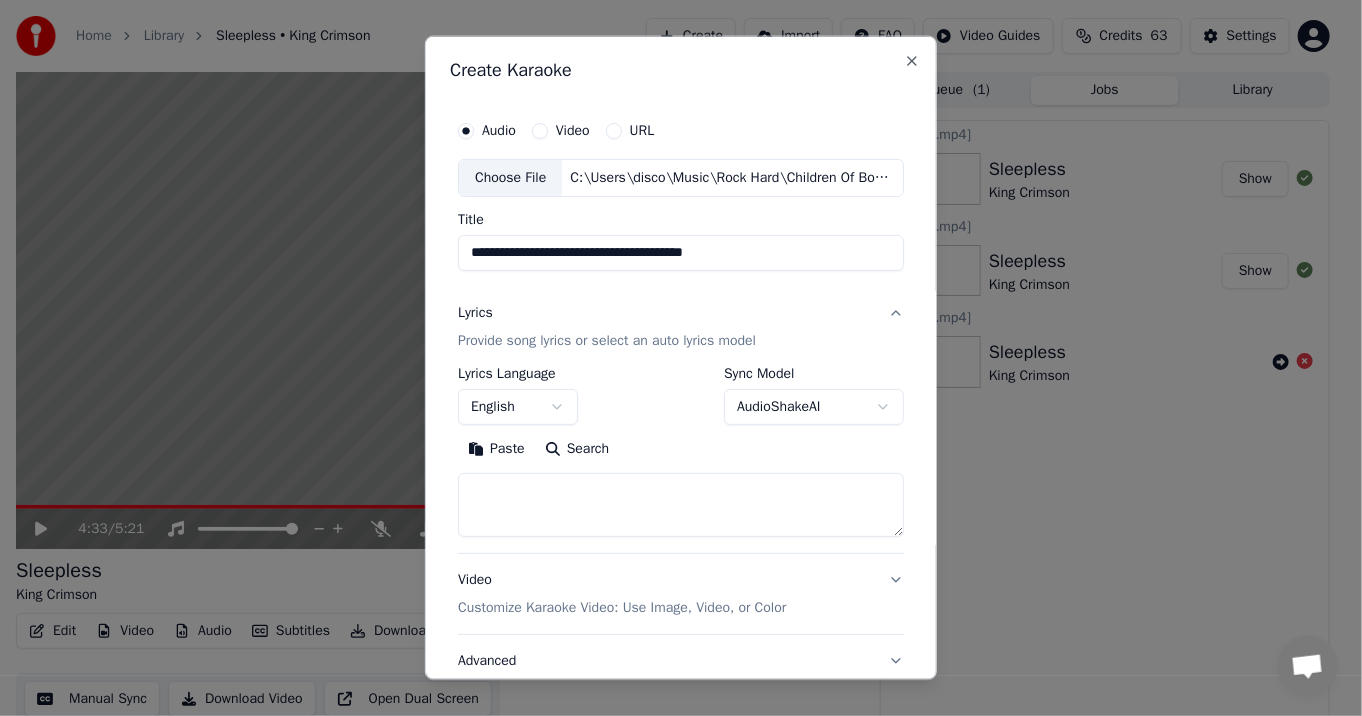 click on "Search" at bounding box center [577, 449] 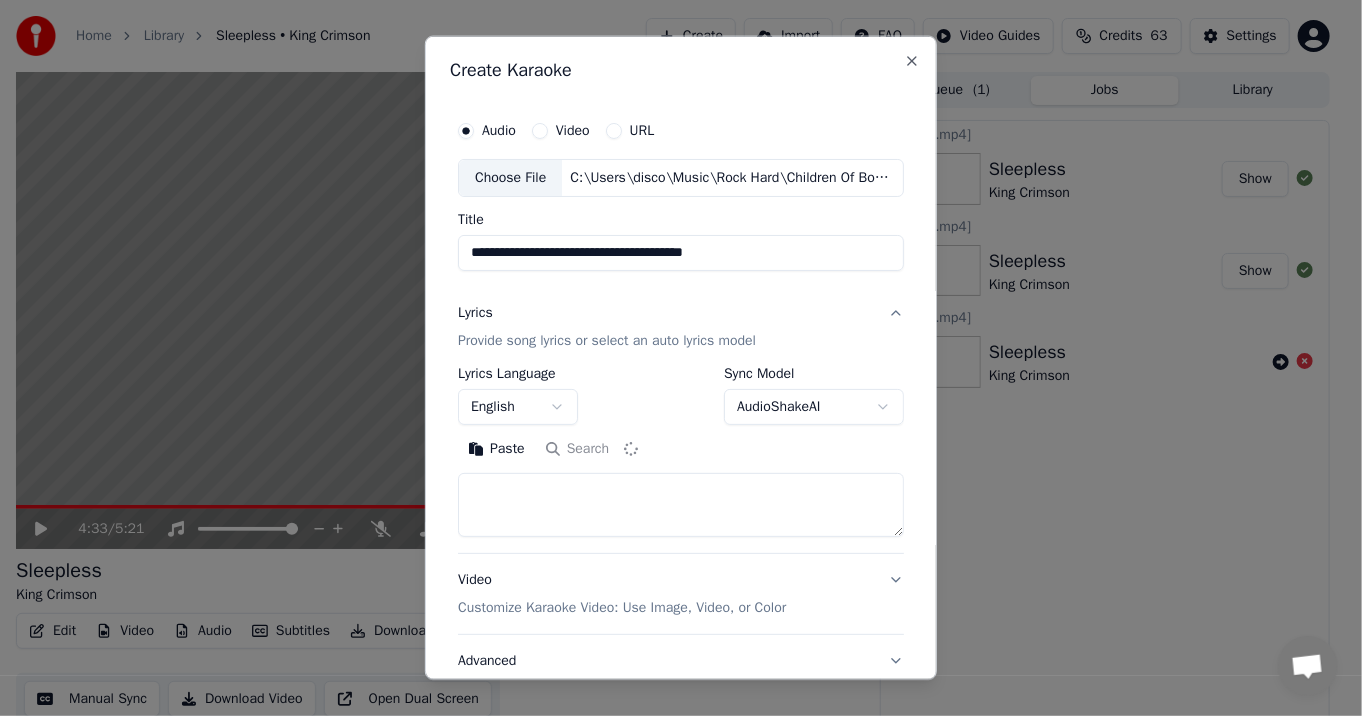 type on "**********" 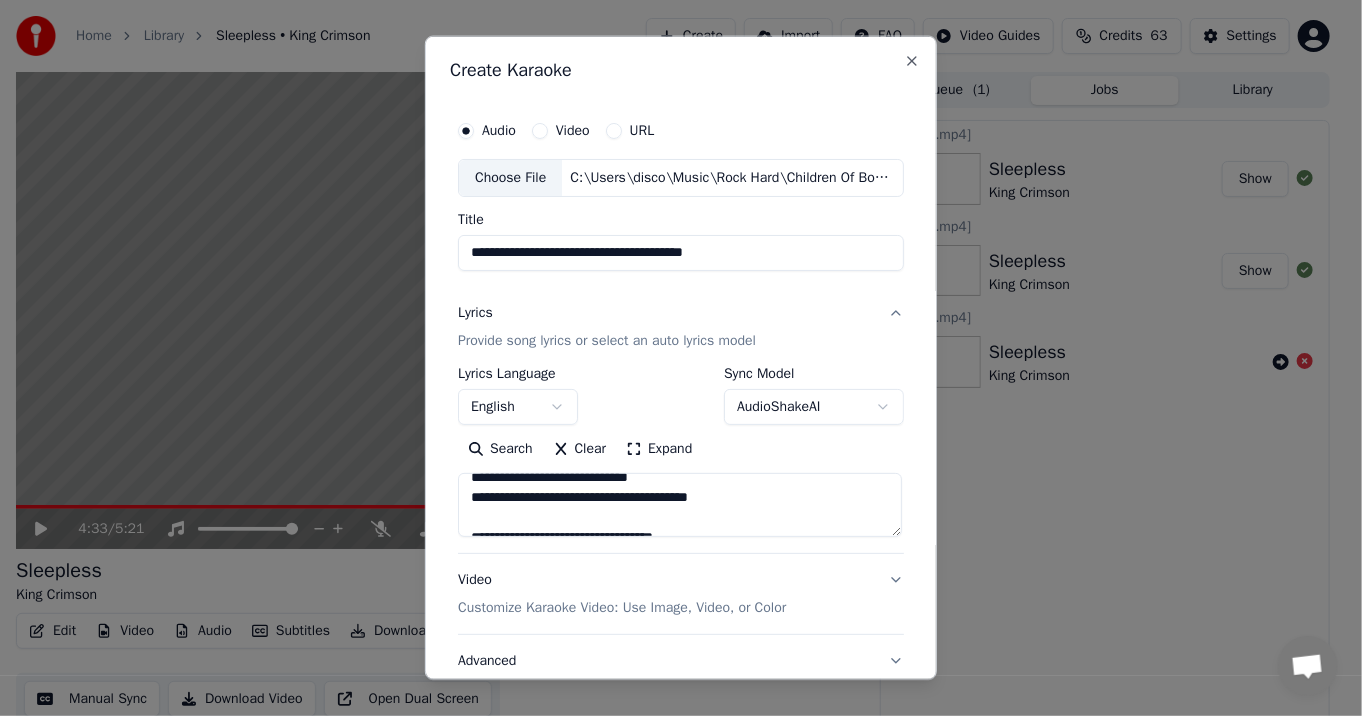 scroll, scrollTop: 100, scrollLeft: 0, axis: vertical 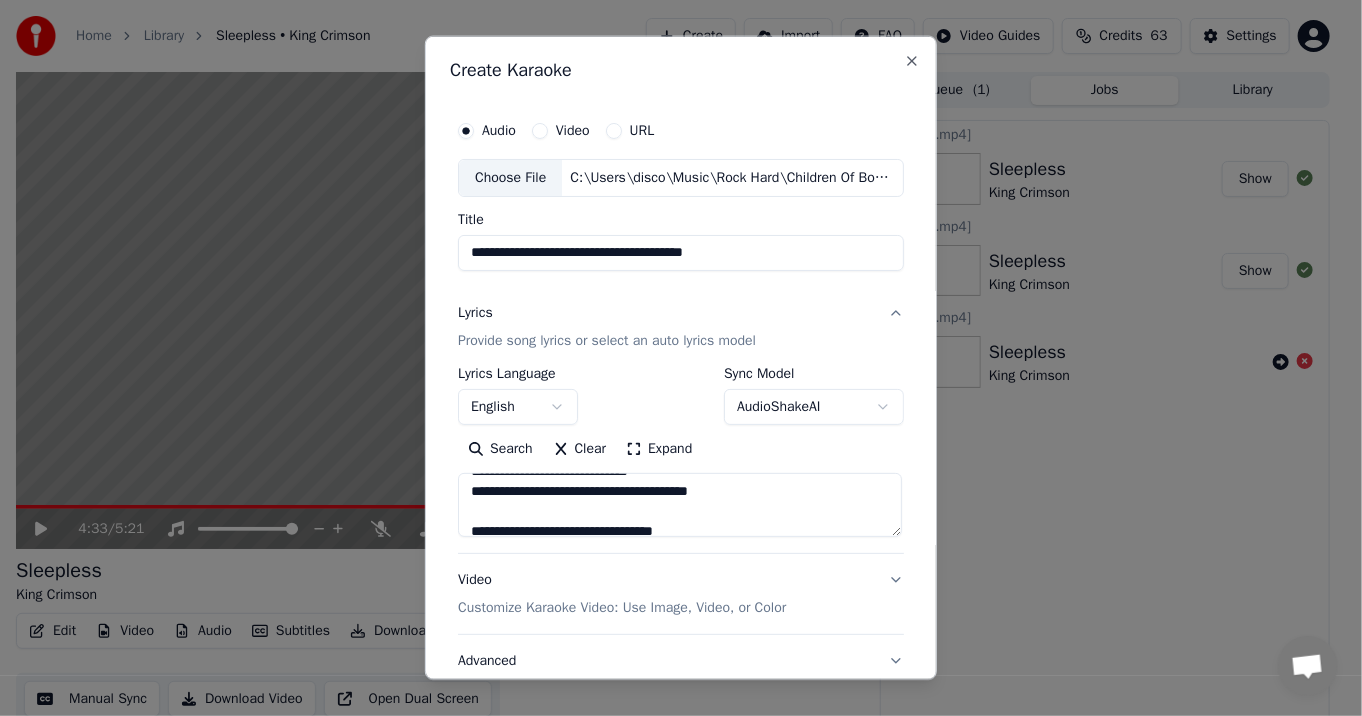 click at bounding box center (680, 505) 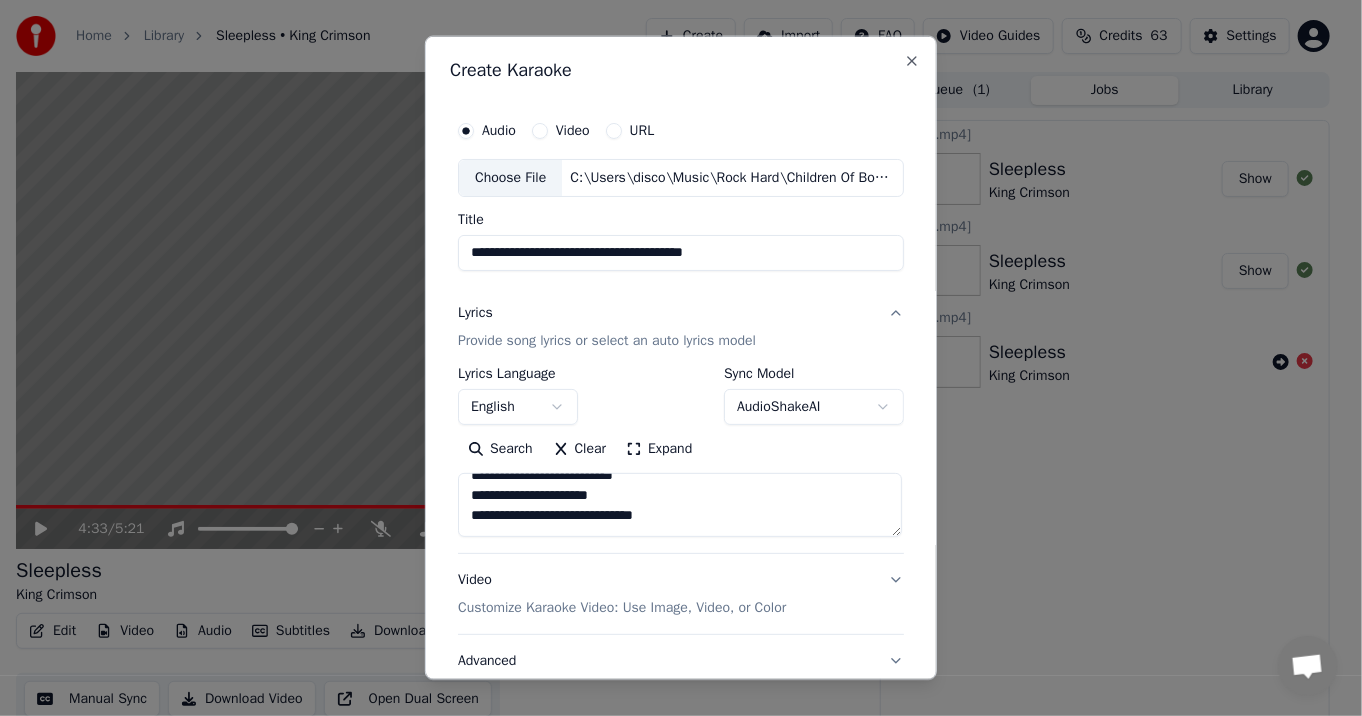 scroll, scrollTop: 512, scrollLeft: 0, axis: vertical 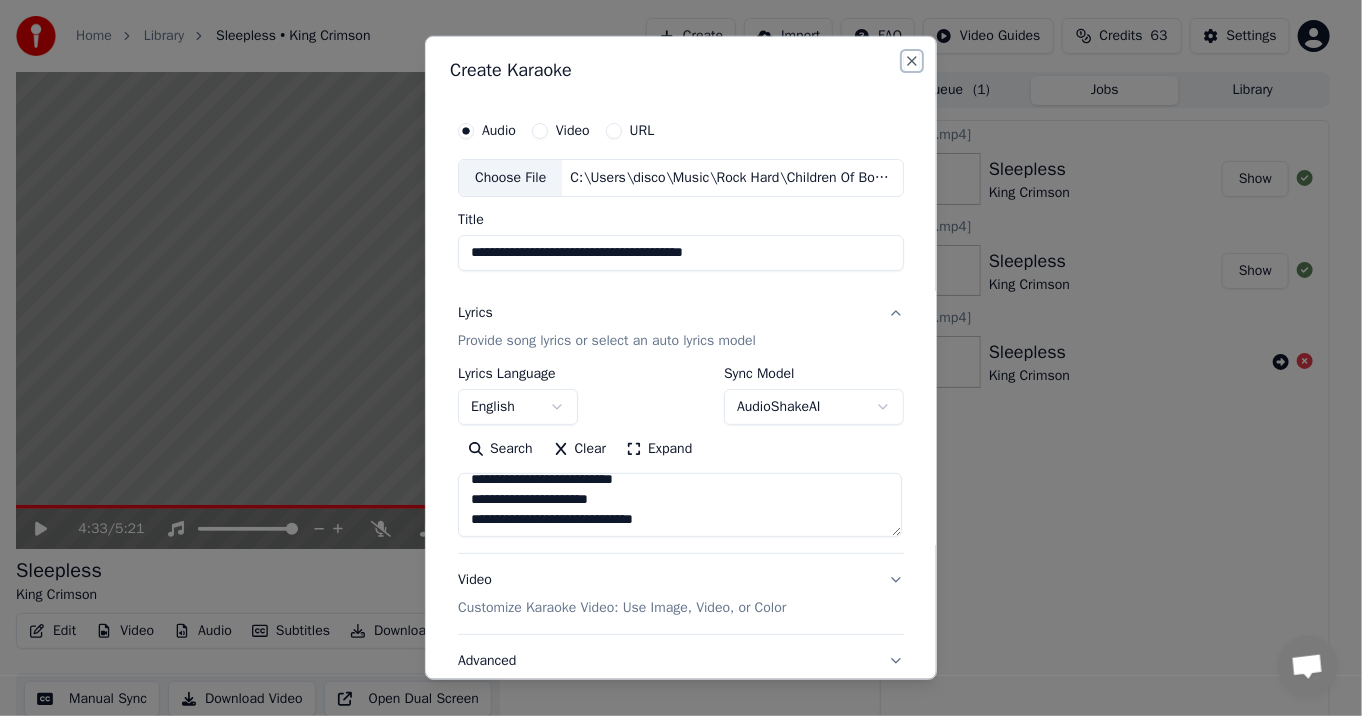 click on "Close" at bounding box center (912, 61) 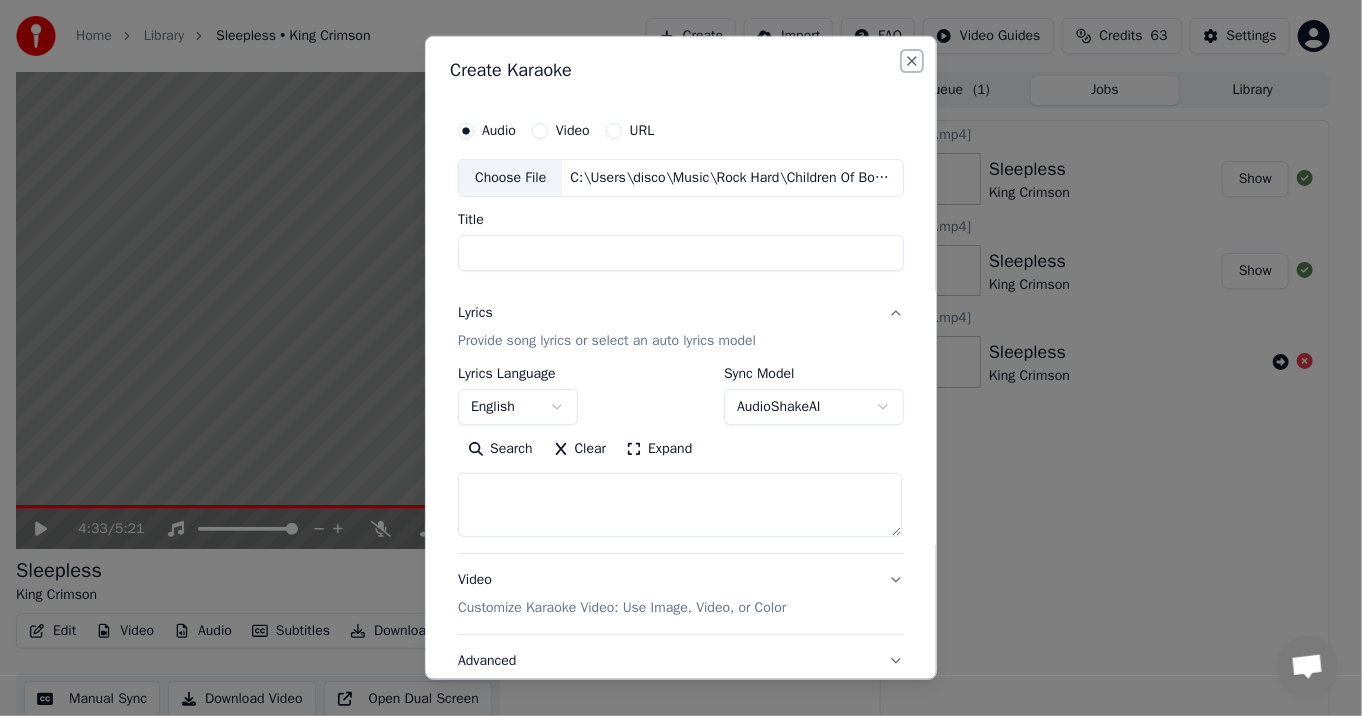 select 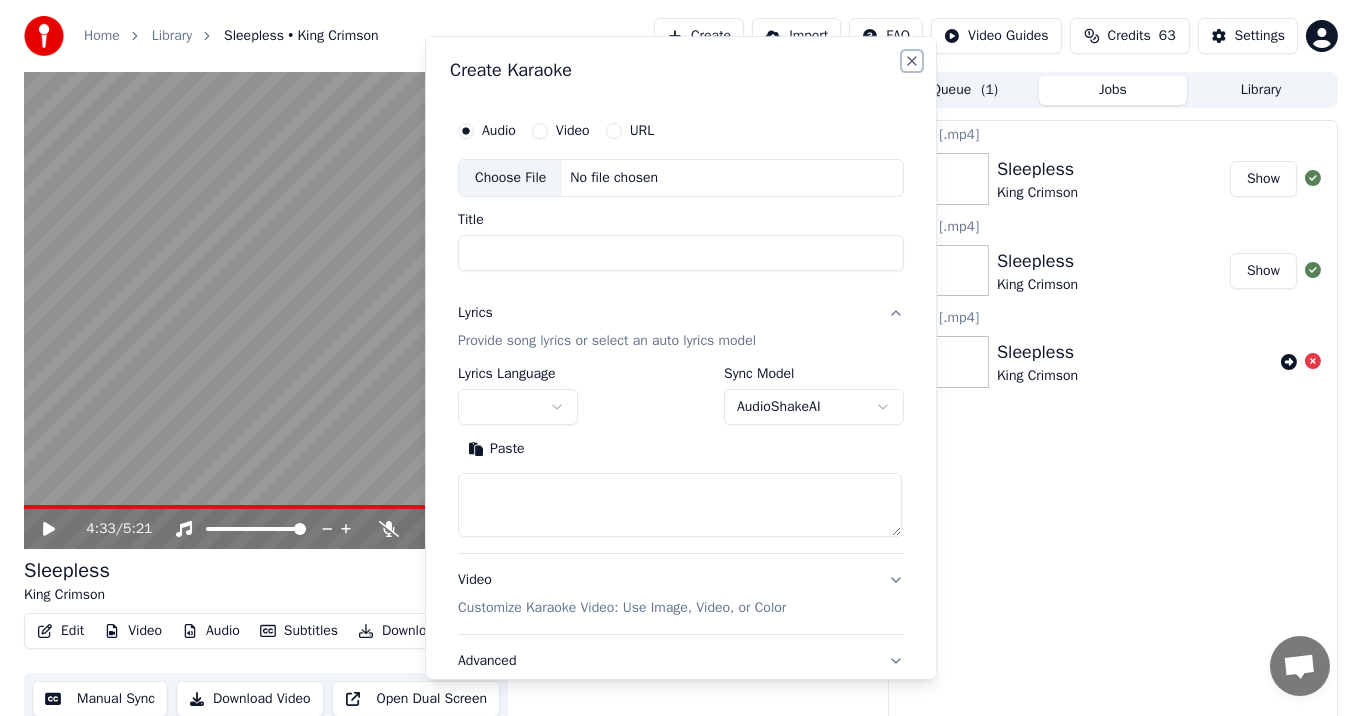 scroll, scrollTop: 0, scrollLeft: 0, axis: both 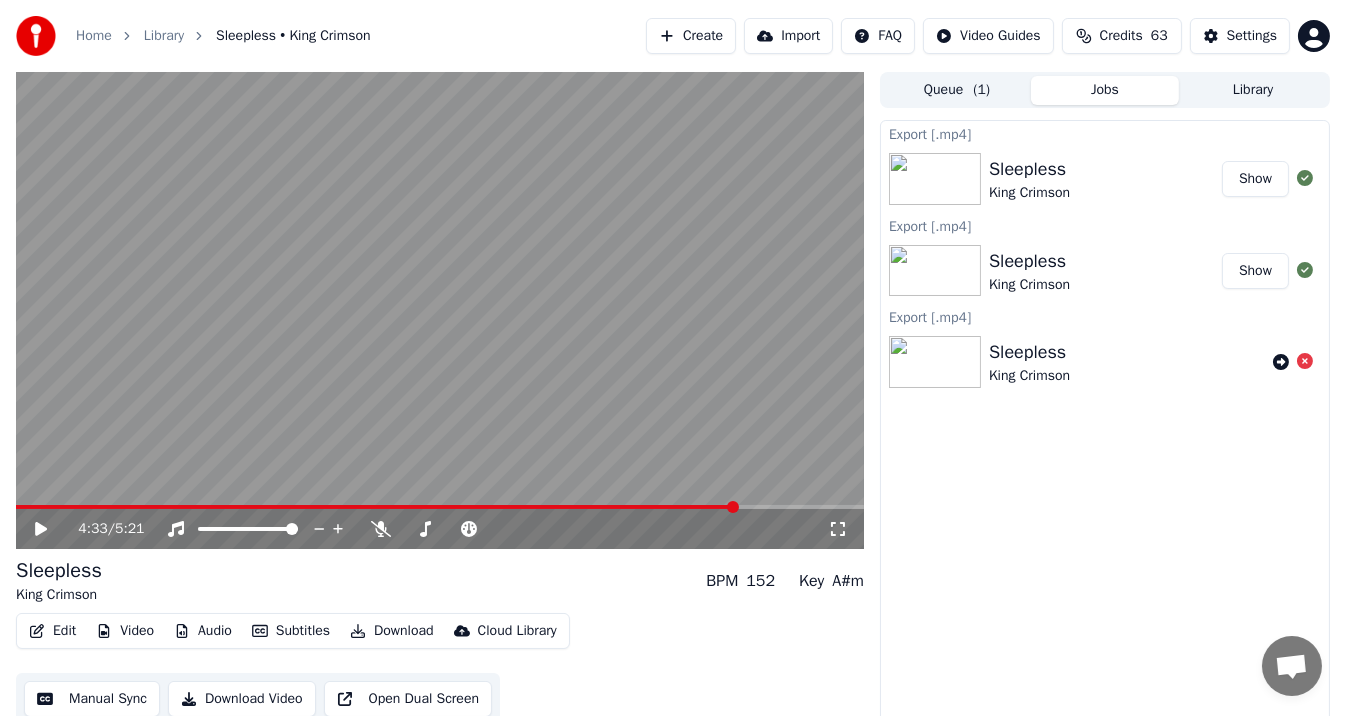 click on "Create" at bounding box center (691, 36) 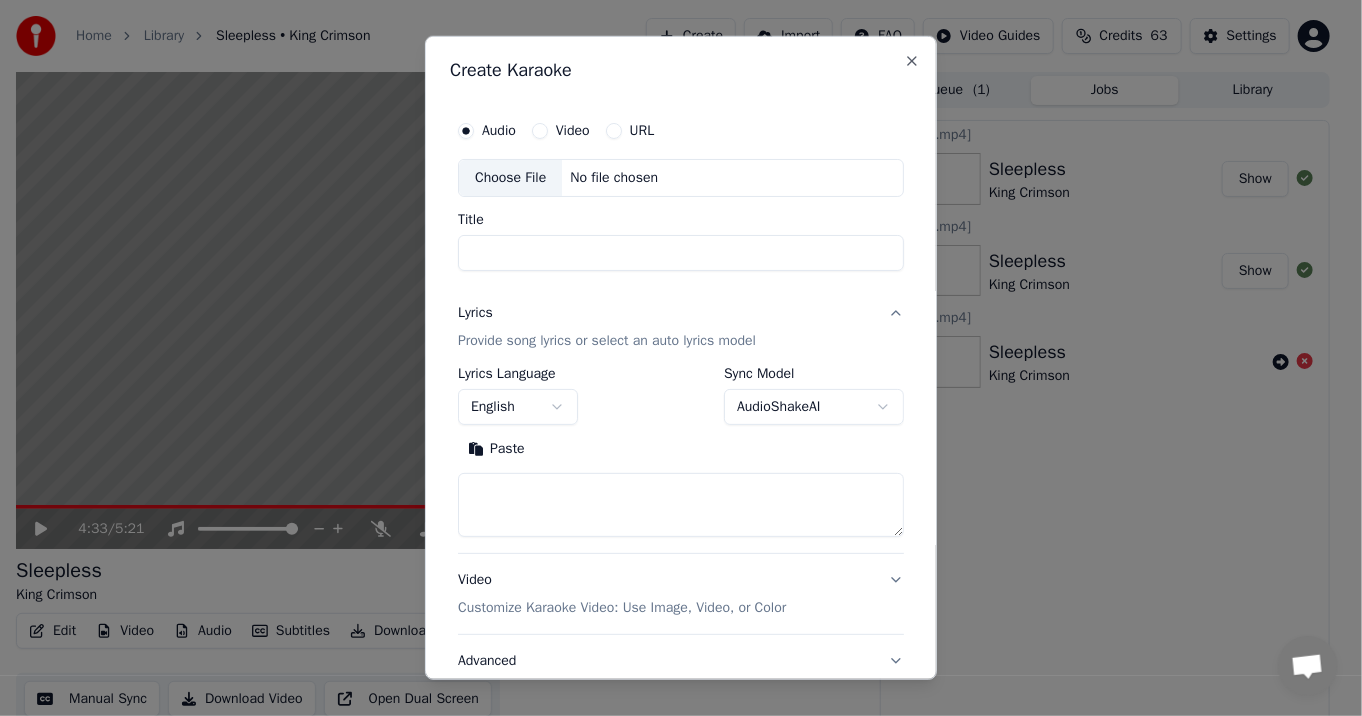 click on "Choose File" at bounding box center [510, 178] 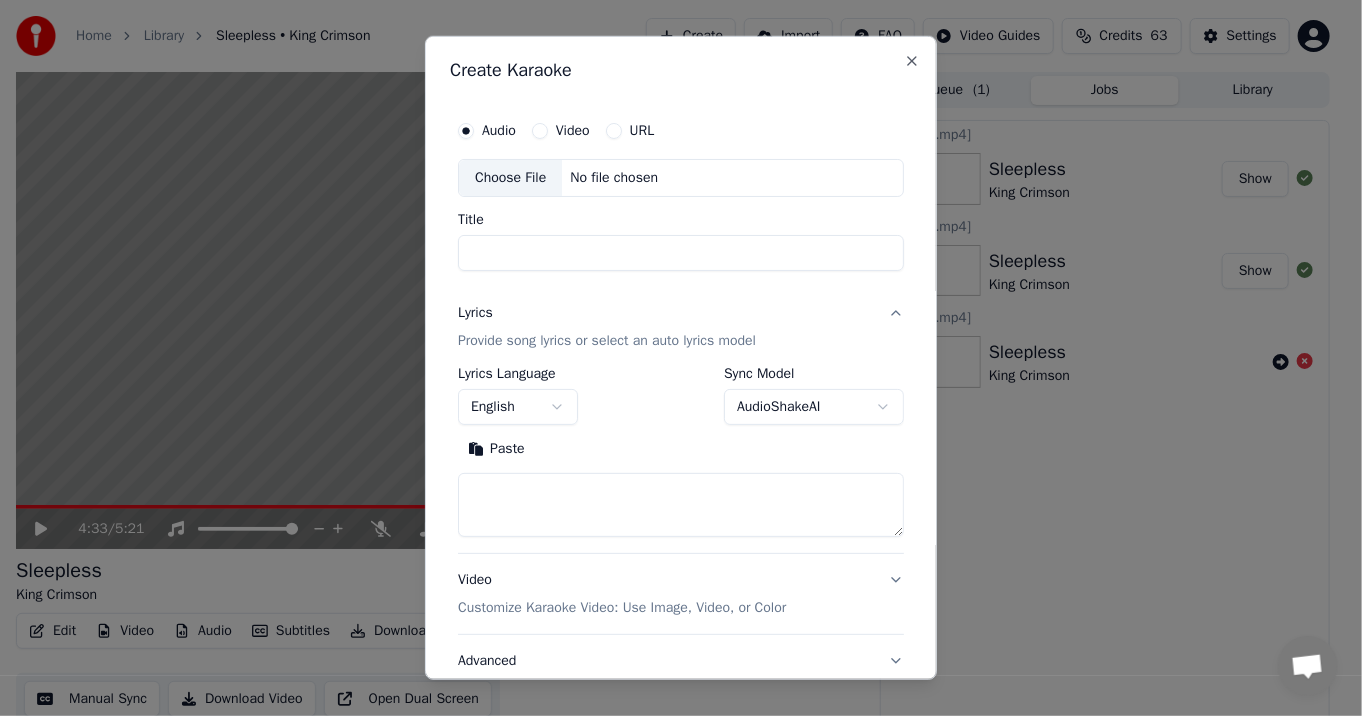 type on "**********" 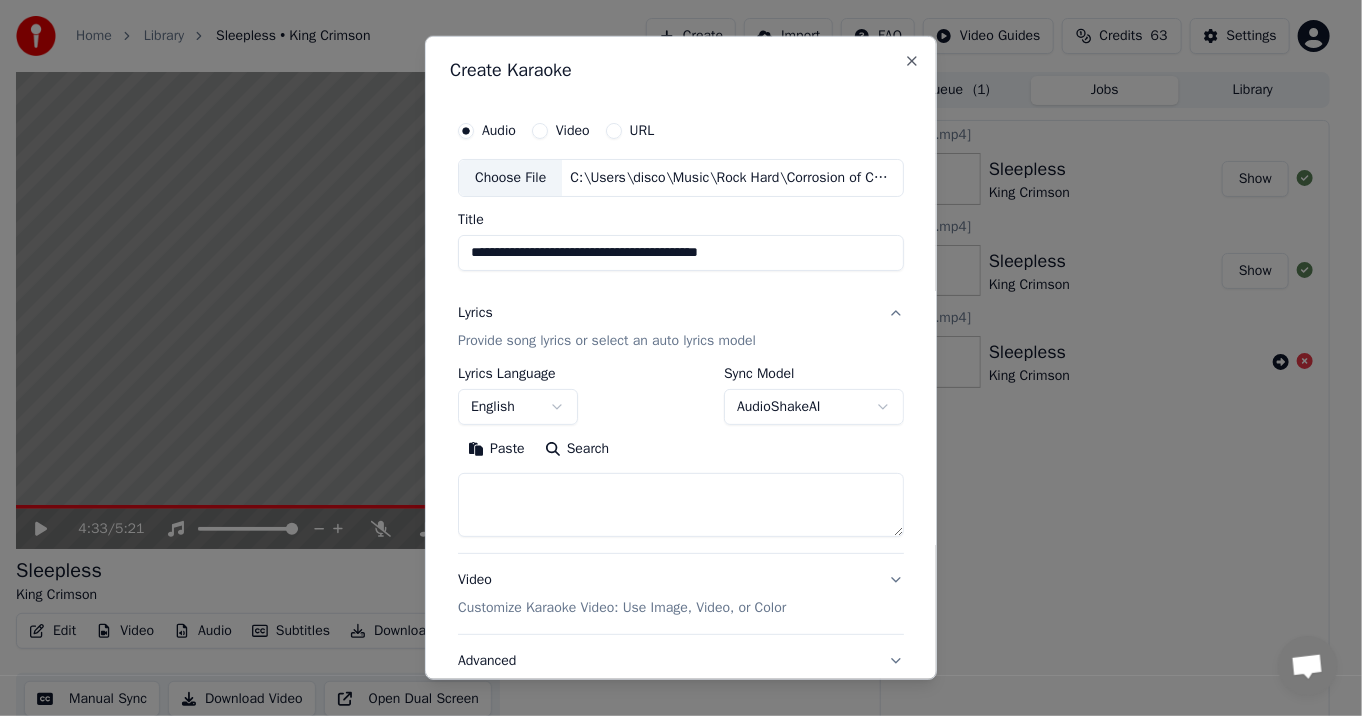 click on "Search" at bounding box center [577, 449] 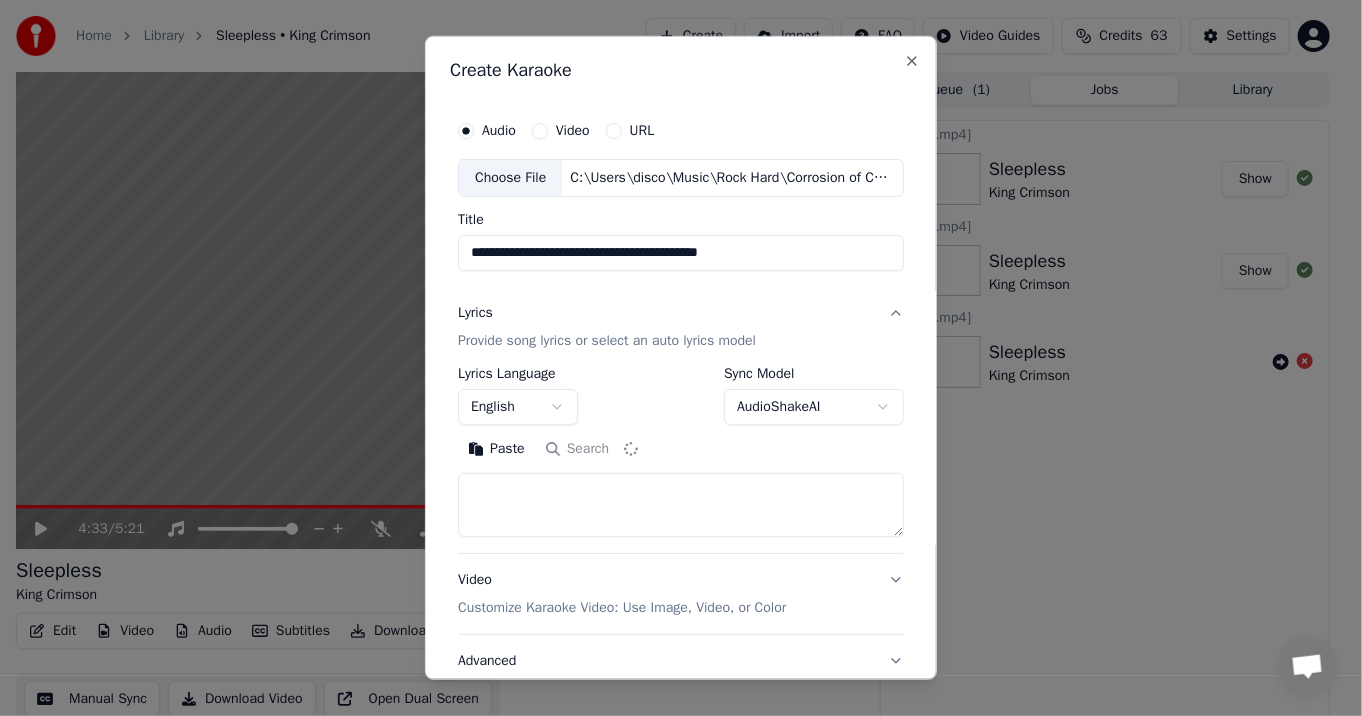 type on "**********" 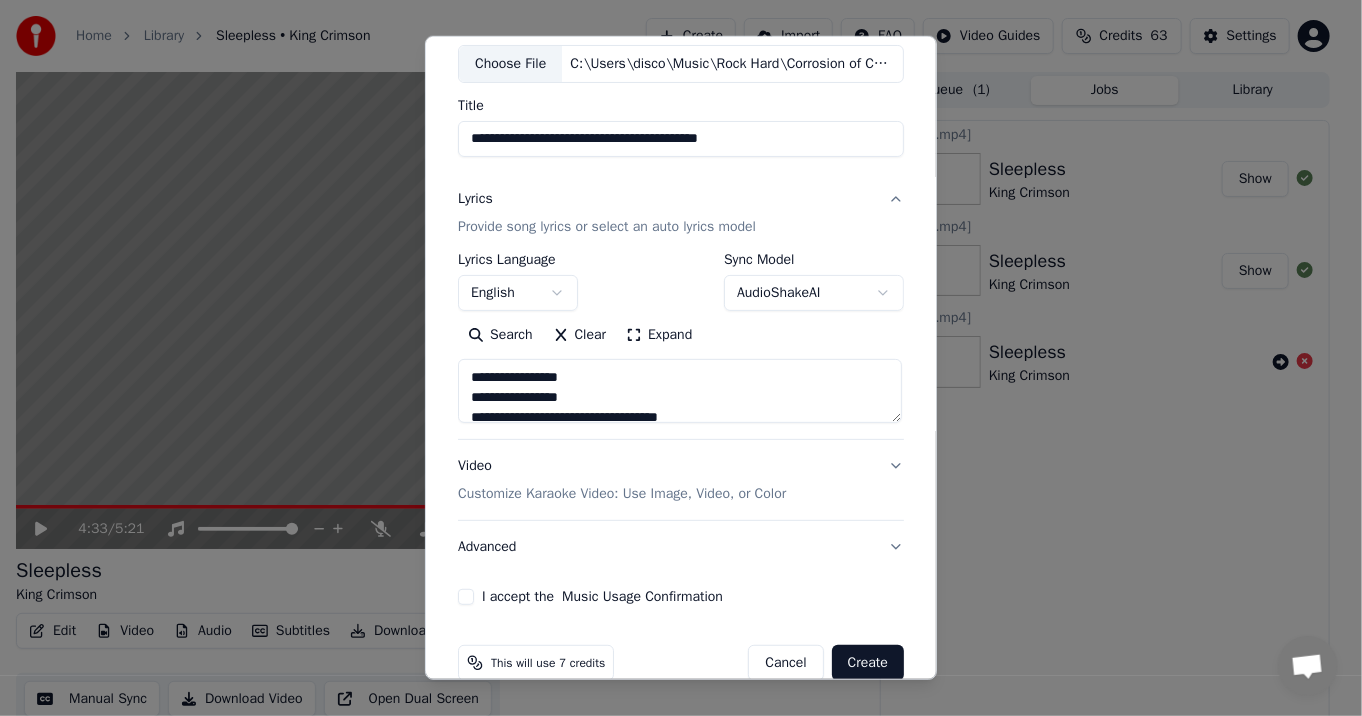 scroll, scrollTop: 145, scrollLeft: 0, axis: vertical 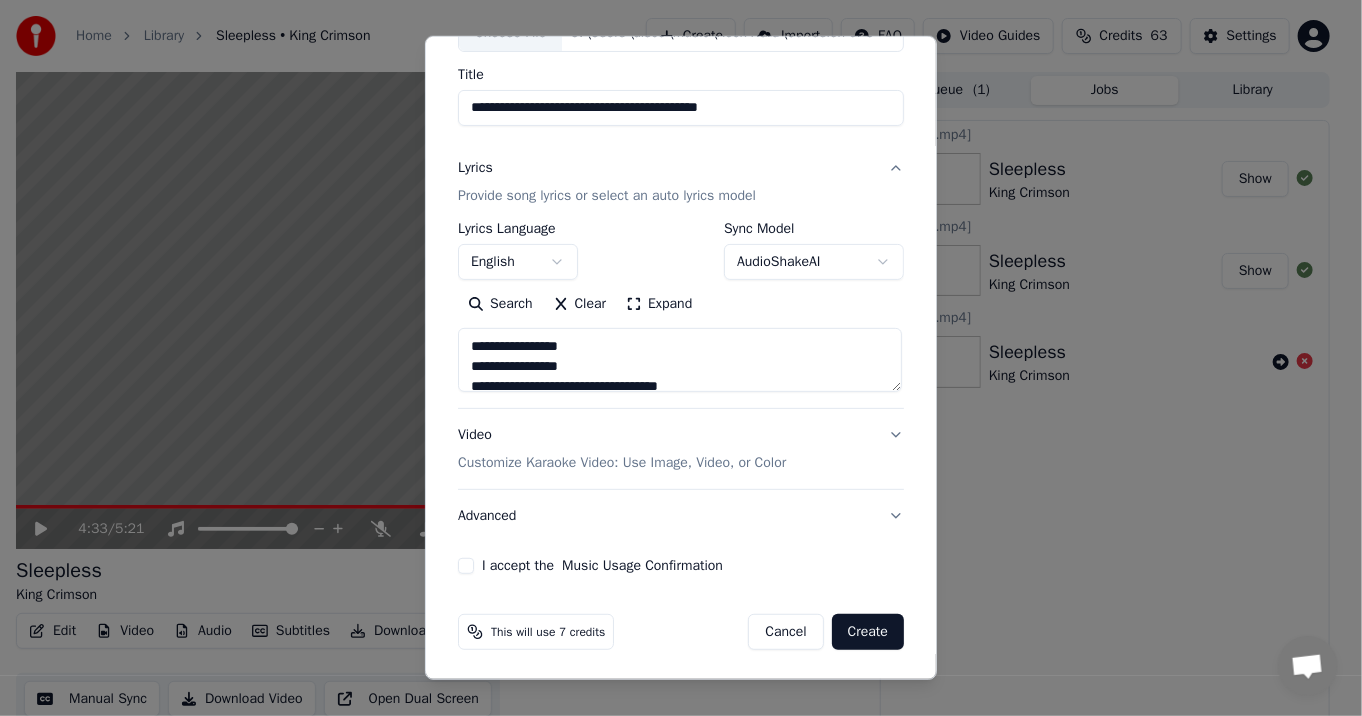 click on "Video Customize Karaoke Video: Use Image, Video, or Color" at bounding box center [681, 449] 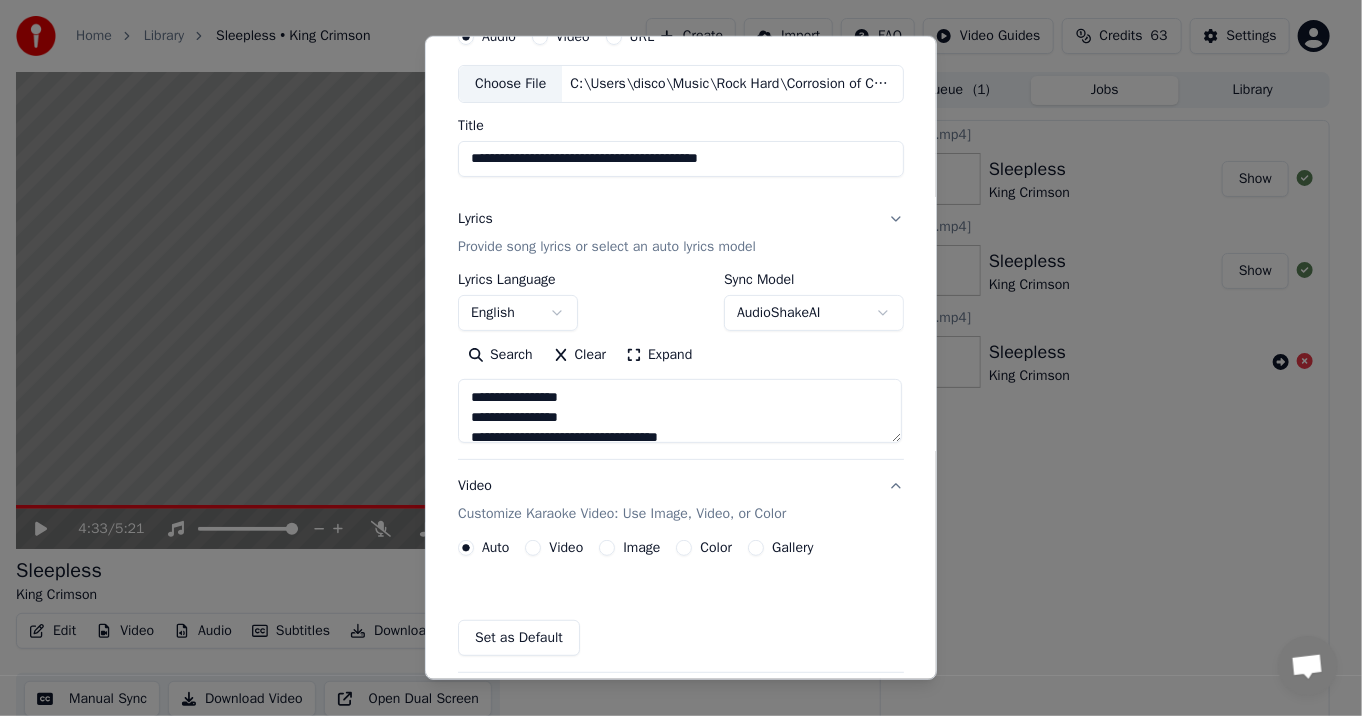 scroll, scrollTop: 91, scrollLeft: 0, axis: vertical 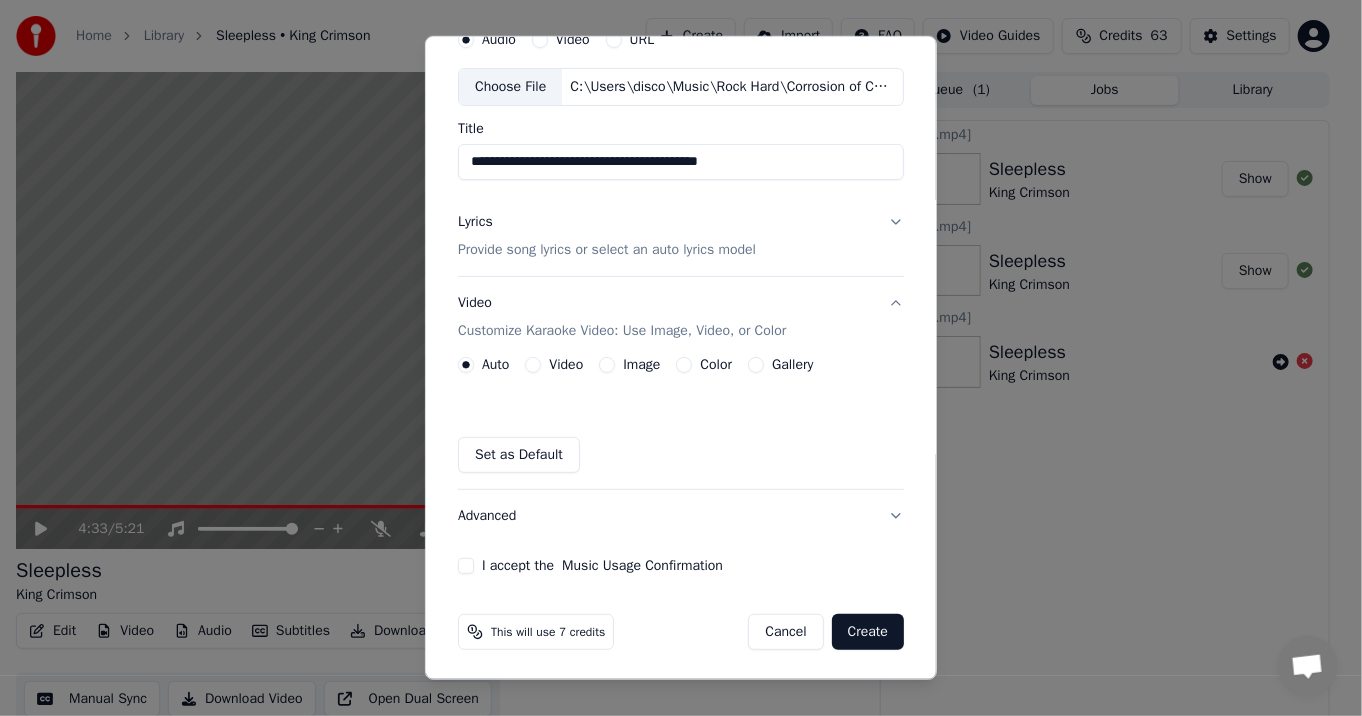 click on "Image" at bounding box center [629, 365] 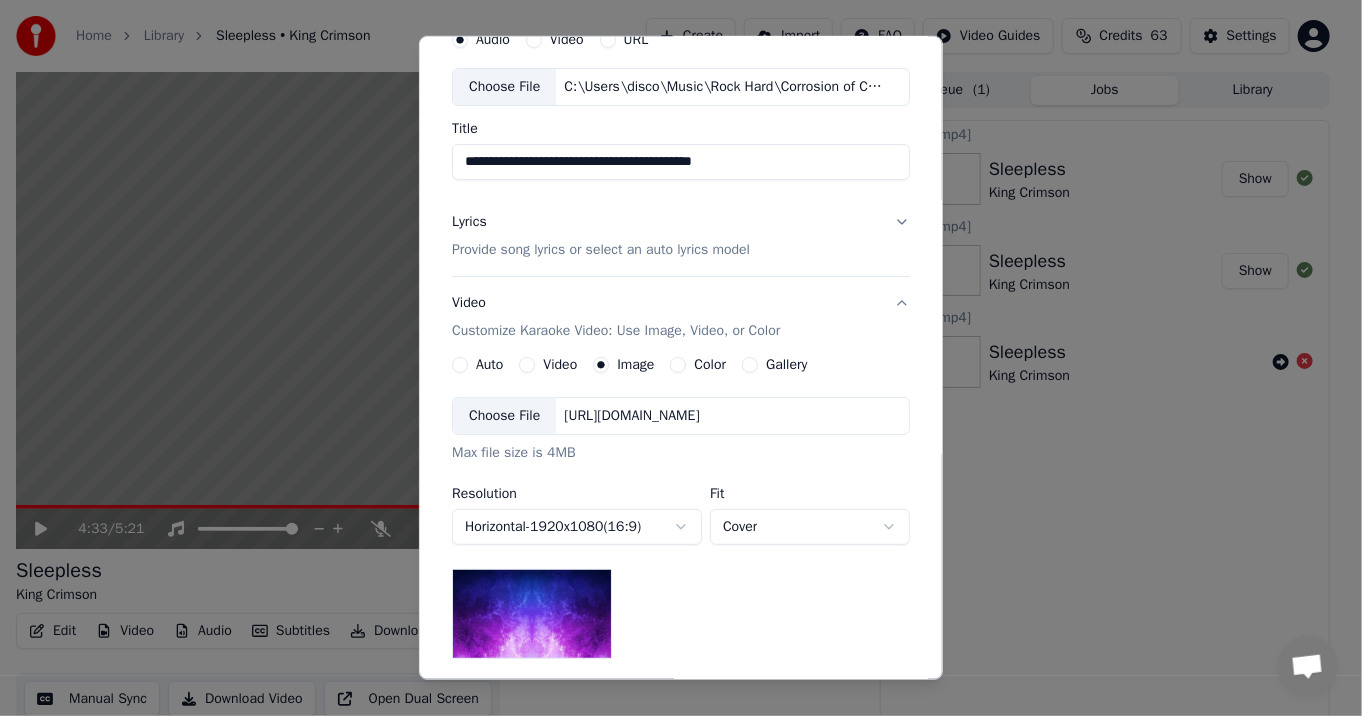 click on "Choose File" at bounding box center (504, 416) 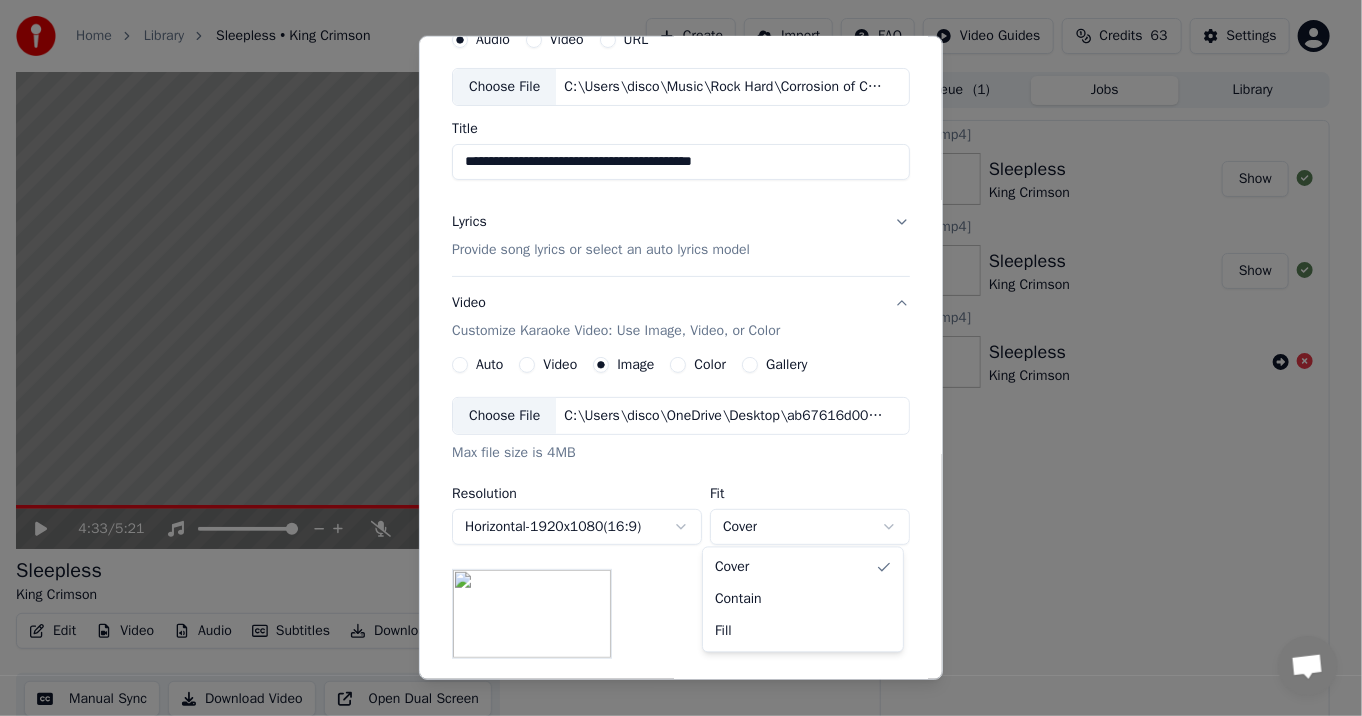 click on "**********" at bounding box center [673, 358] 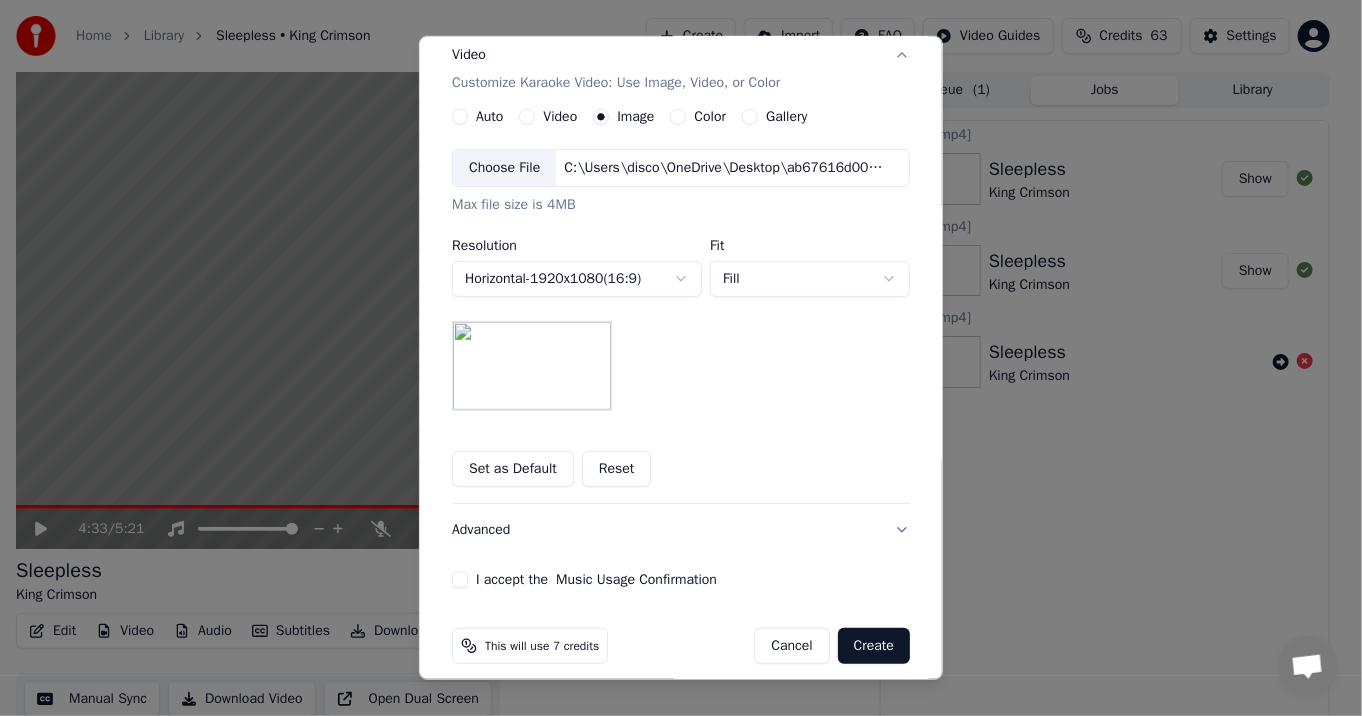 scroll, scrollTop: 352, scrollLeft: 0, axis: vertical 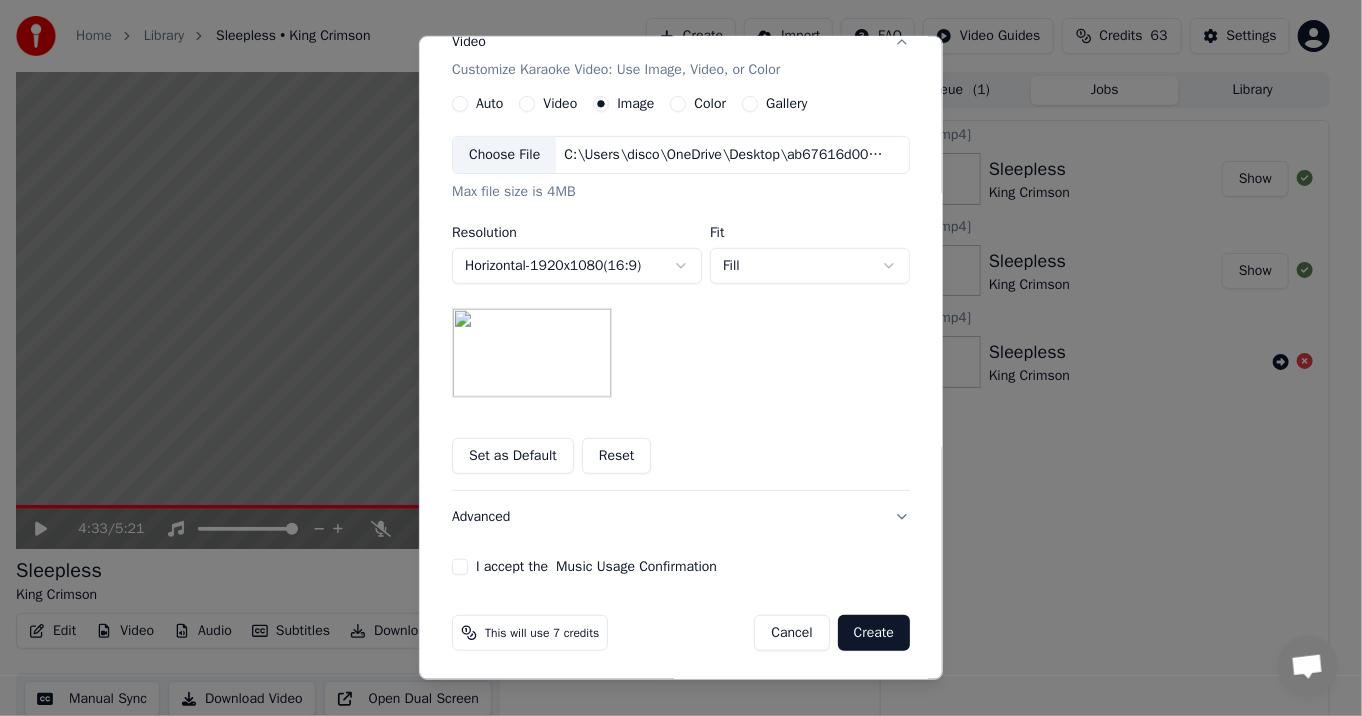 click on "I accept the   Music Usage Confirmation" at bounding box center [460, 567] 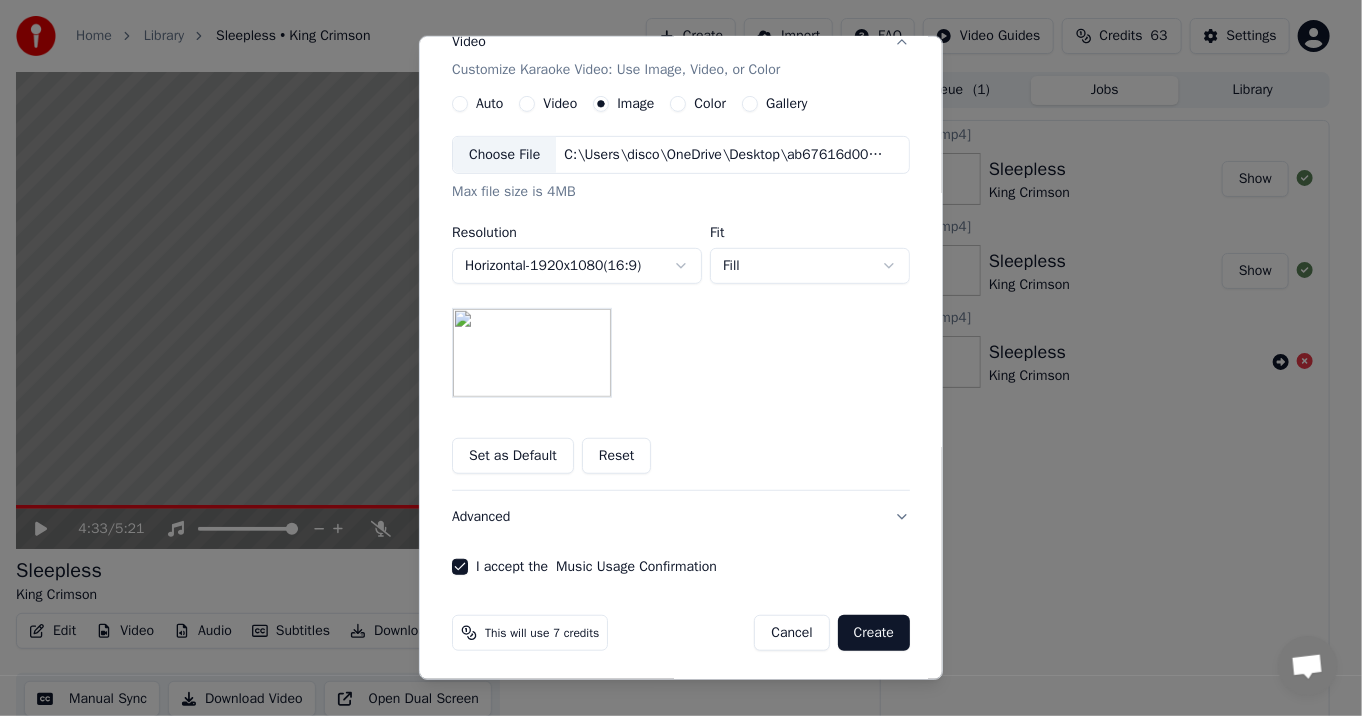 click on "Advanced" at bounding box center (681, 517) 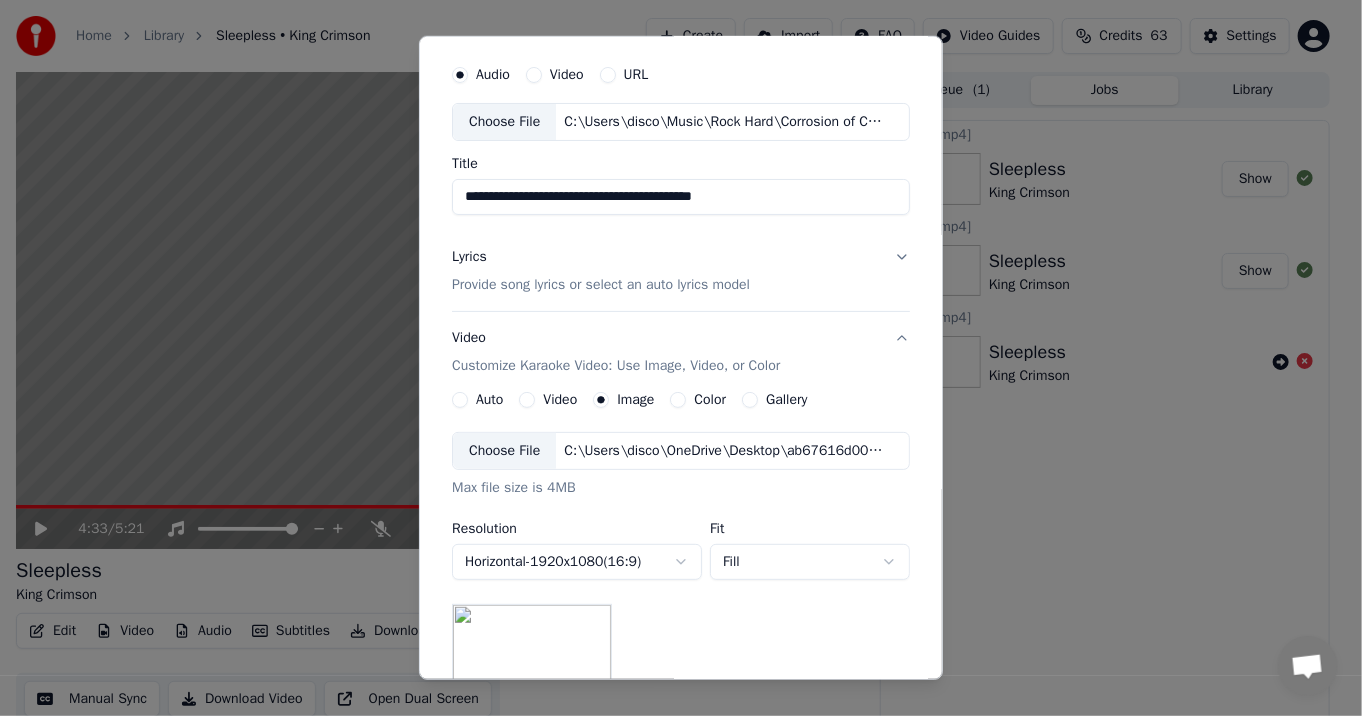 scroll, scrollTop: 33, scrollLeft: 0, axis: vertical 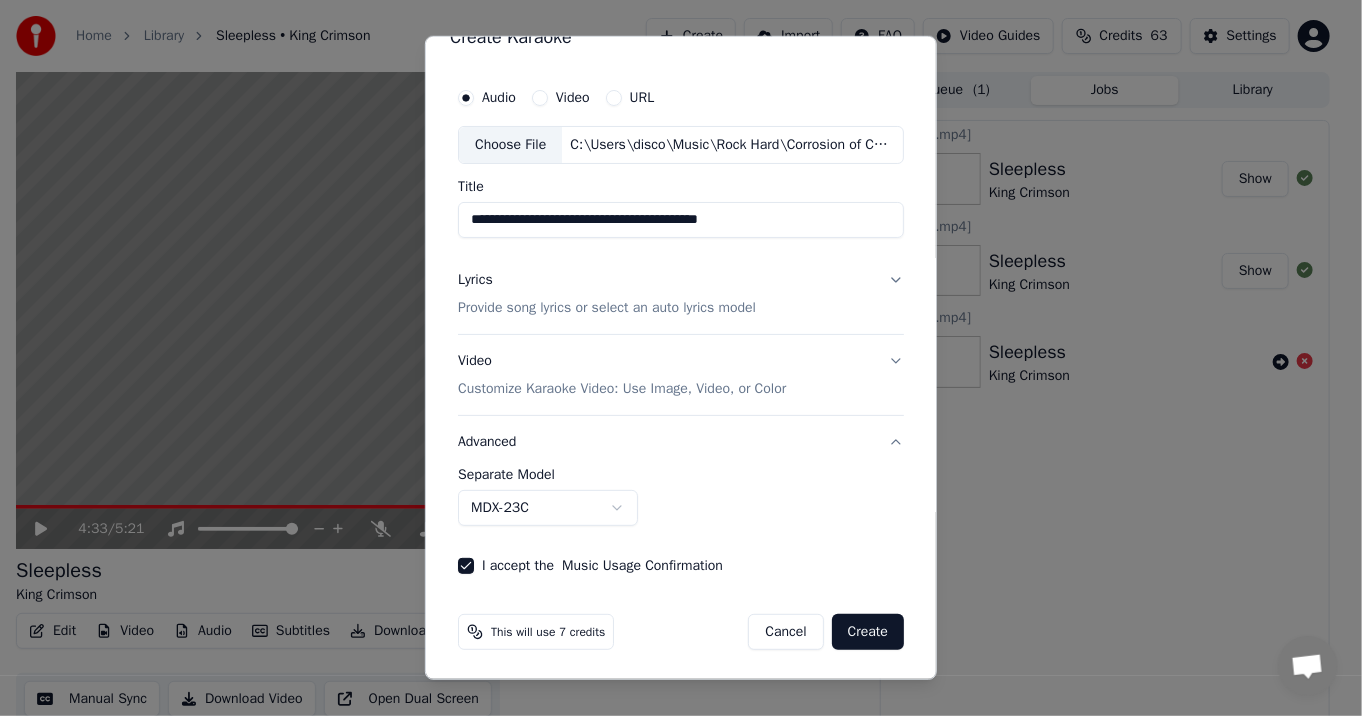click on "**********" at bounding box center [673, 358] 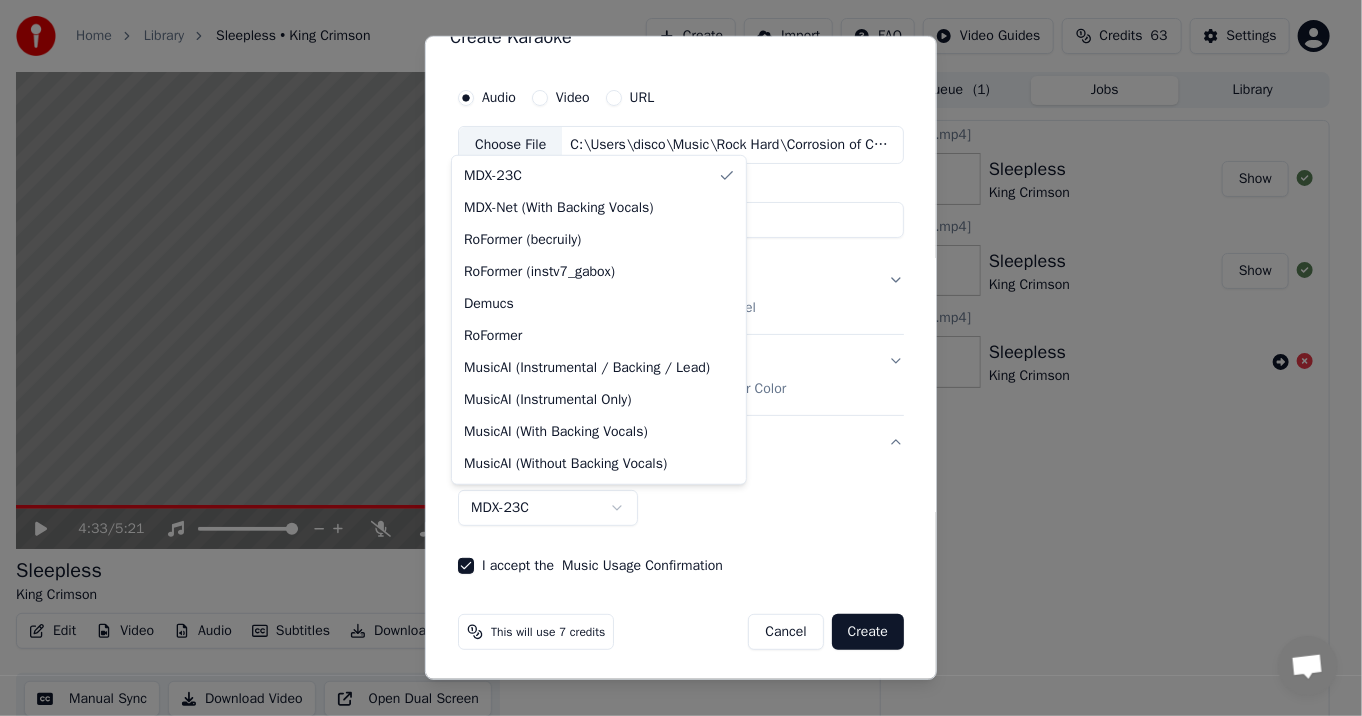 select on "**********" 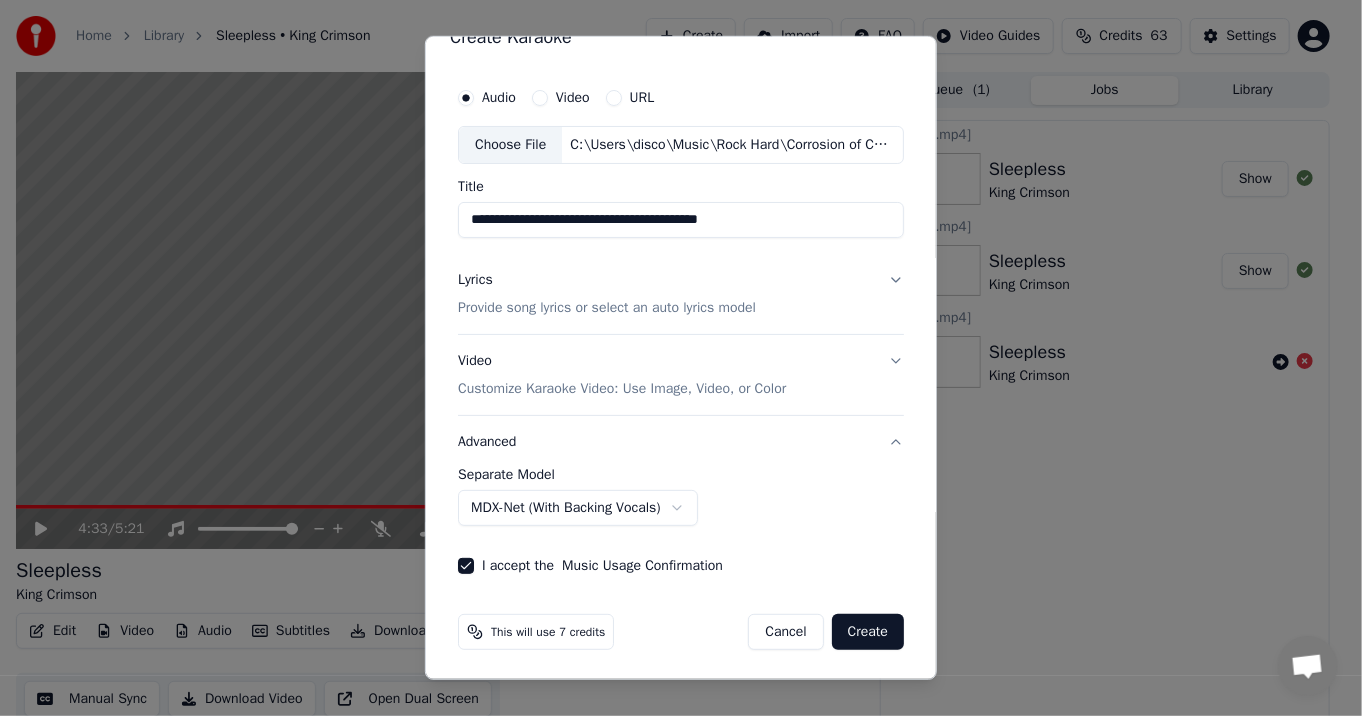 click on "Video Customize Karaoke Video: Use Image, Video, or Color" at bounding box center [681, 375] 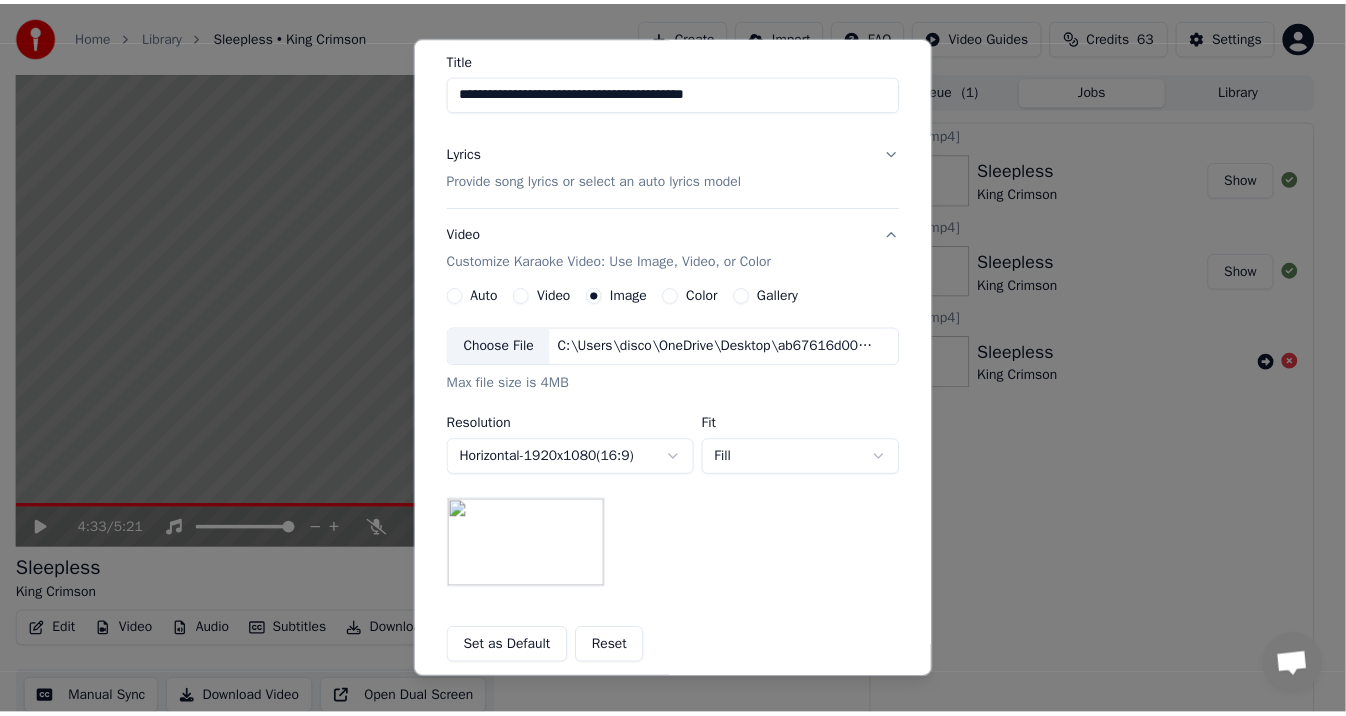 scroll, scrollTop: 352, scrollLeft: 0, axis: vertical 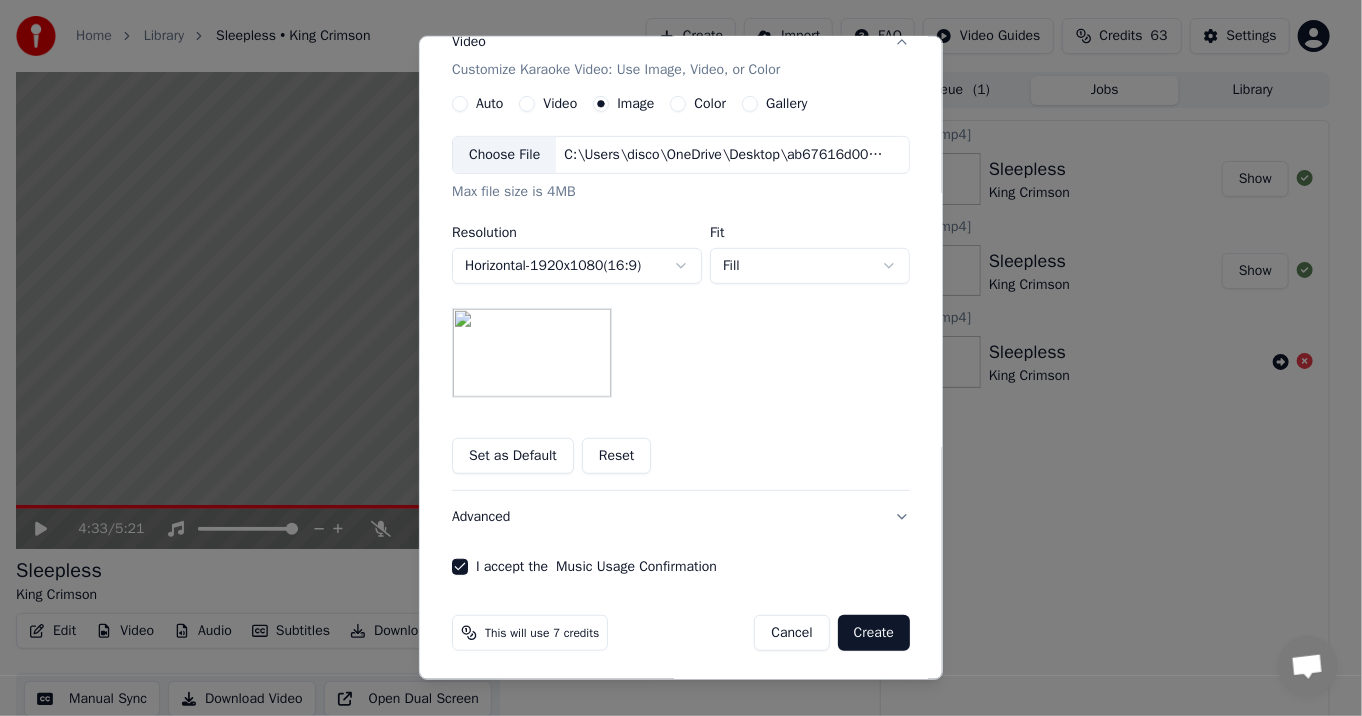 click on "Create" at bounding box center [874, 633] 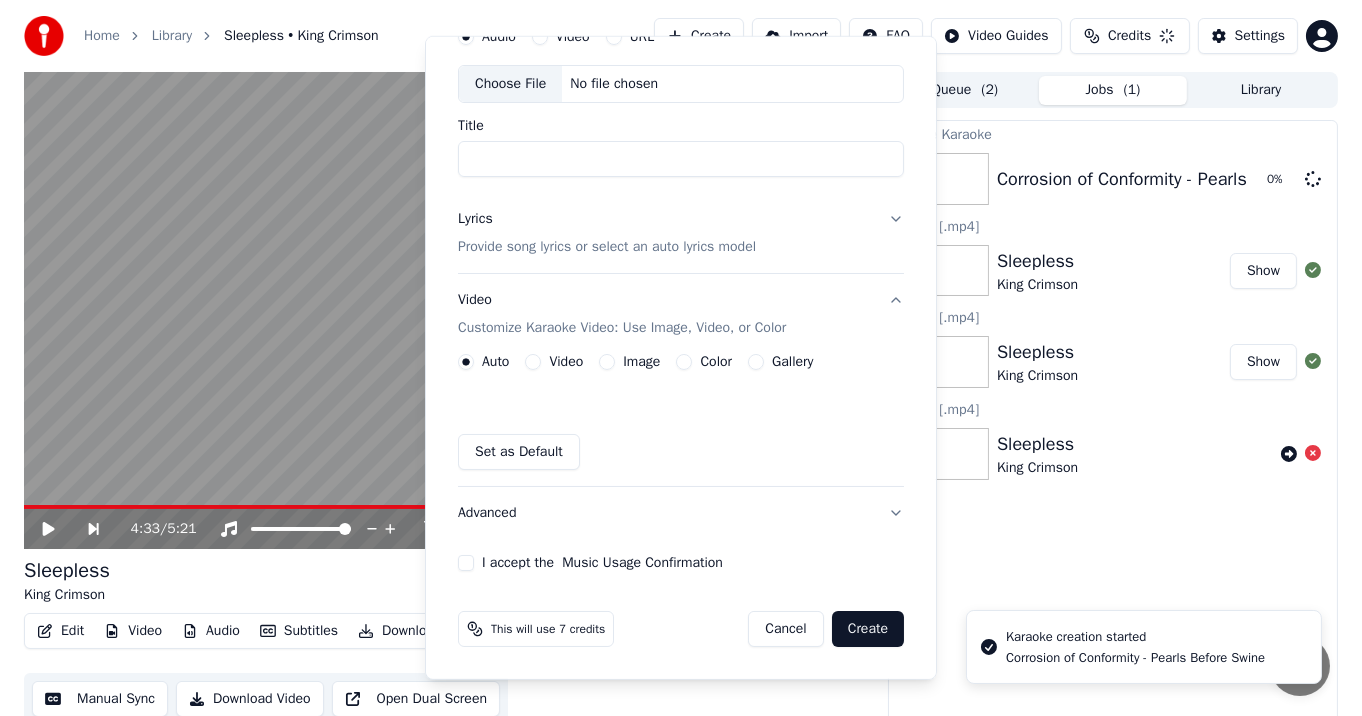 scroll, scrollTop: 0, scrollLeft: 0, axis: both 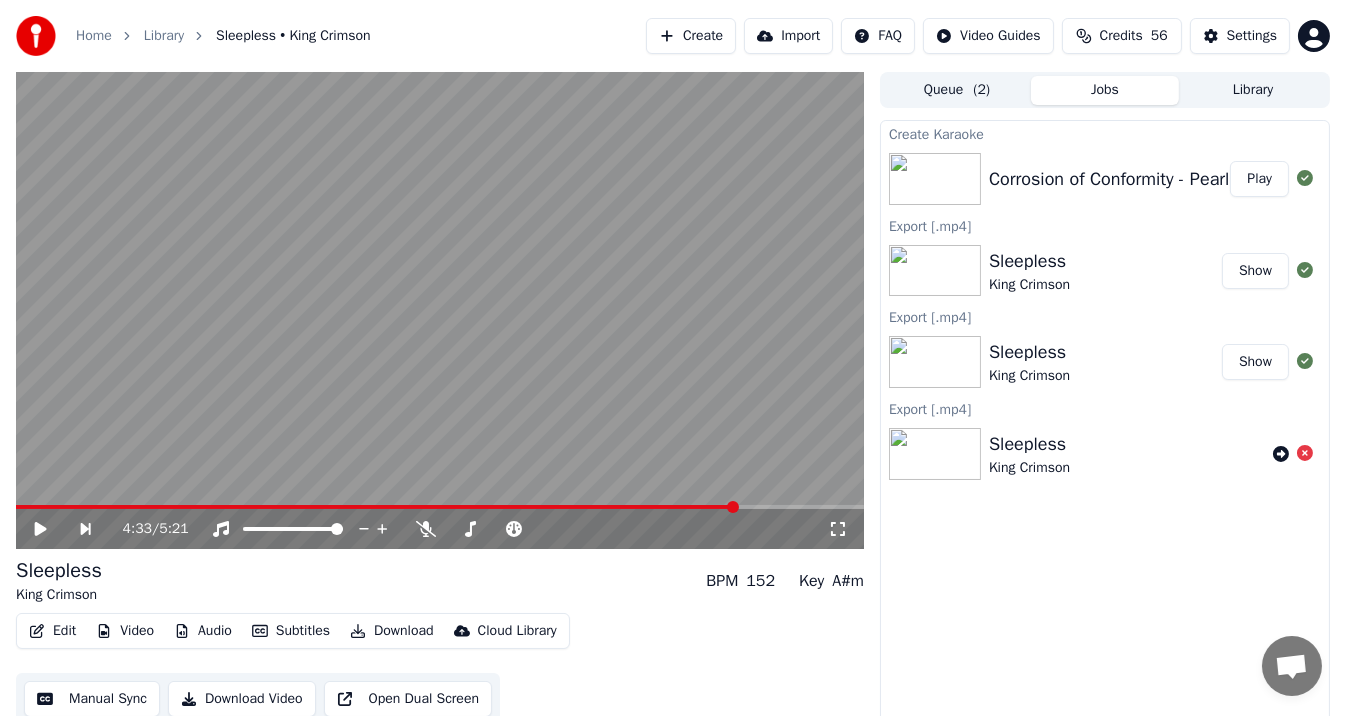 click on "Corrosion of Conformity - Pearls Before Swine" at bounding box center [1168, 179] 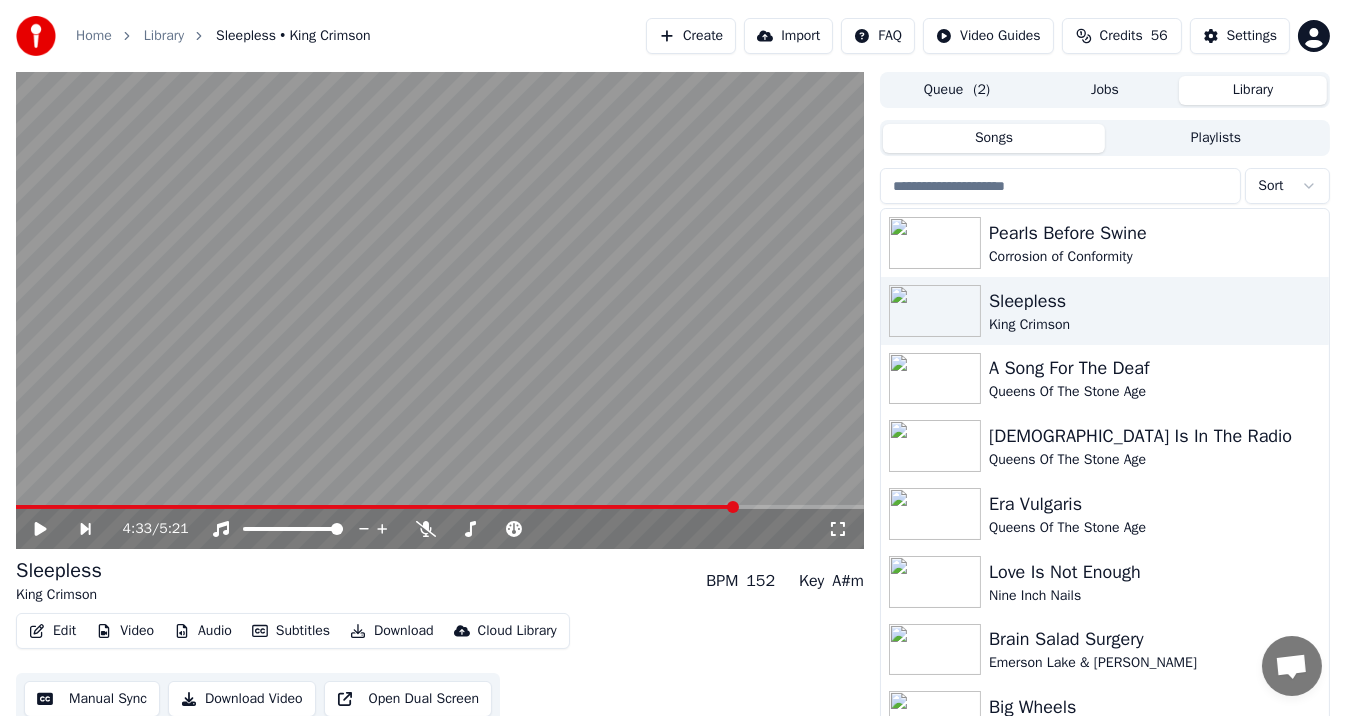 click on "Library" at bounding box center (1253, 90) 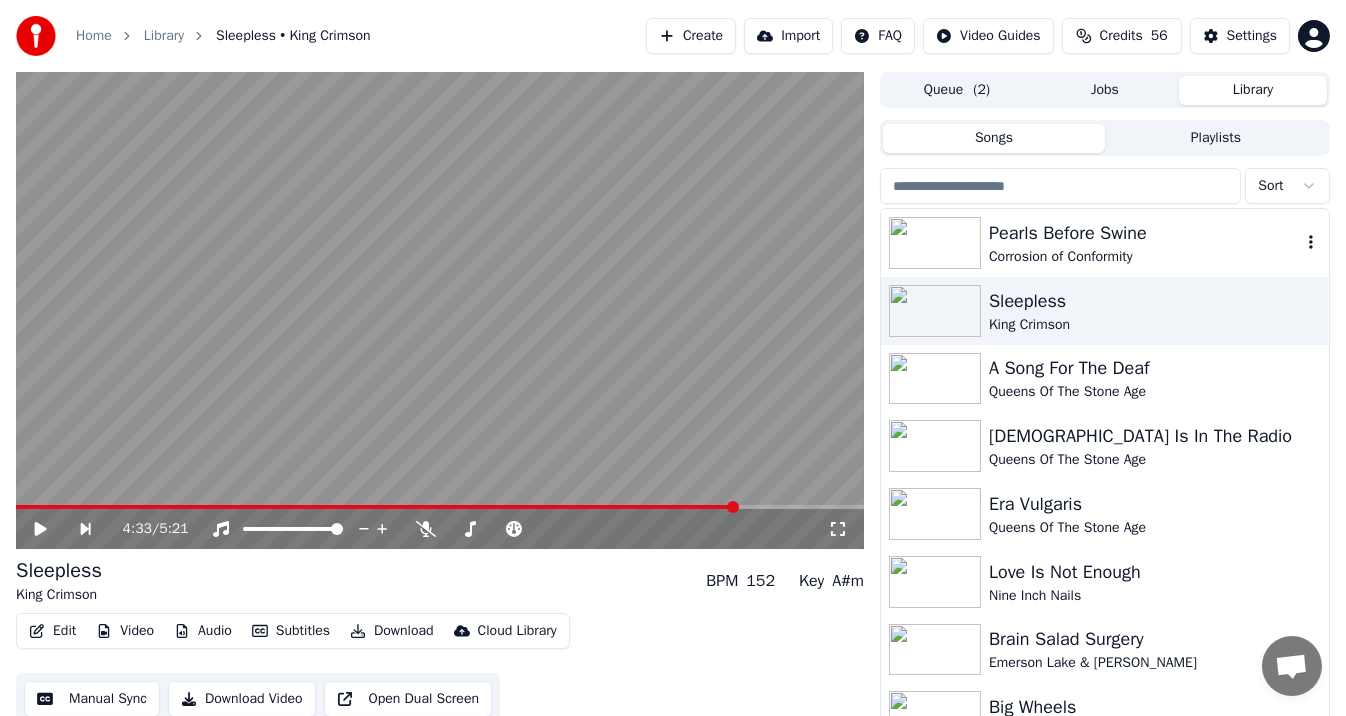 click on "Pearls Before Swine" at bounding box center [1145, 233] 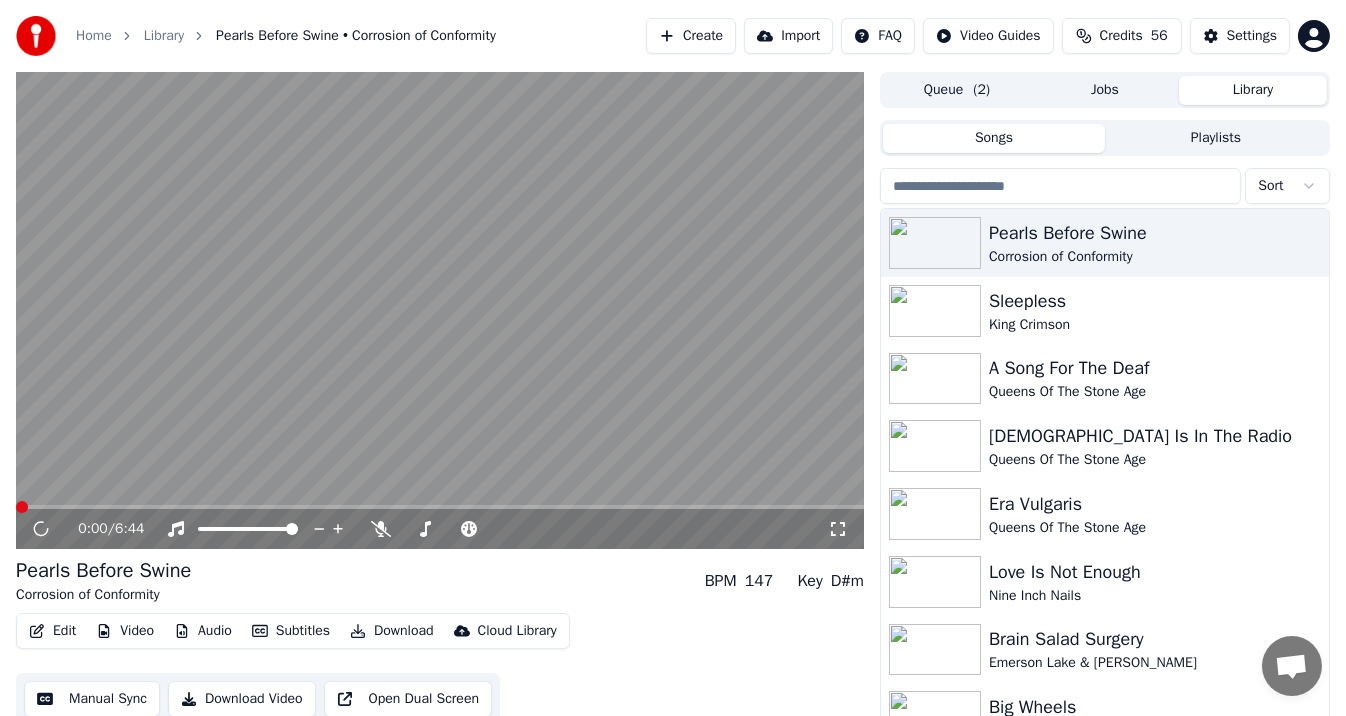 click at bounding box center (440, 310) 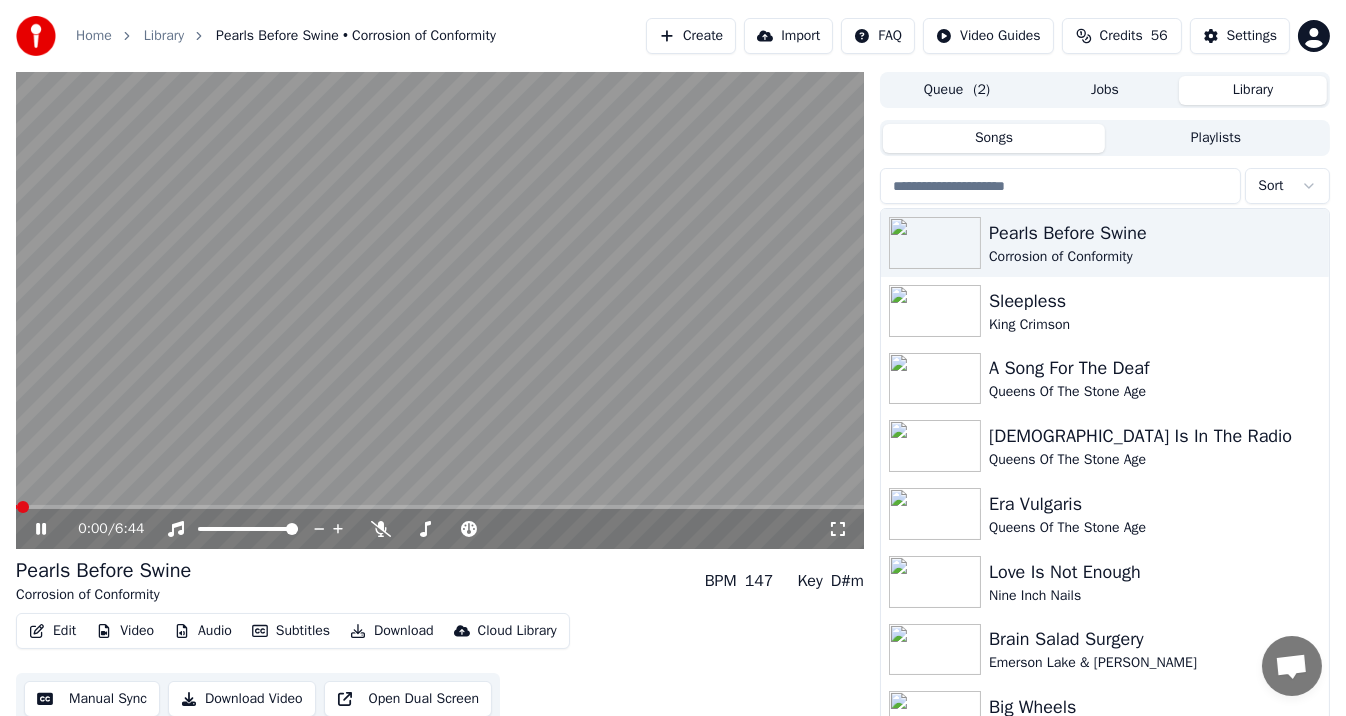 click on "Video" at bounding box center [125, 631] 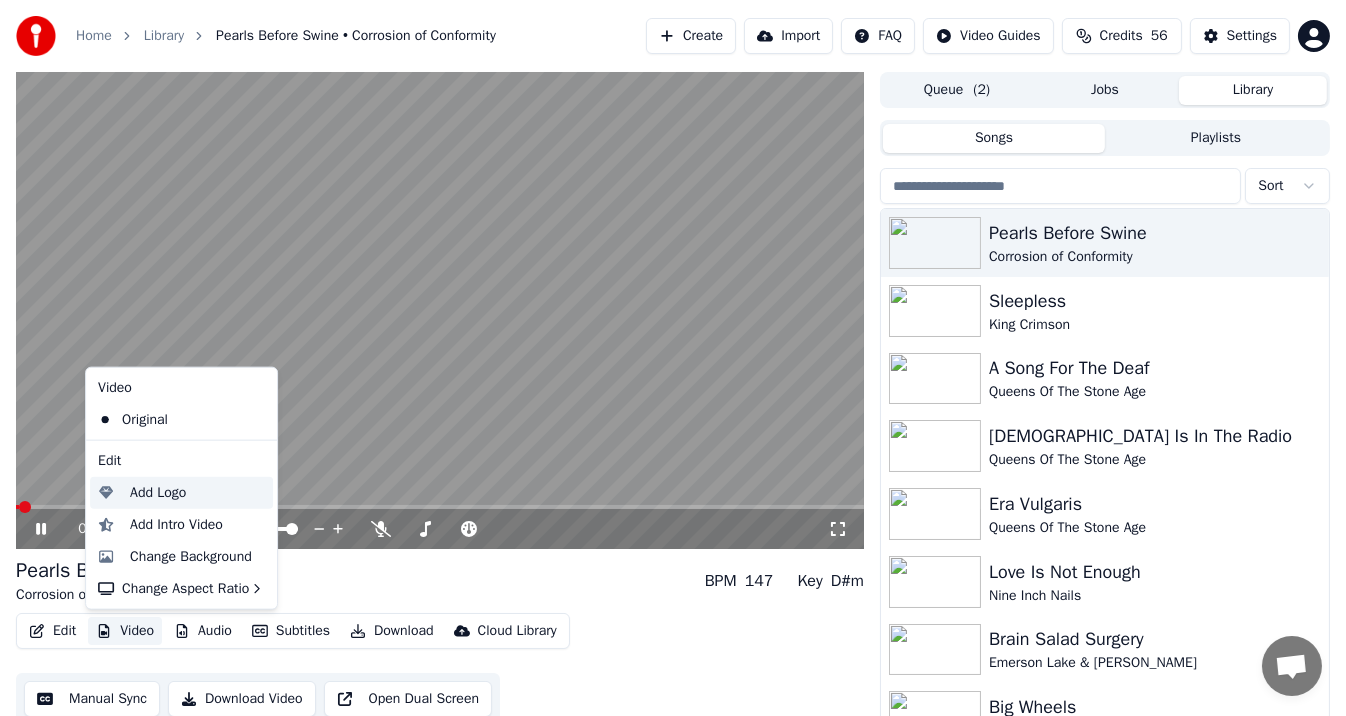 click on "Add Logo" at bounding box center [158, 493] 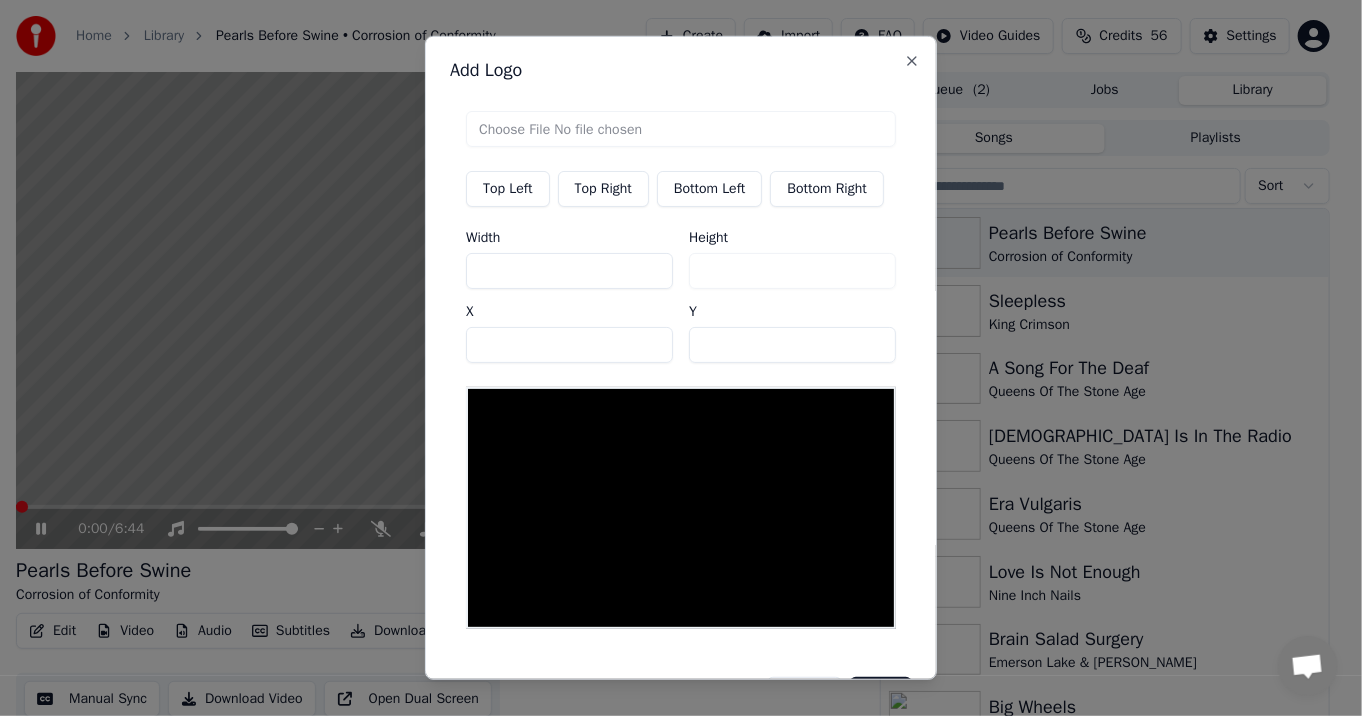 click at bounding box center [681, 129] 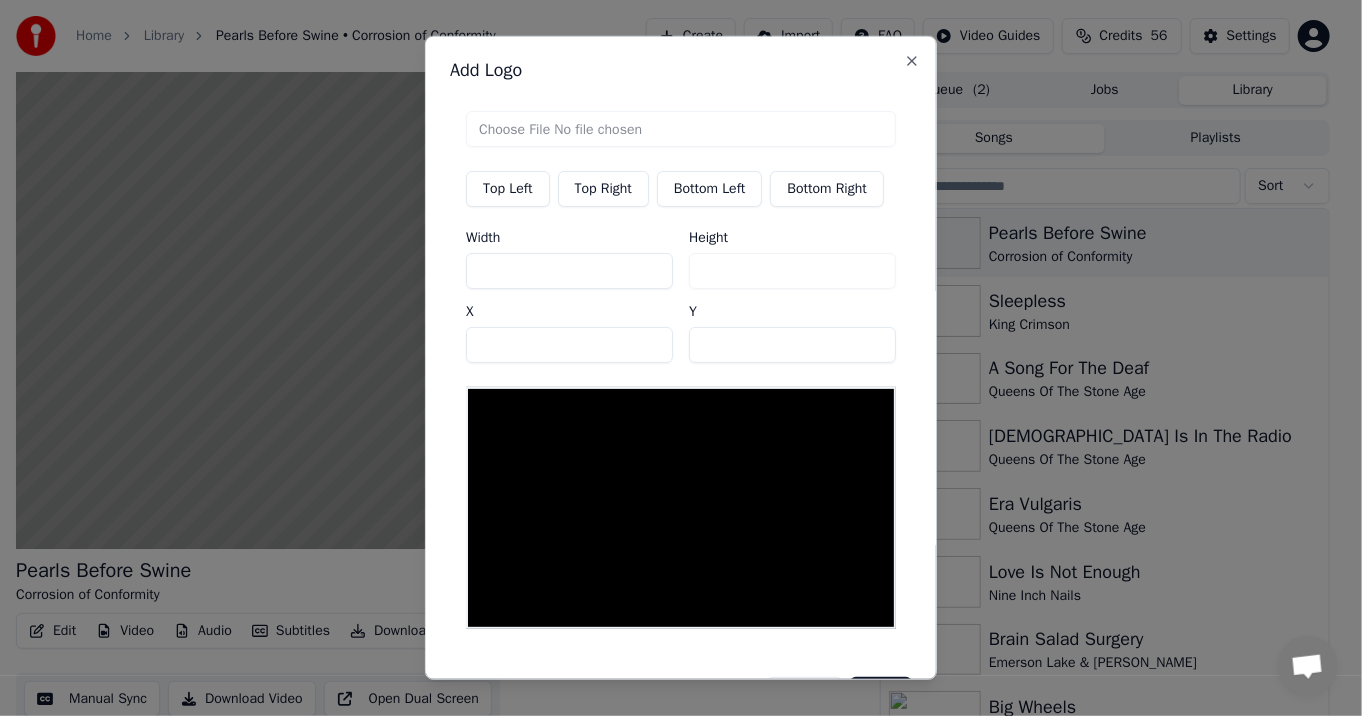 type on "**********" 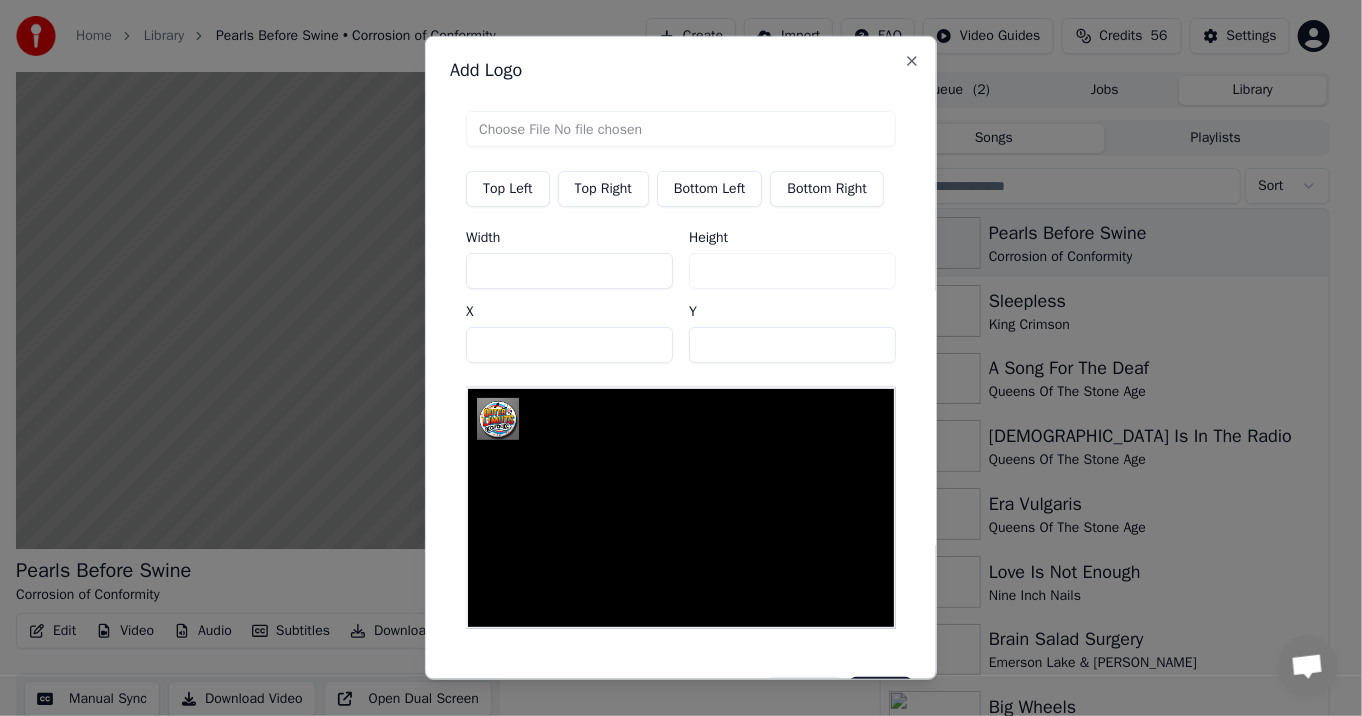 click on "Top Right" at bounding box center (603, 189) 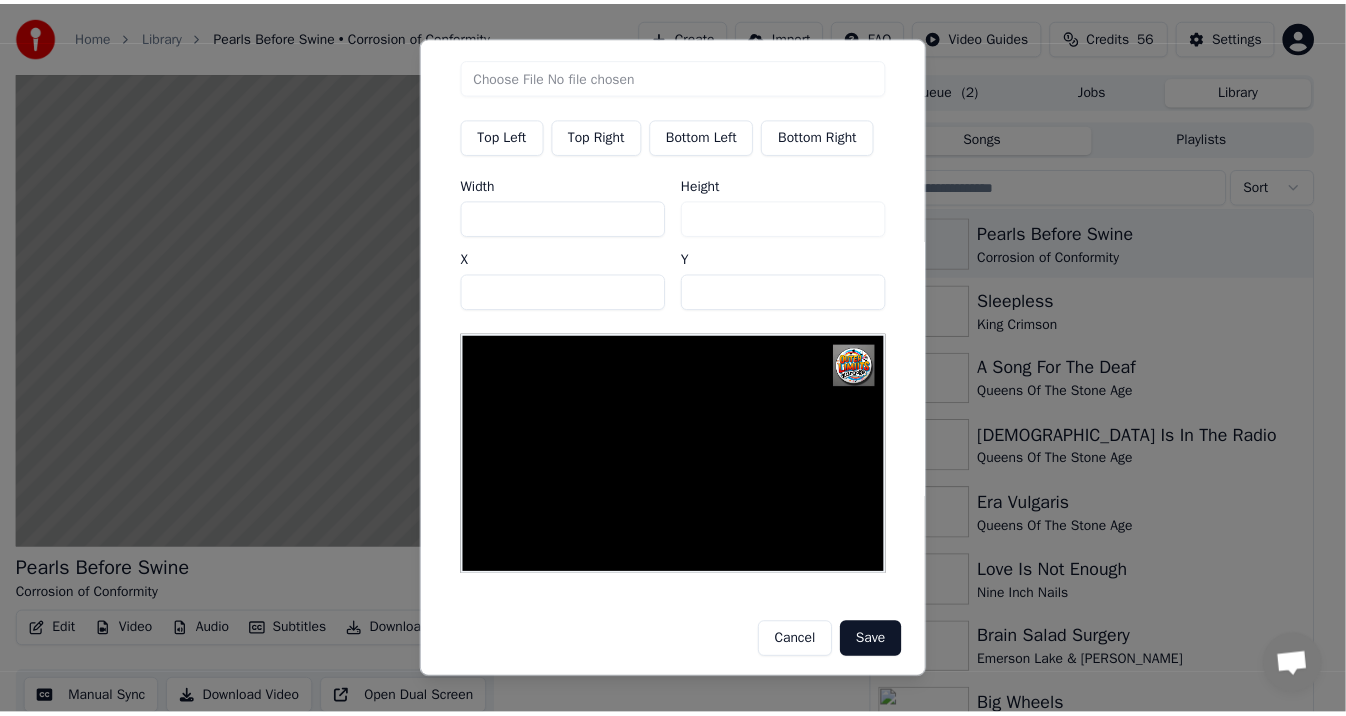 scroll, scrollTop: 57, scrollLeft: 0, axis: vertical 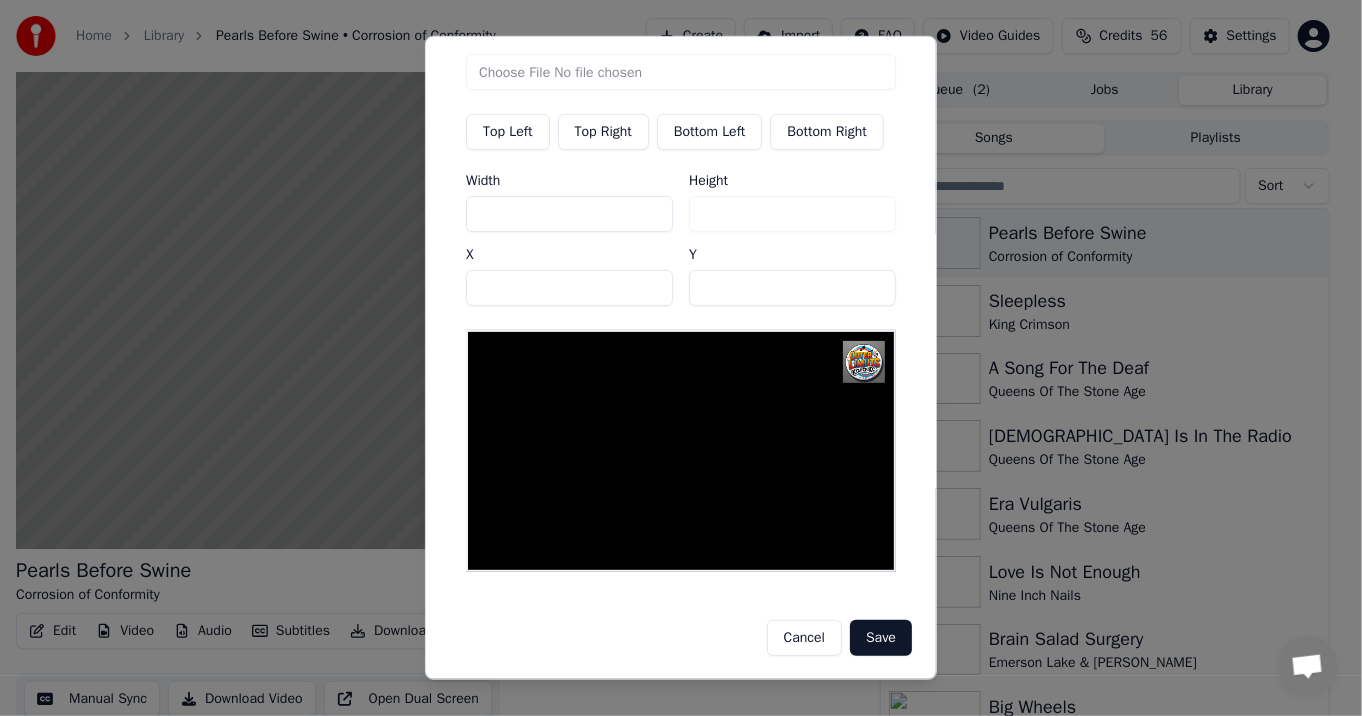 click on "Save" at bounding box center [881, 638] 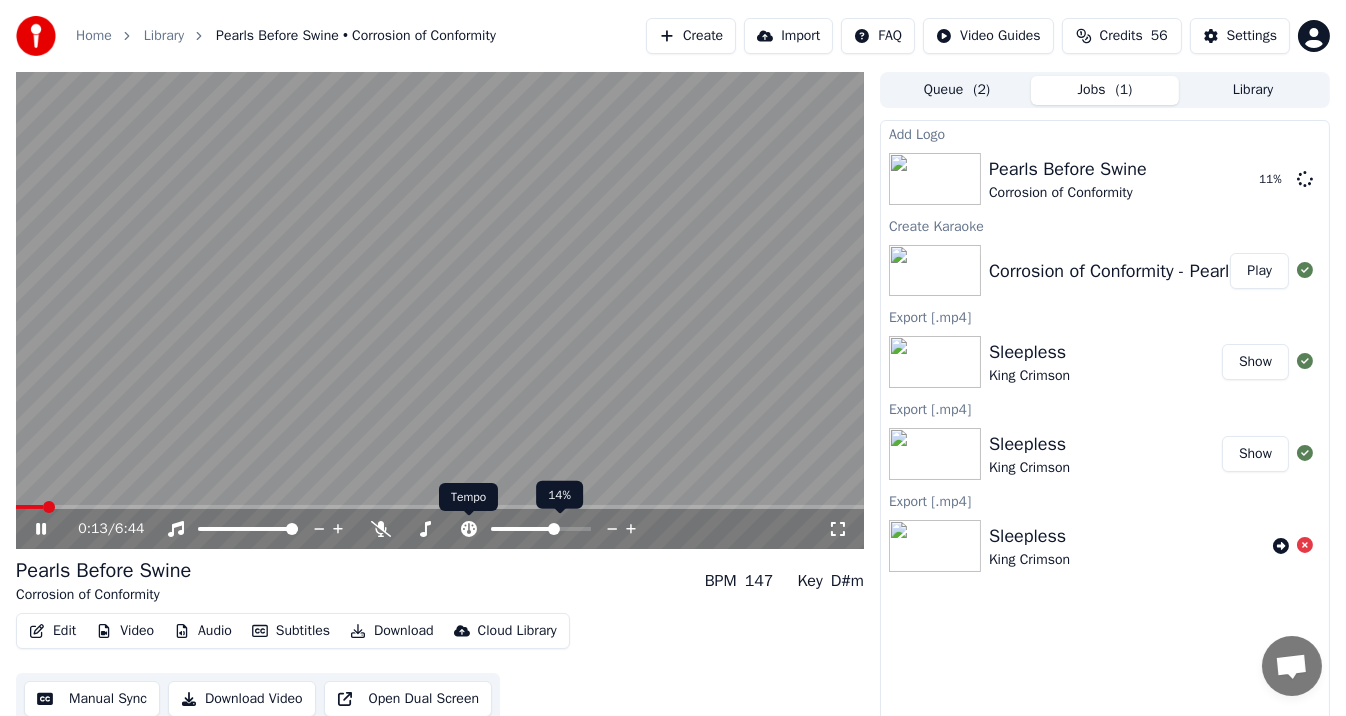 click 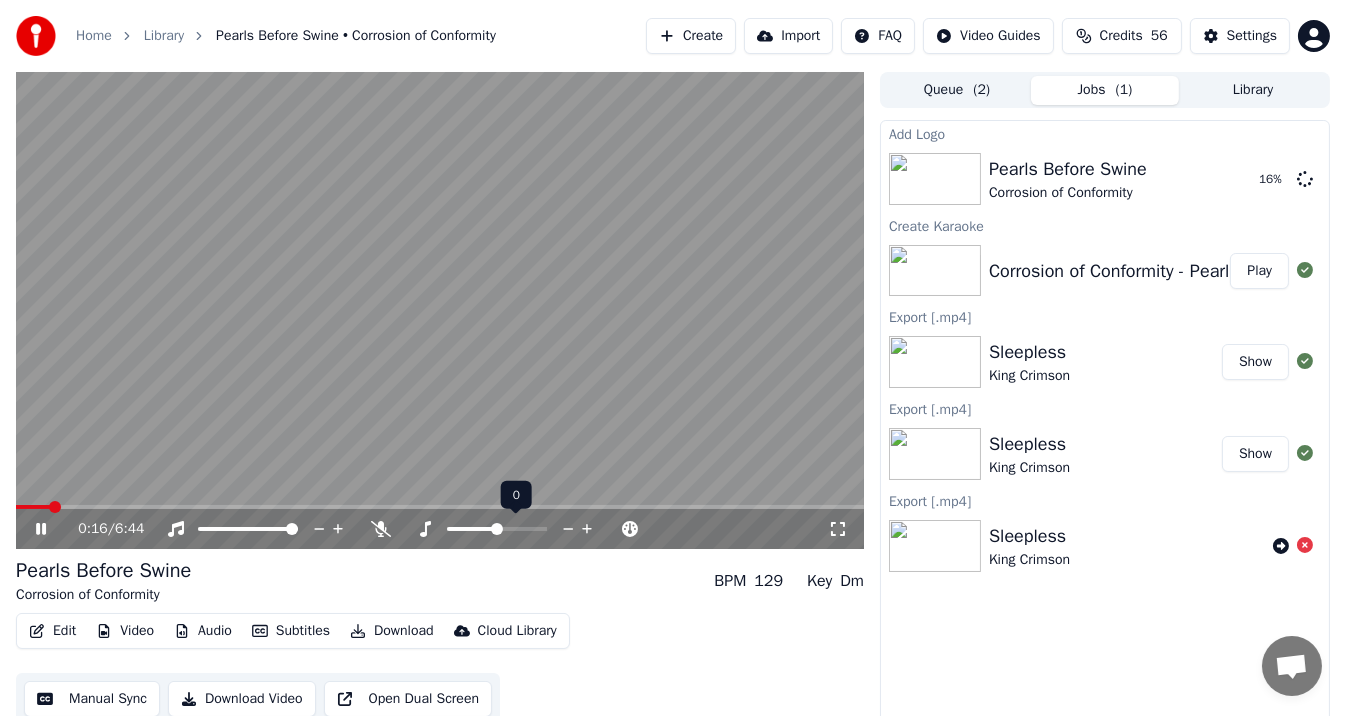 click at bounding box center (472, 529) 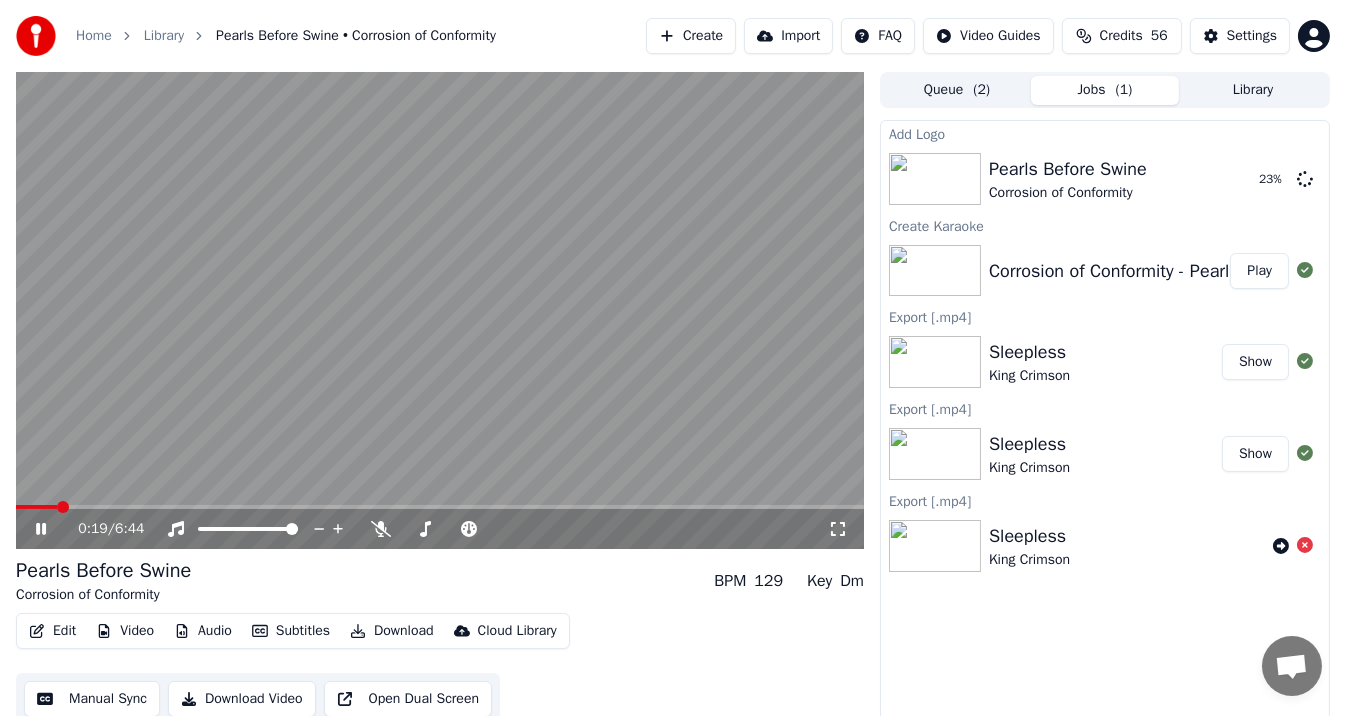 click 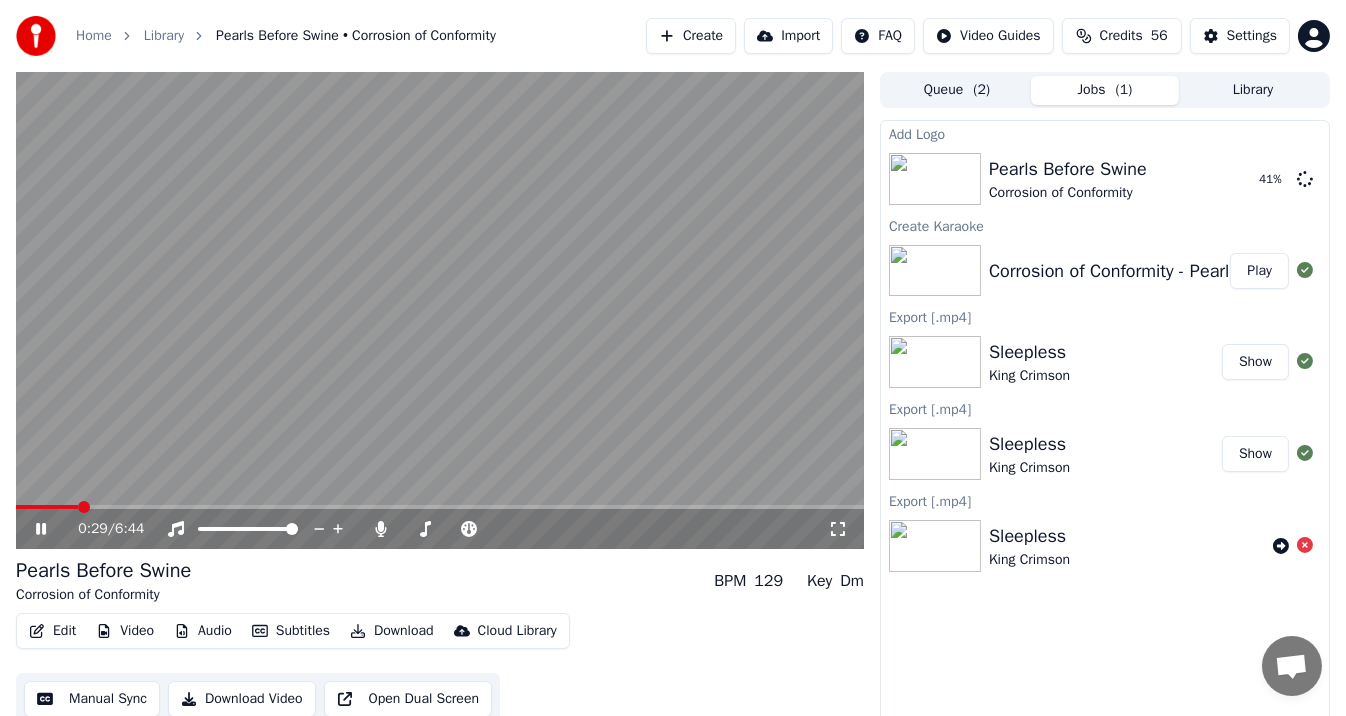 click on "Edit" at bounding box center [52, 631] 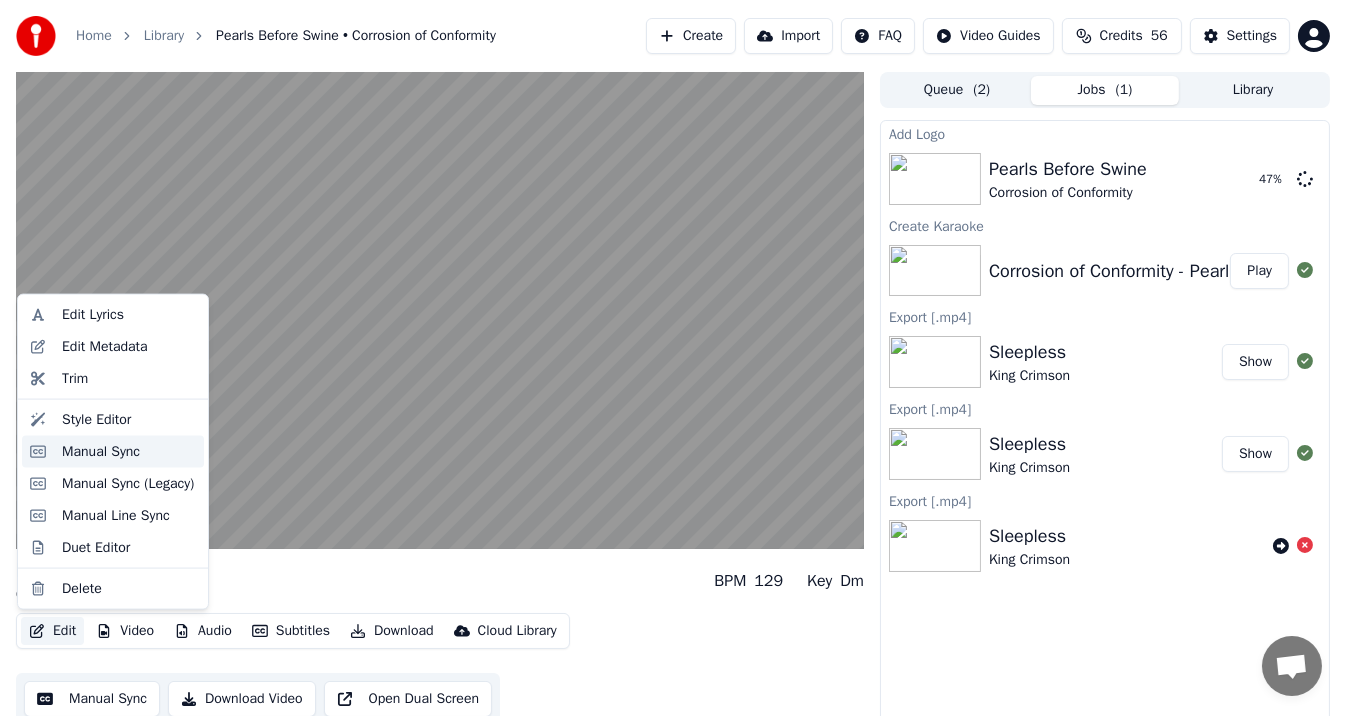 click on "Manual Sync" at bounding box center [101, 452] 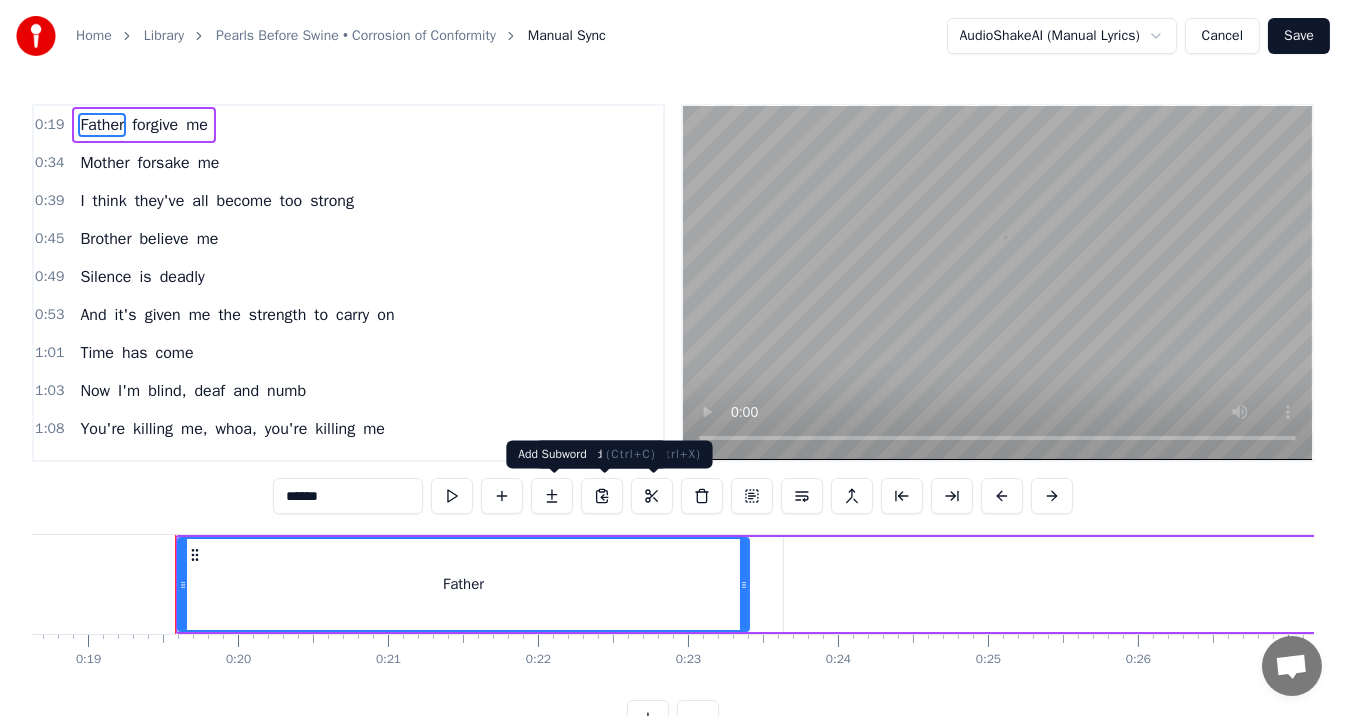 scroll, scrollTop: 0, scrollLeft: 2836, axis: horizontal 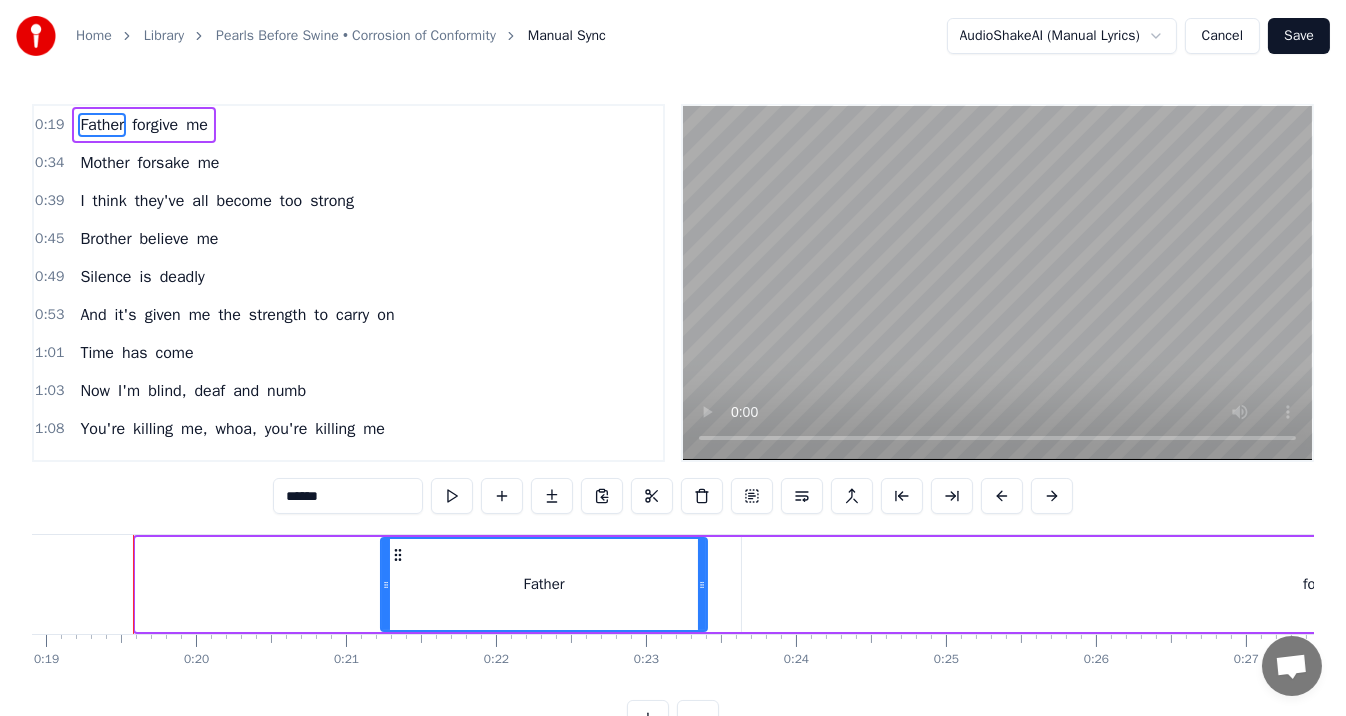drag, startPoint x: 136, startPoint y: 577, endPoint x: 564, endPoint y: 594, distance: 428.3375 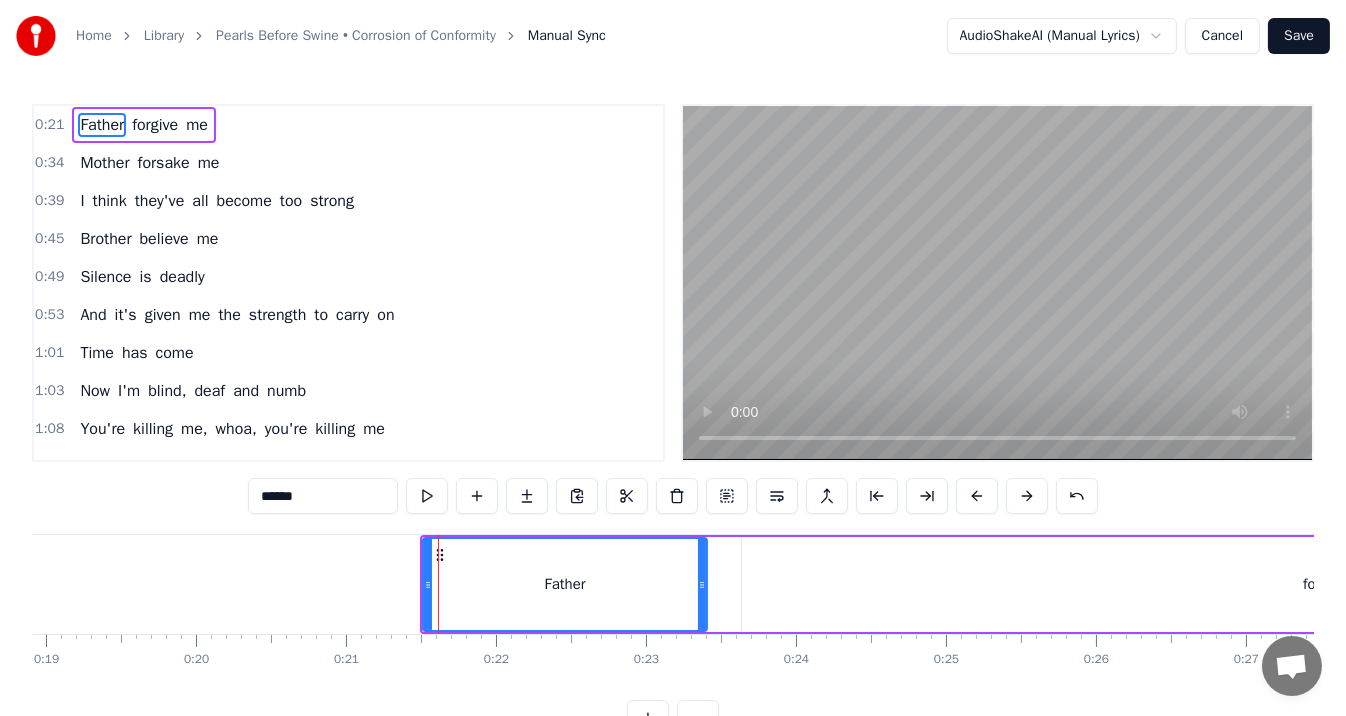 click on "forgive" at bounding box center (1324, 584) 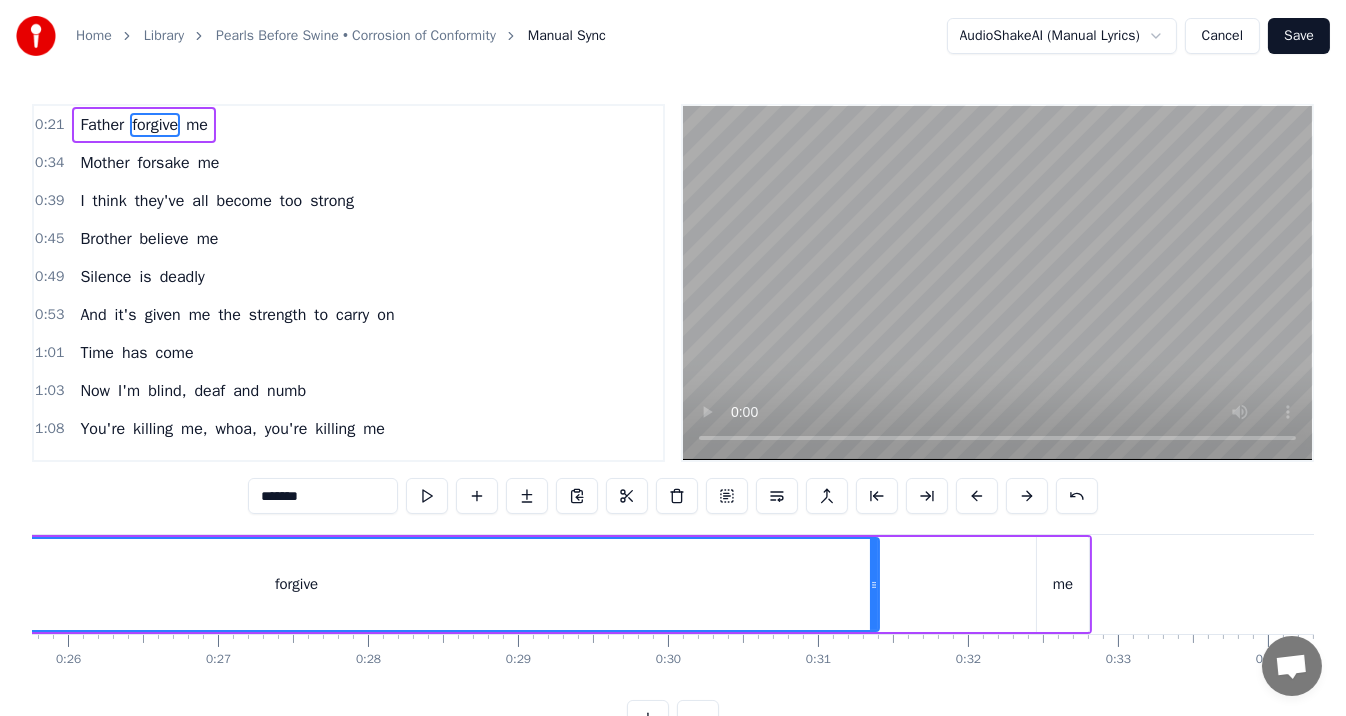 scroll, scrollTop: 0, scrollLeft: 3829, axis: horizontal 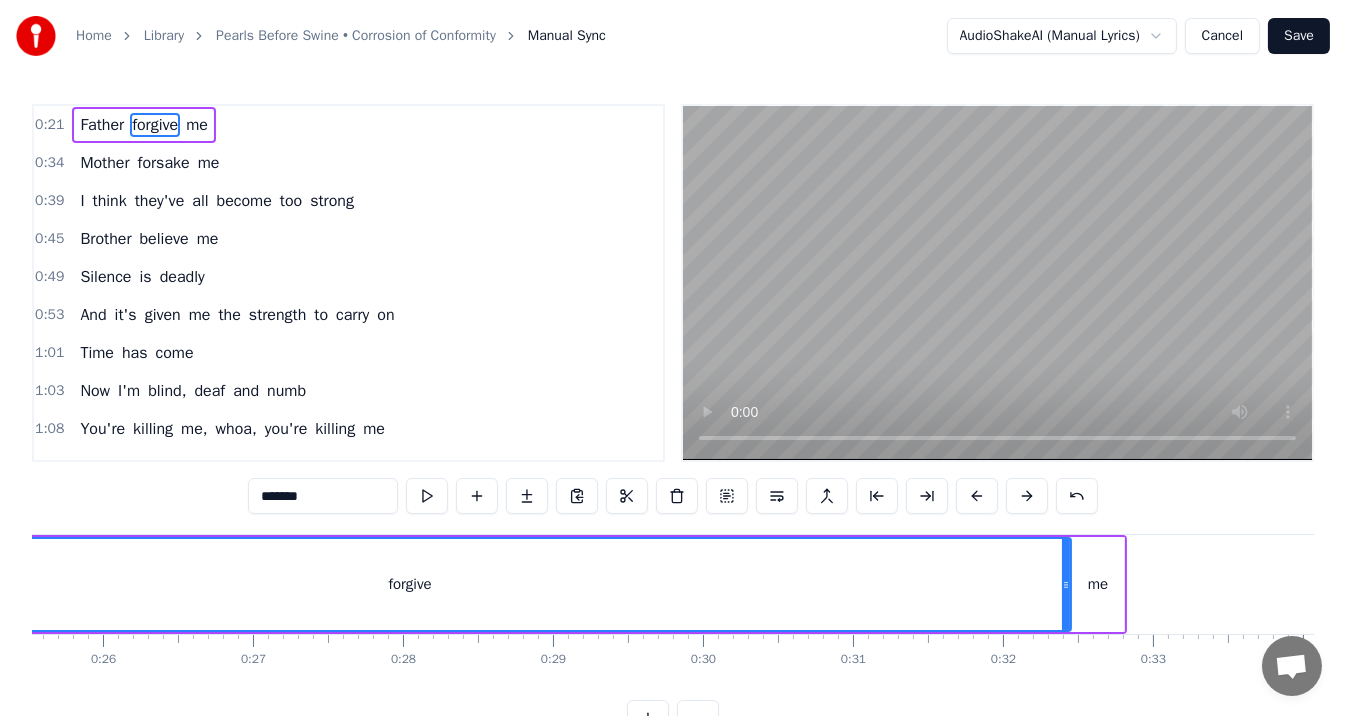 drag, startPoint x: 909, startPoint y: 583, endPoint x: 1066, endPoint y: 574, distance: 157.25775 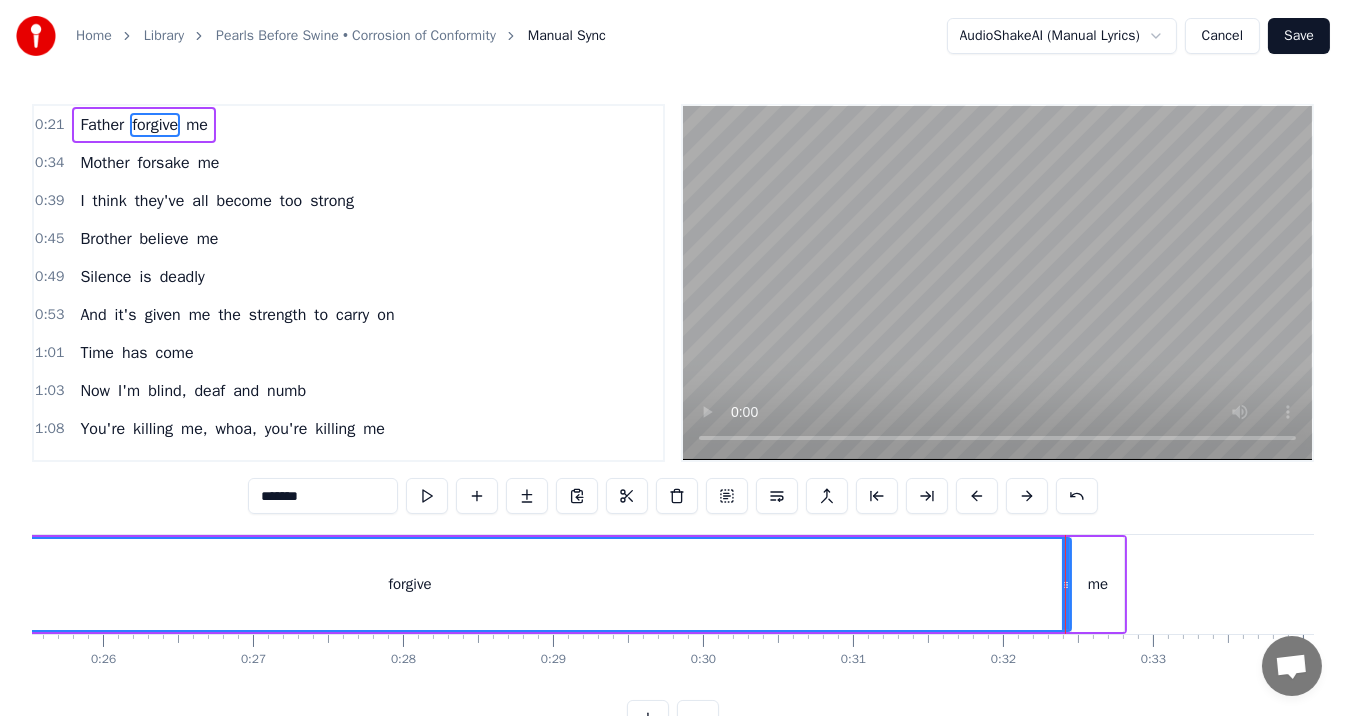 click on "me" at bounding box center (1098, 584) 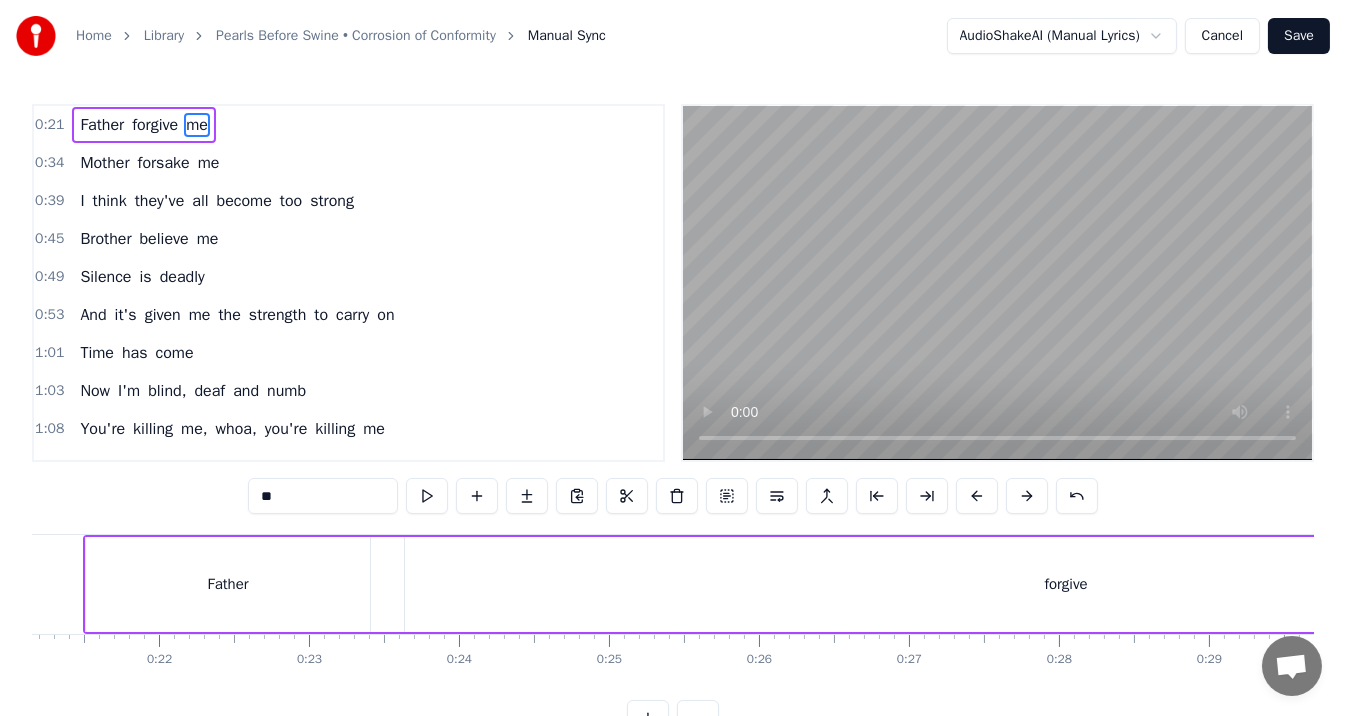 scroll, scrollTop: 0, scrollLeft: 2863, axis: horizontal 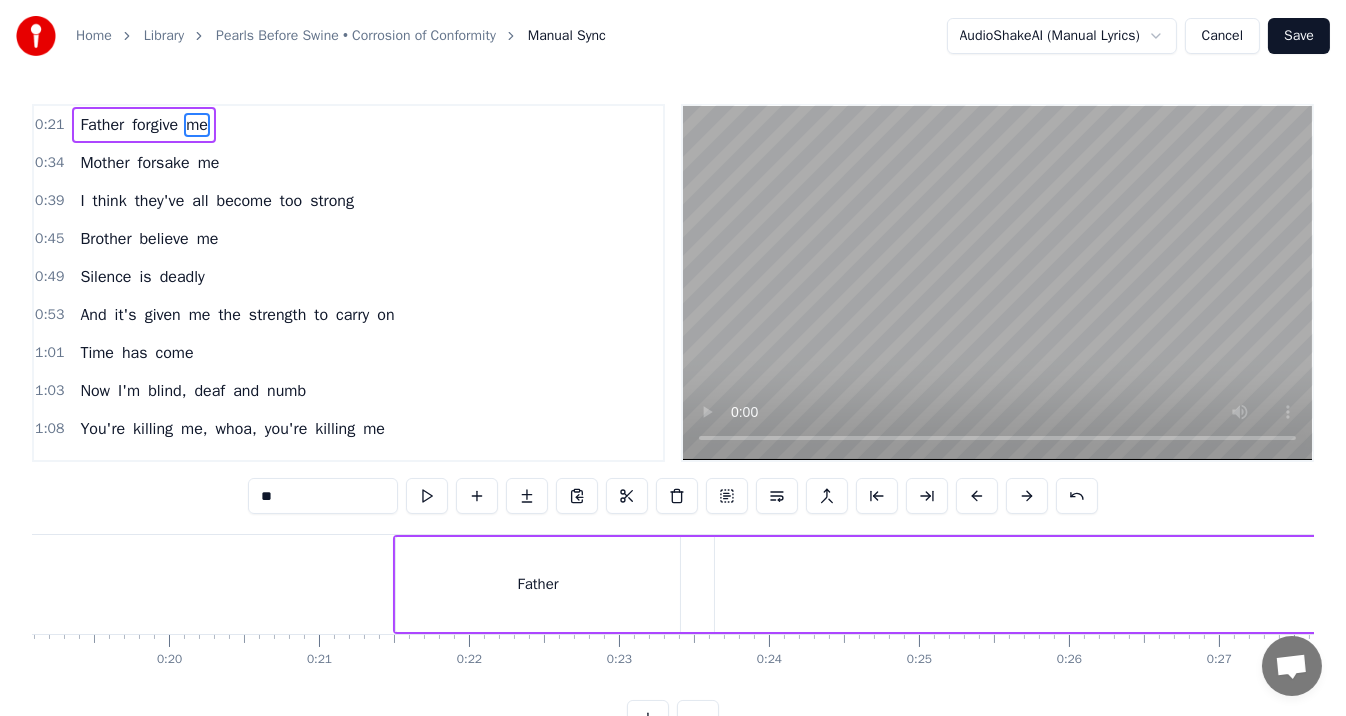 click on "forgive" at bounding box center [1376, 584] 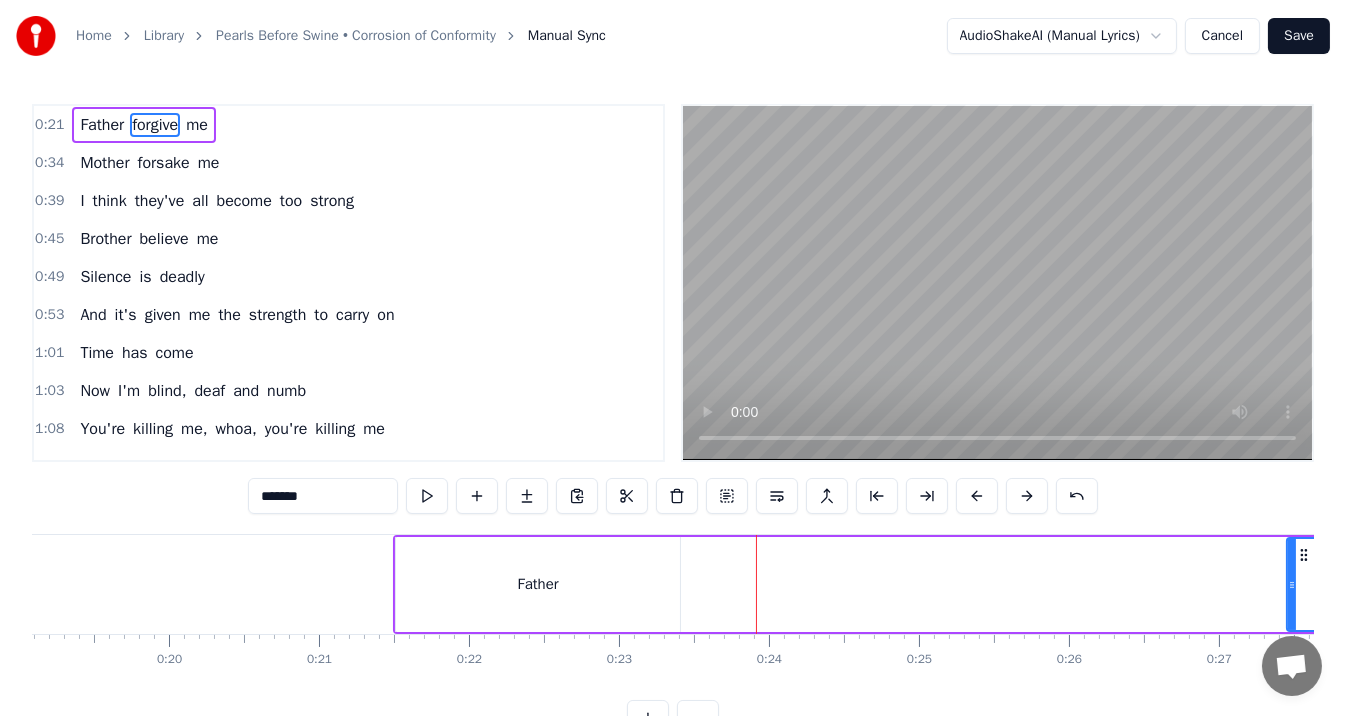 drag, startPoint x: 717, startPoint y: 587, endPoint x: 1289, endPoint y: 581, distance: 572.0315 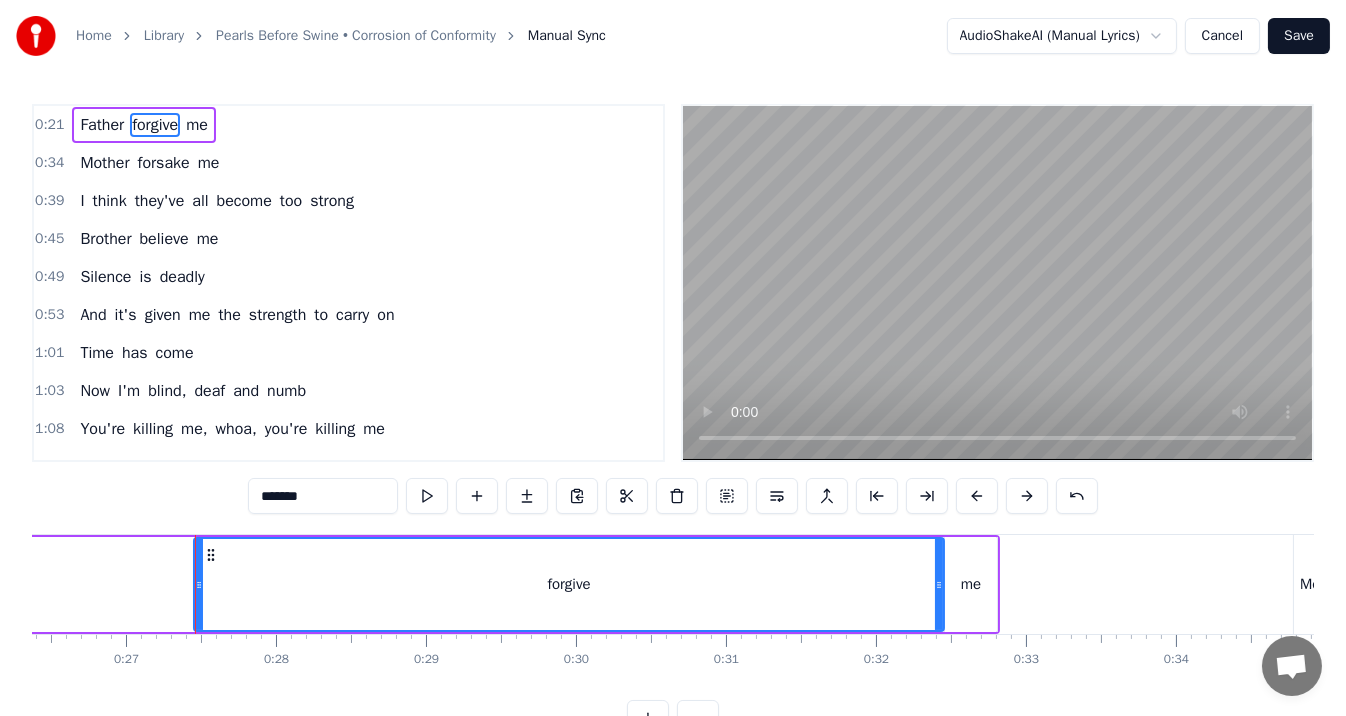 scroll, scrollTop: 0, scrollLeft: 4019, axis: horizontal 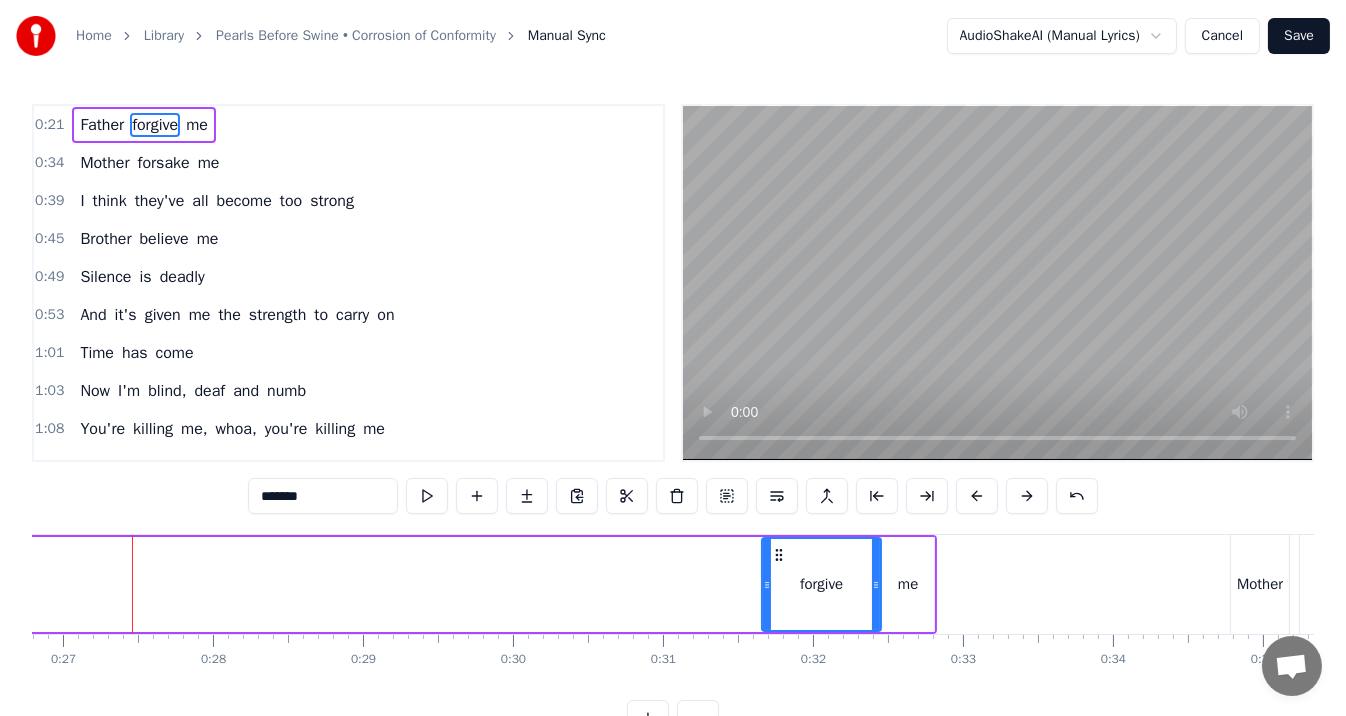 drag, startPoint x: 134, startPoint y: 580, endPoint x: 765, endPoint y: 585, distance: 631.01984 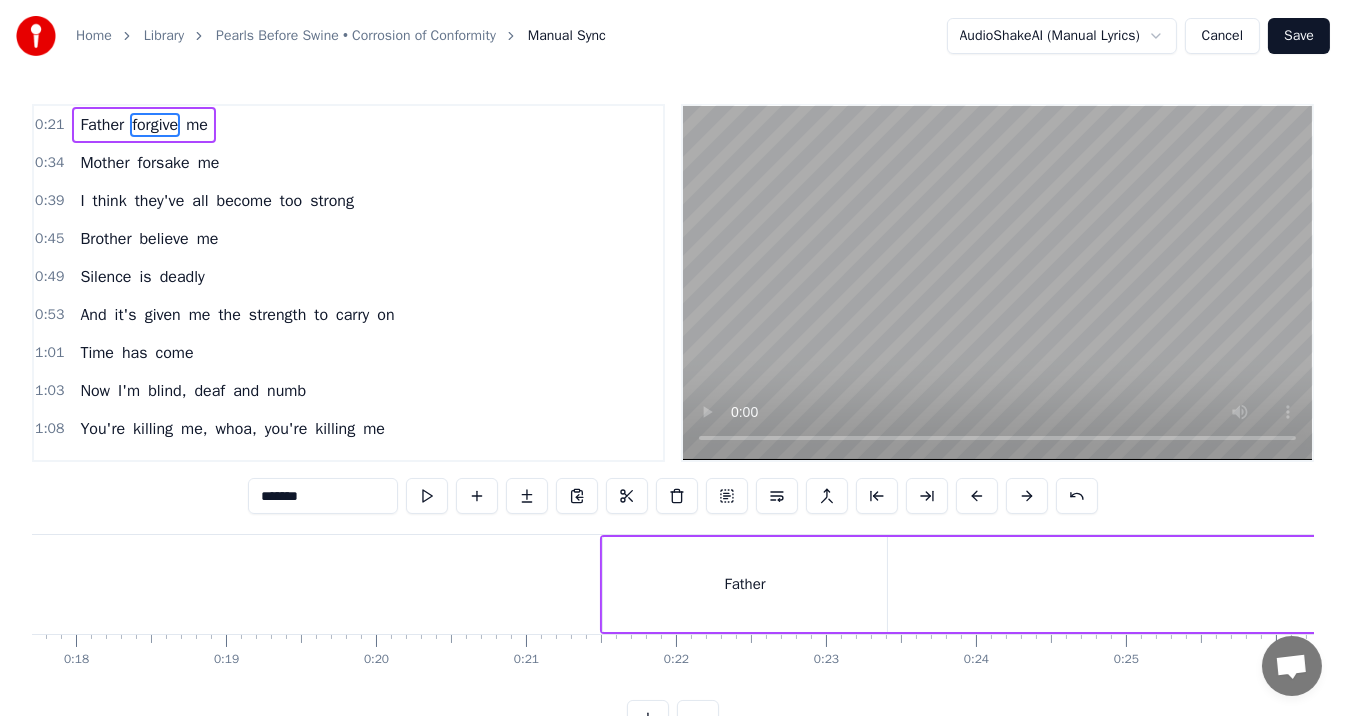 scroll, scrollTop: 0, scrollLeft: 3139, axis: horizontal 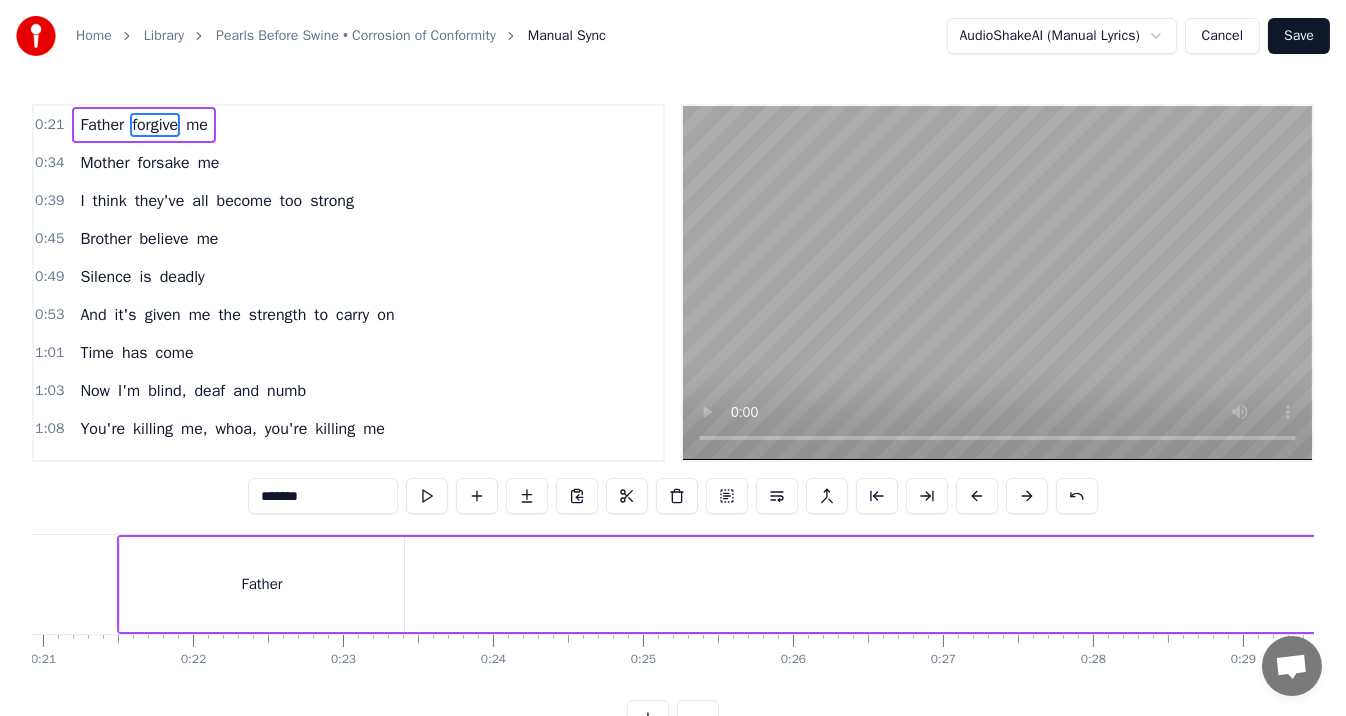 click on "Father" at bounding box center (262, 584) 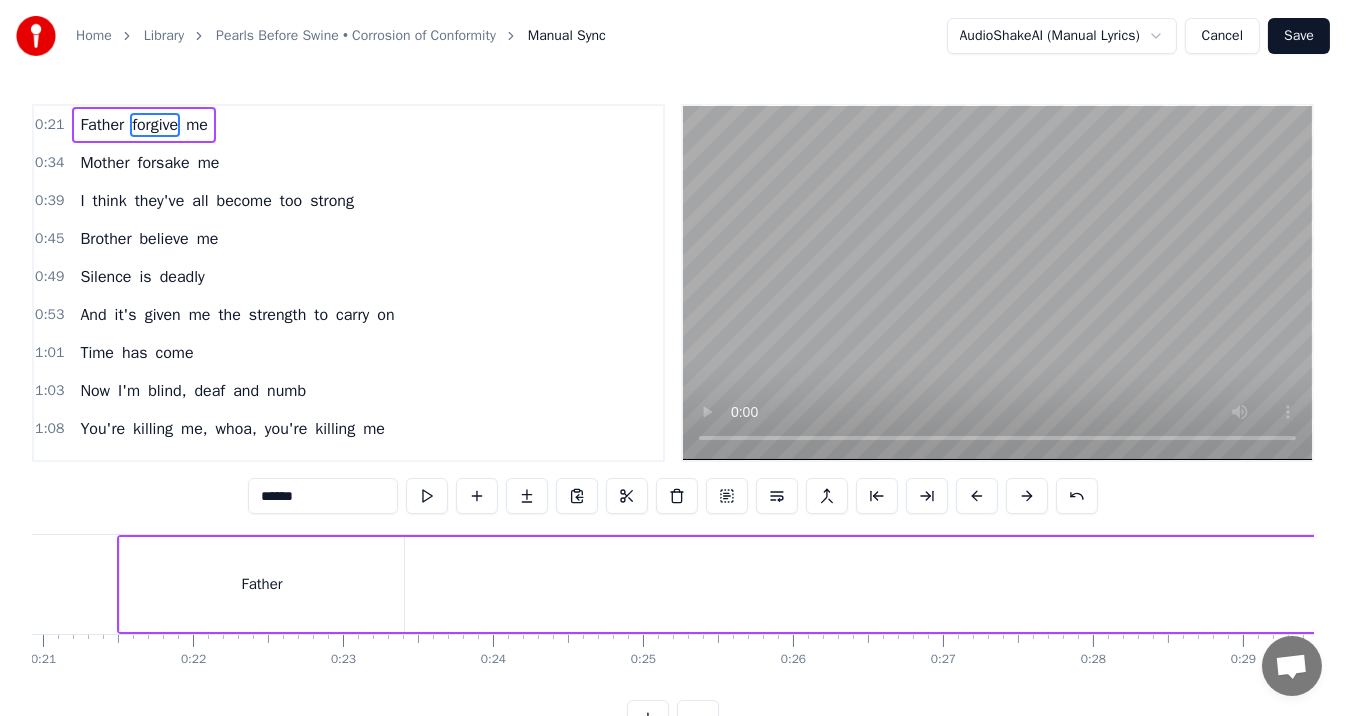 scroll, scrollTop: 0, scrollLeft: 3126, axis: horizontal 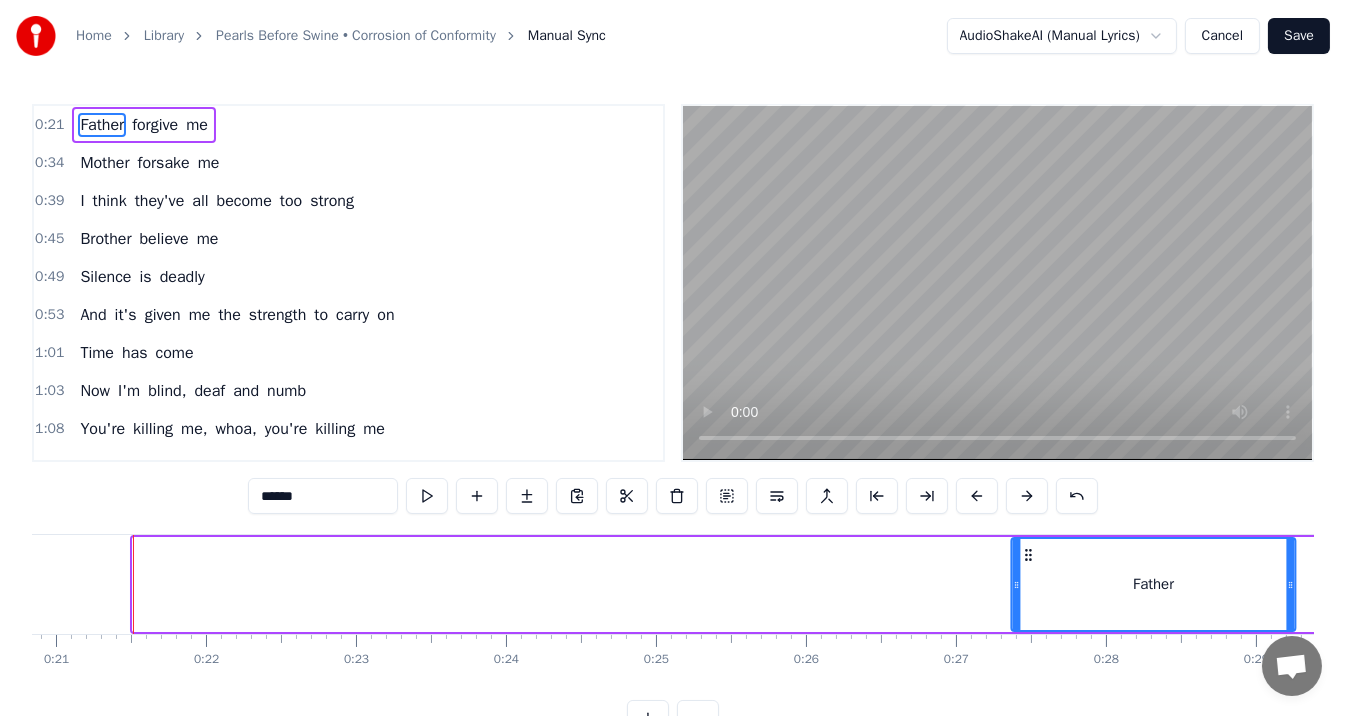 drag, startPoint x: 145, startPoint y: 549, endPoint x: 1049, endPoint y: 567, distance: 904.1792 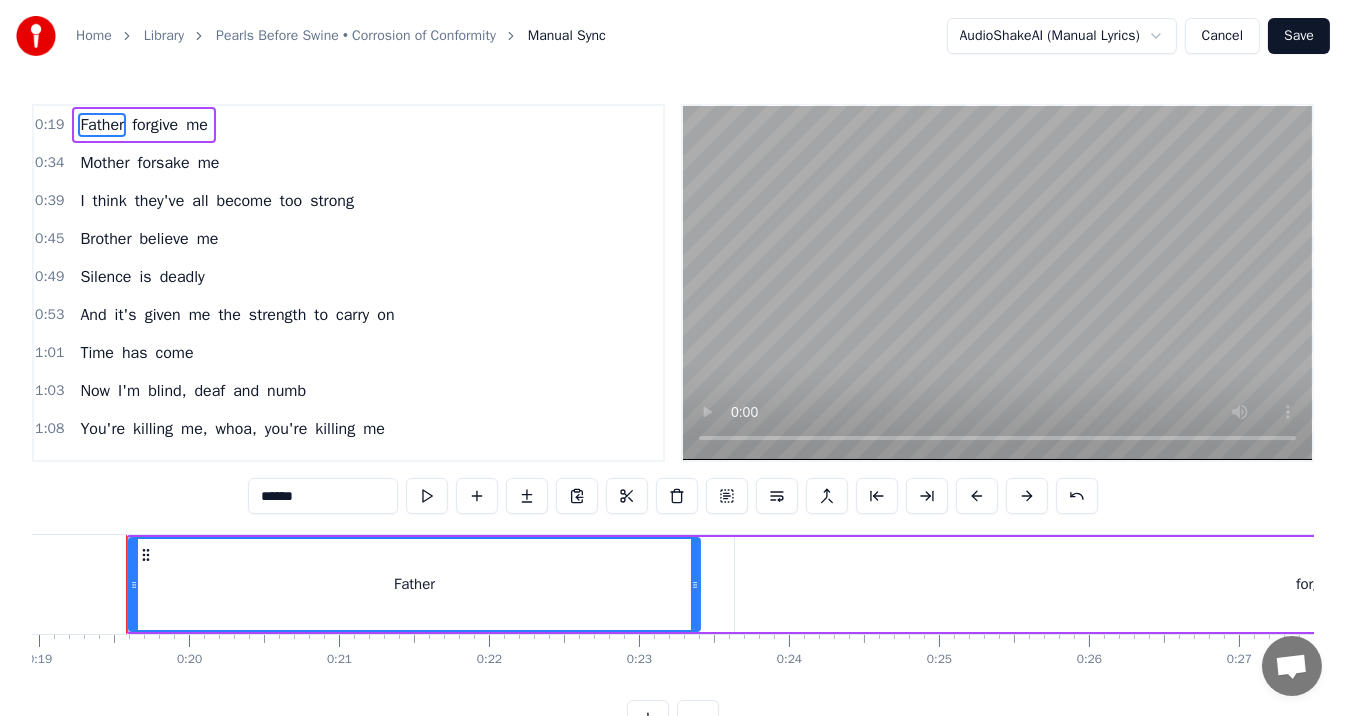 scroll, scrollTop: 0, scrollLeft: 2836, axis: horizontal 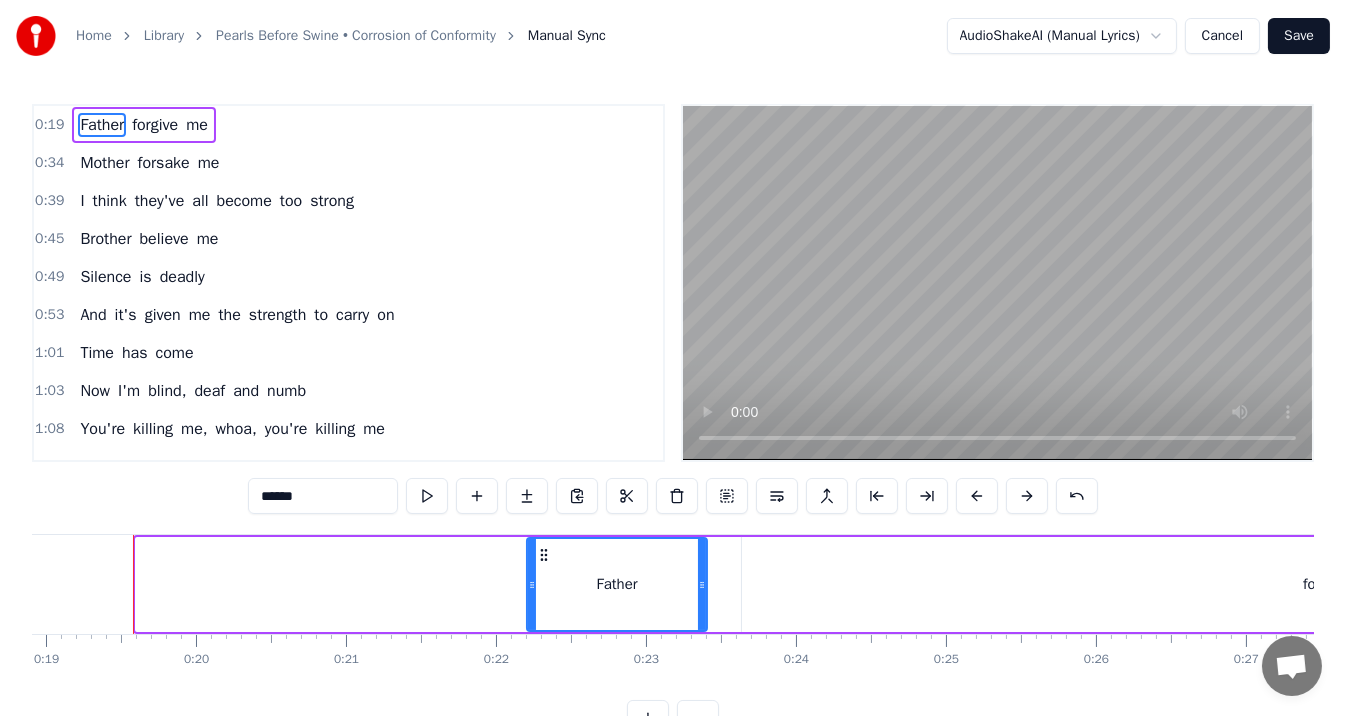 drag, startPoint x: 138, startPoint y: 582, endPoint x: 529, endPoint y: 581, distance: 391.00128 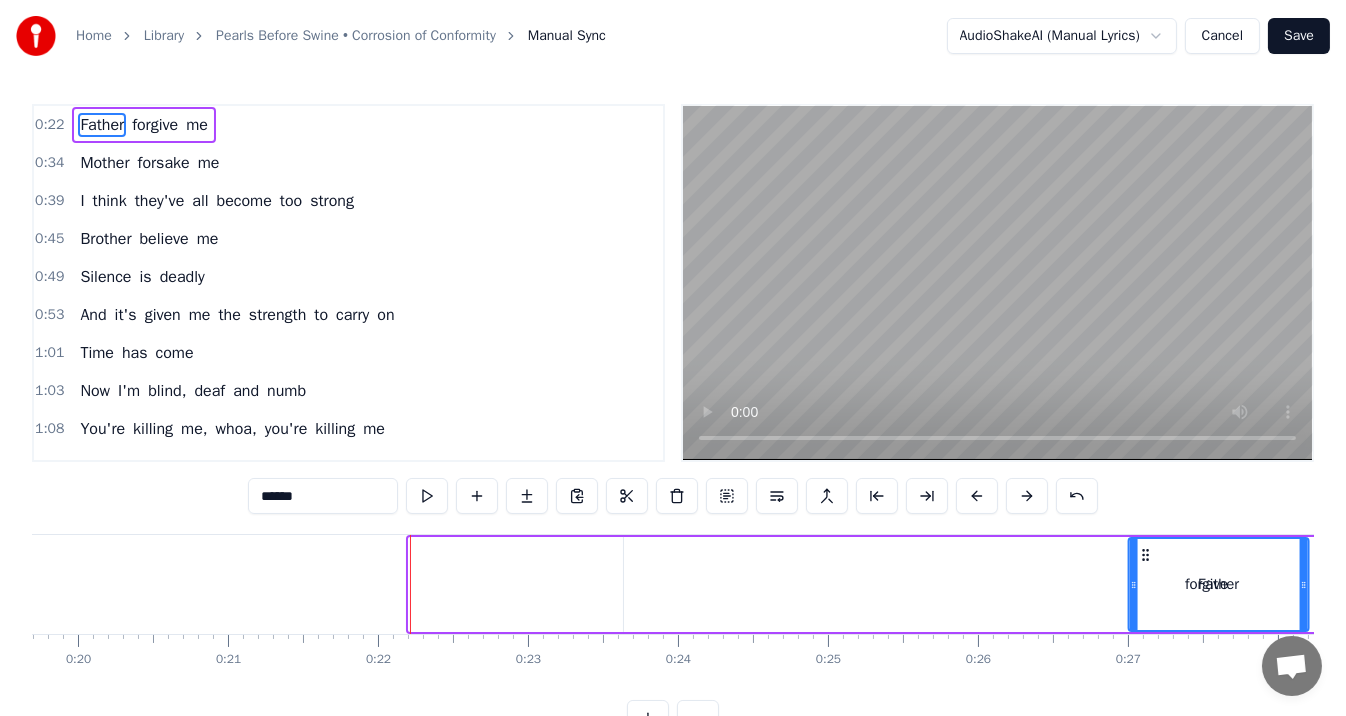 scroll, scrollTop: 0, scrollLeft: 2978, axis: horizontal 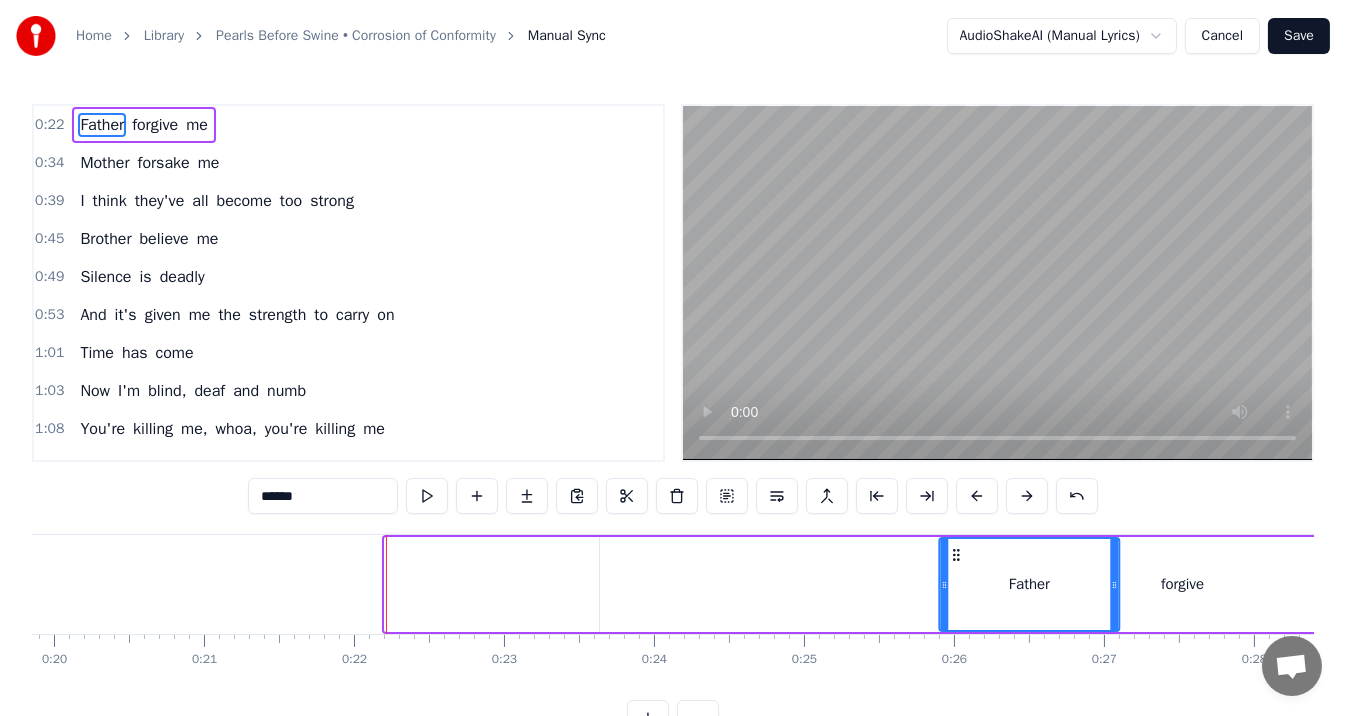 drag, startPoint x: 542, startPoint y: 551, endPoint x: 967, endPoint y: 558, distance: 425.05765 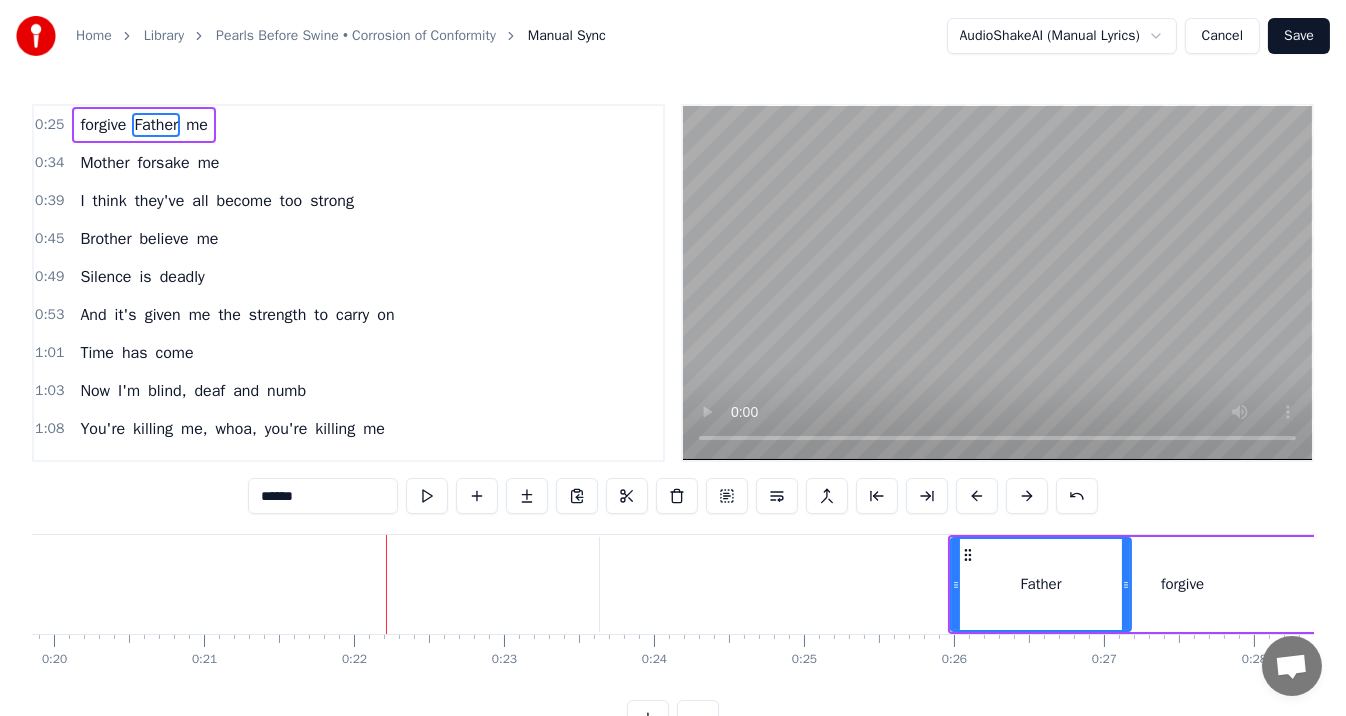click on "forgive" at bounding box center (1182, 584) 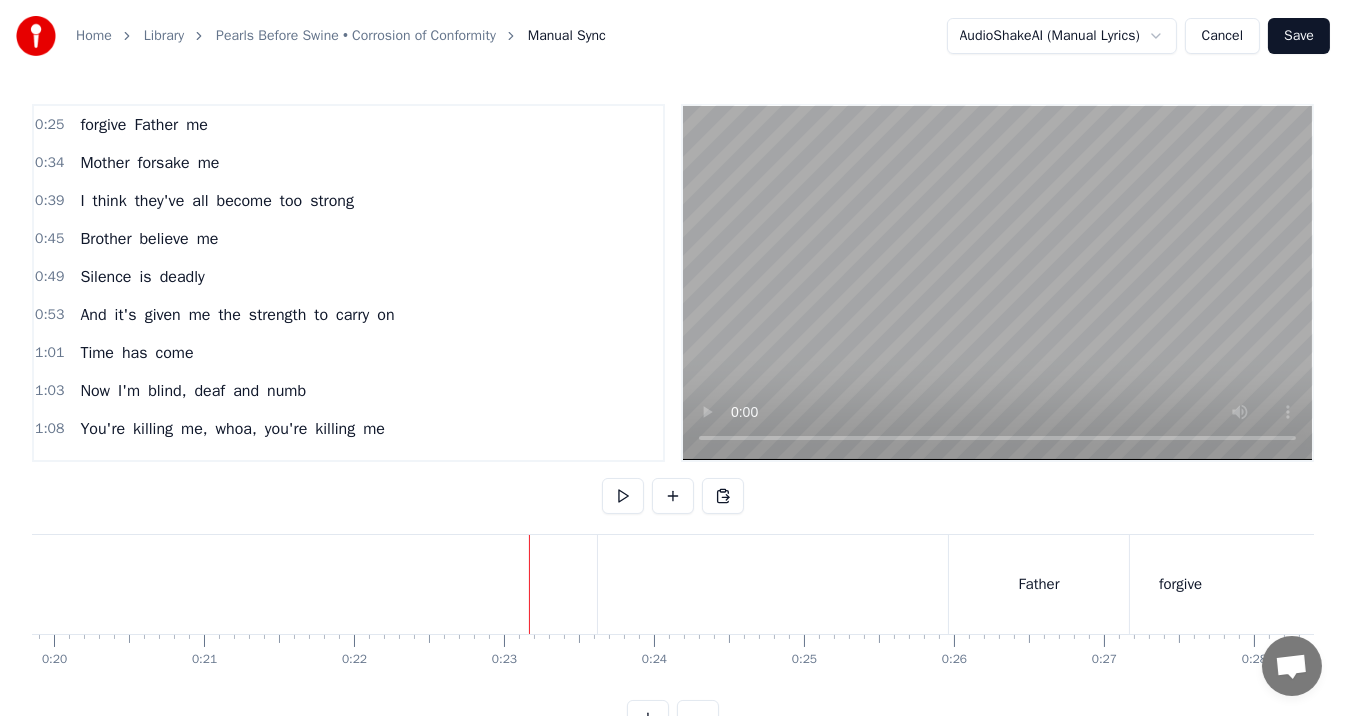 click on "forgive" at bounding box center [1180, 584] 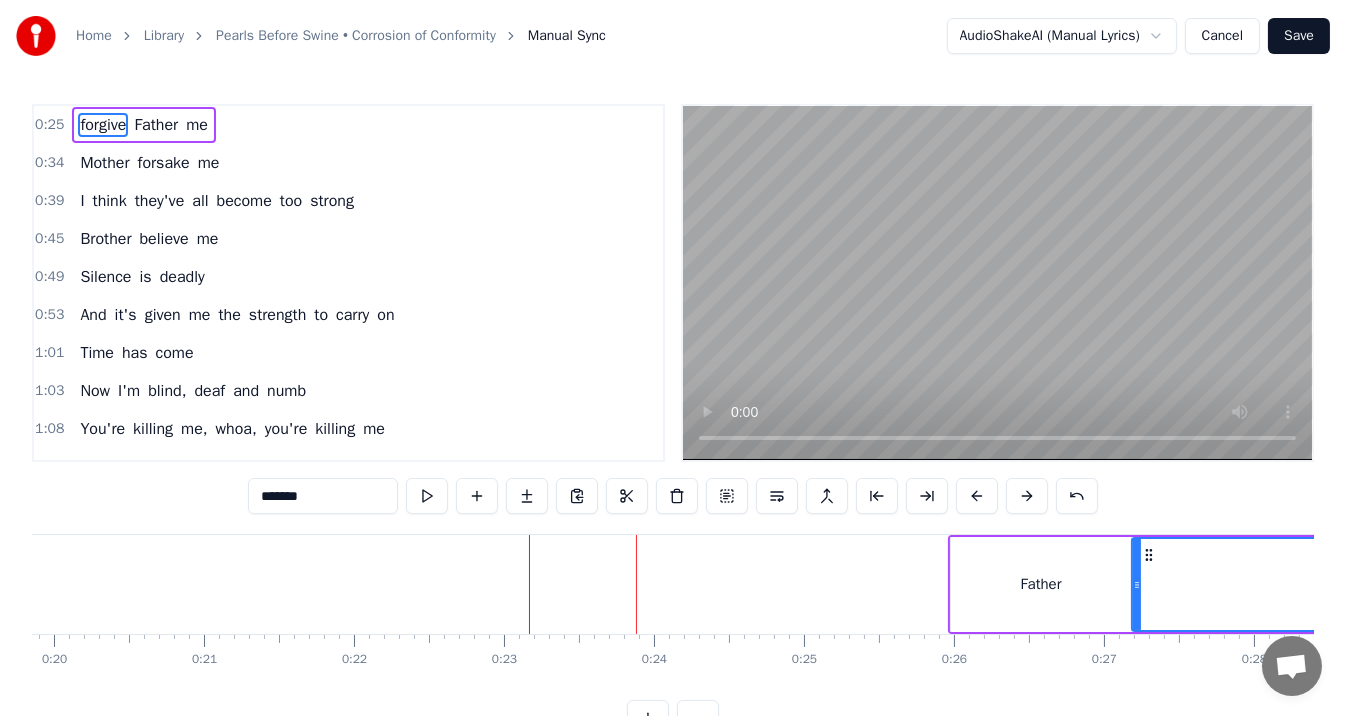 drag, startPoint x: 600, startPoint y: 579, endPoint x: 1133, endPoint y: 583, distance: 533.015 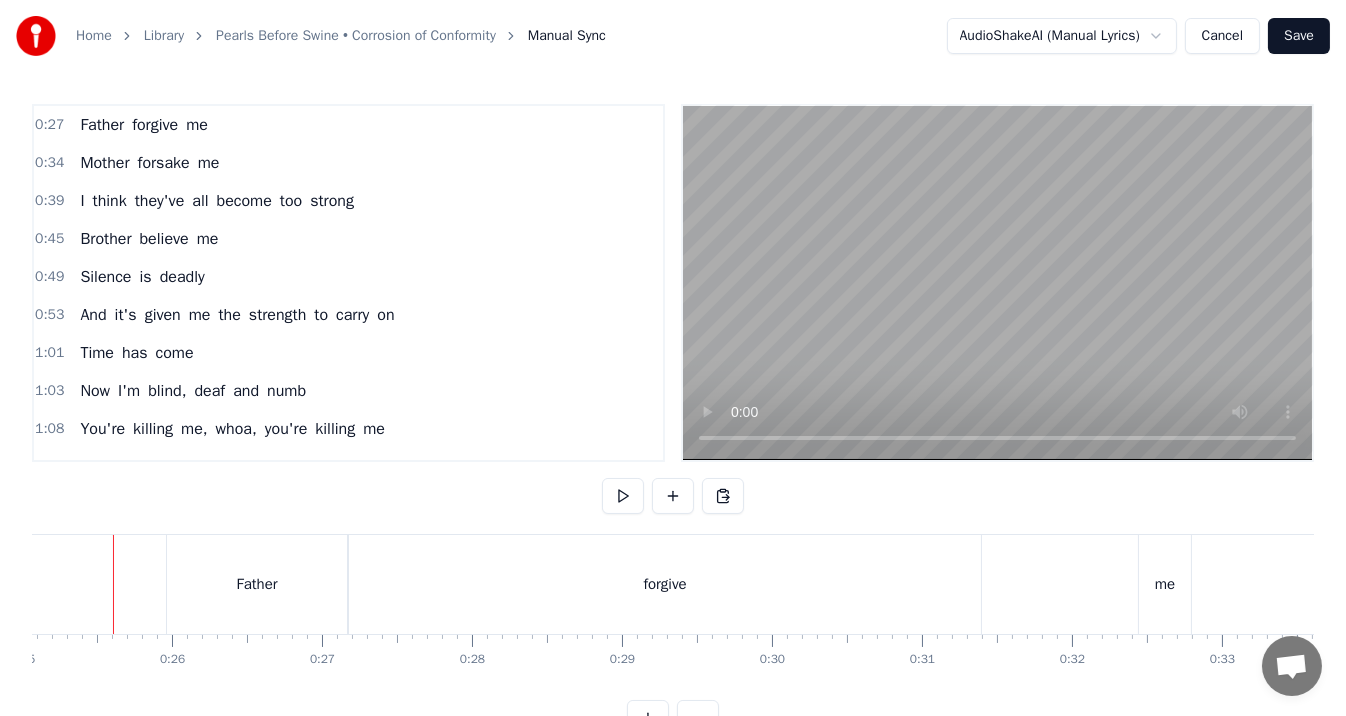 scroll, scrollTop: 0, scrollLeft: 3741, axis: horizontal 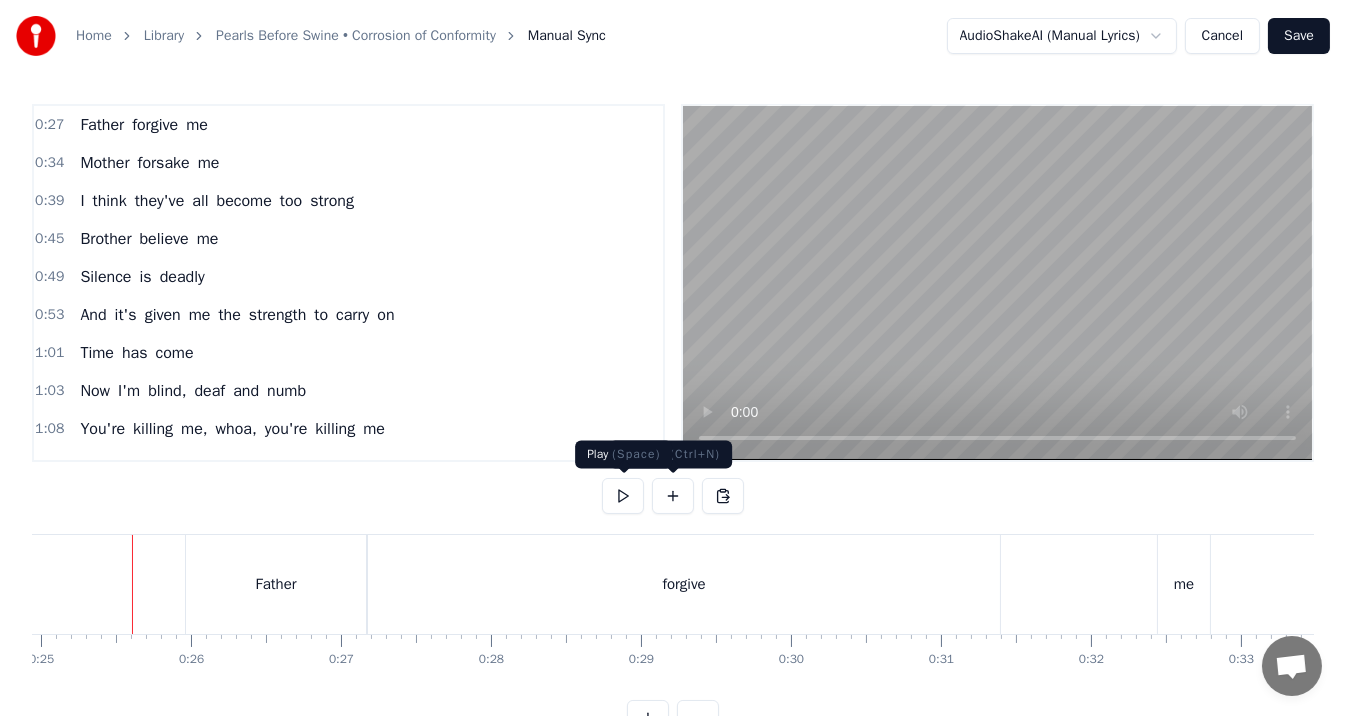 click at bounding box center (623, 496) 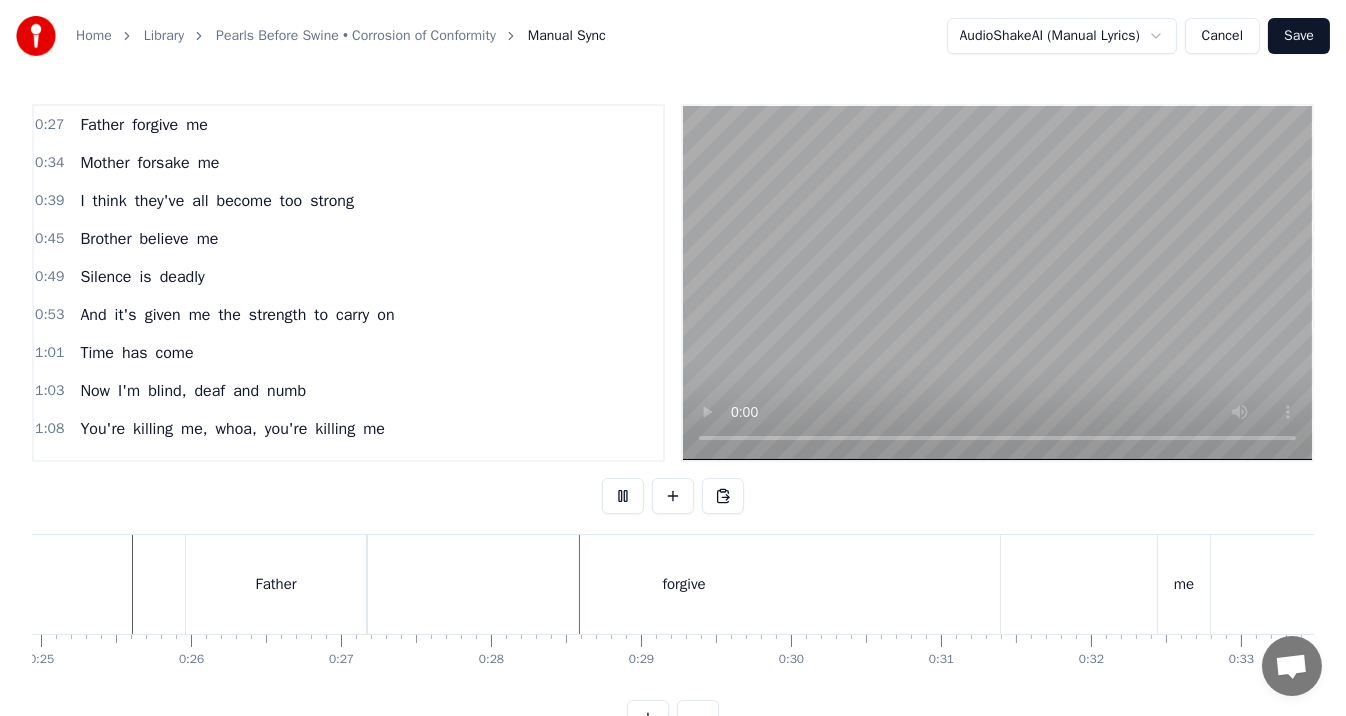 click at bounding box center [623, 496] 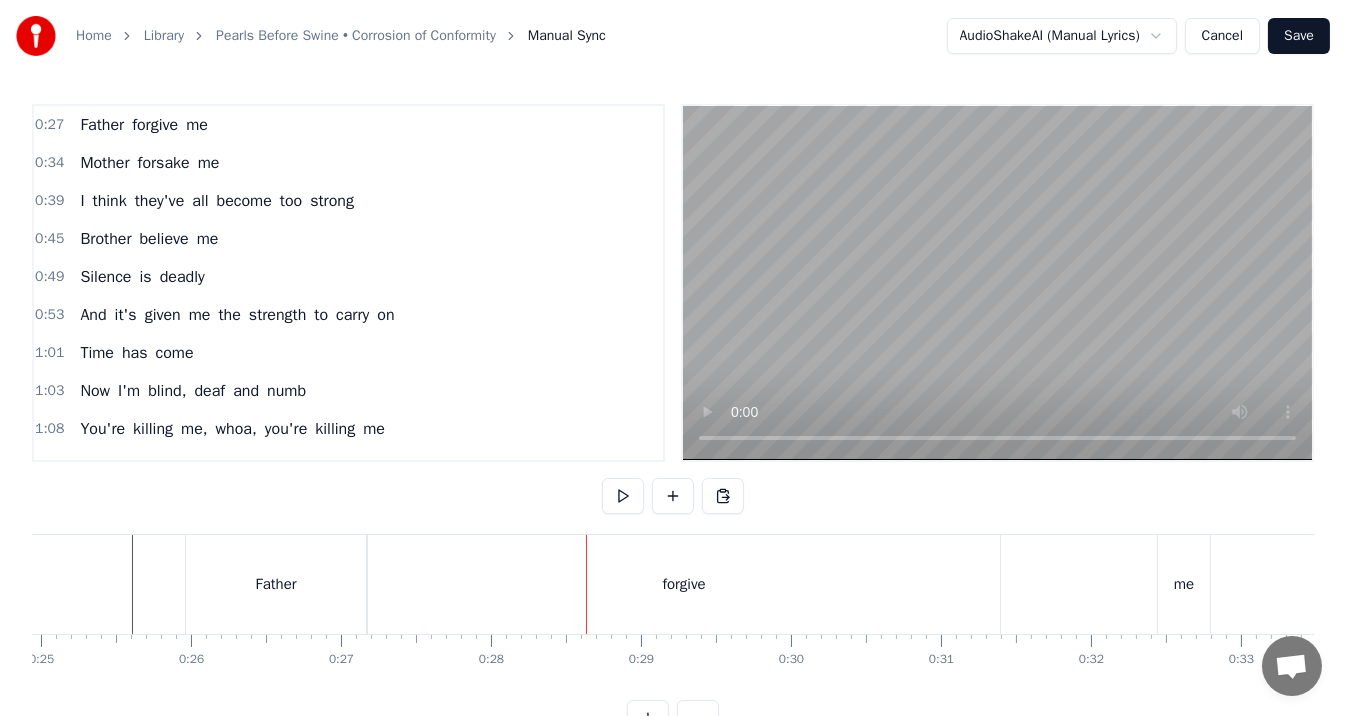 click on "forgive" at bounding box center [684, 584] 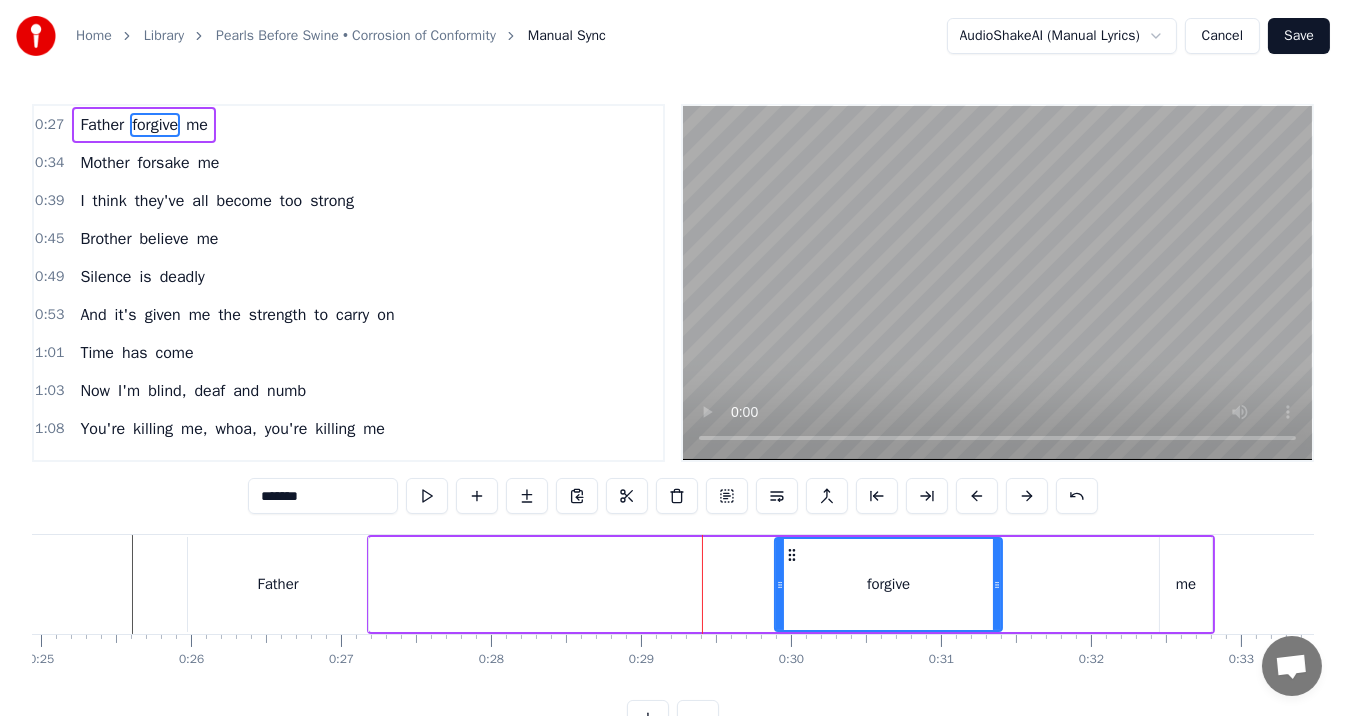 drag, startPoint x: 372, startPoint y: 585, endPoint x: 787, endPoint y: 577, distance: 415.0771 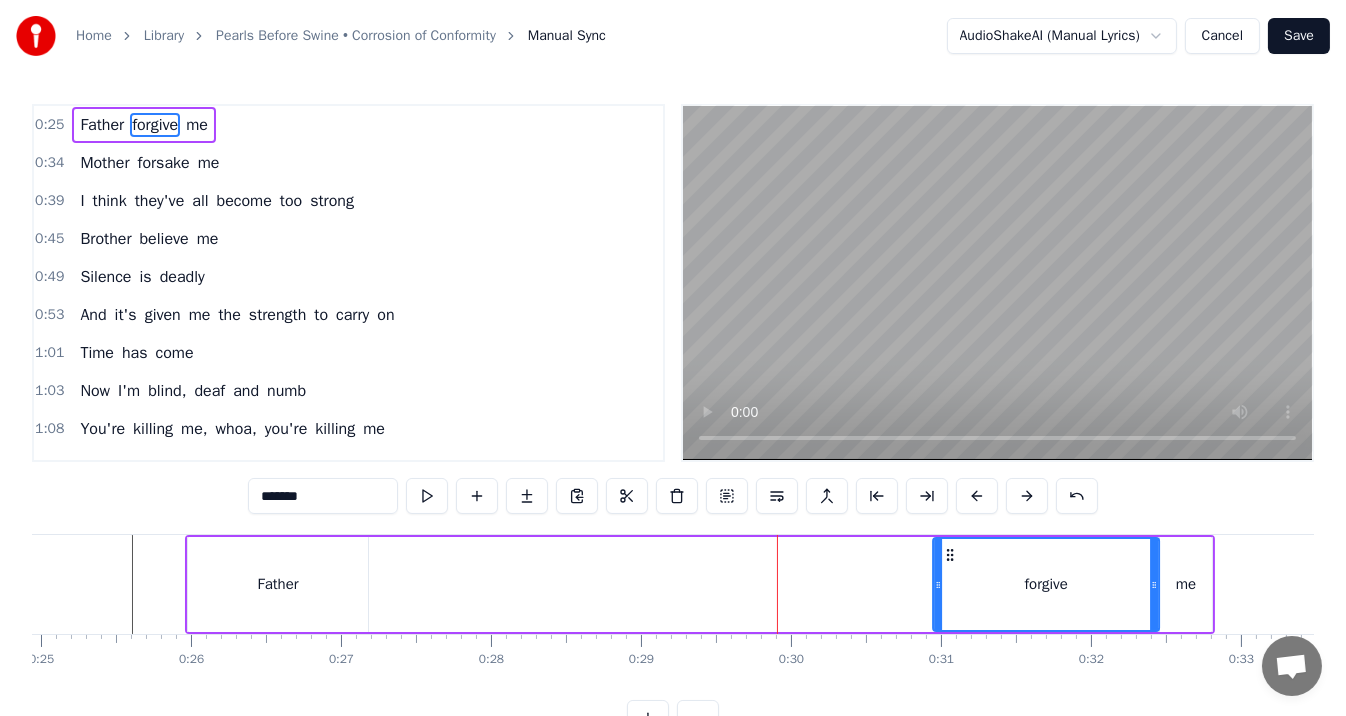 drag, startPoint x: 791, startPoint y: 556, endPoint x: 948, endPoint y: 560, distance: 157.05095 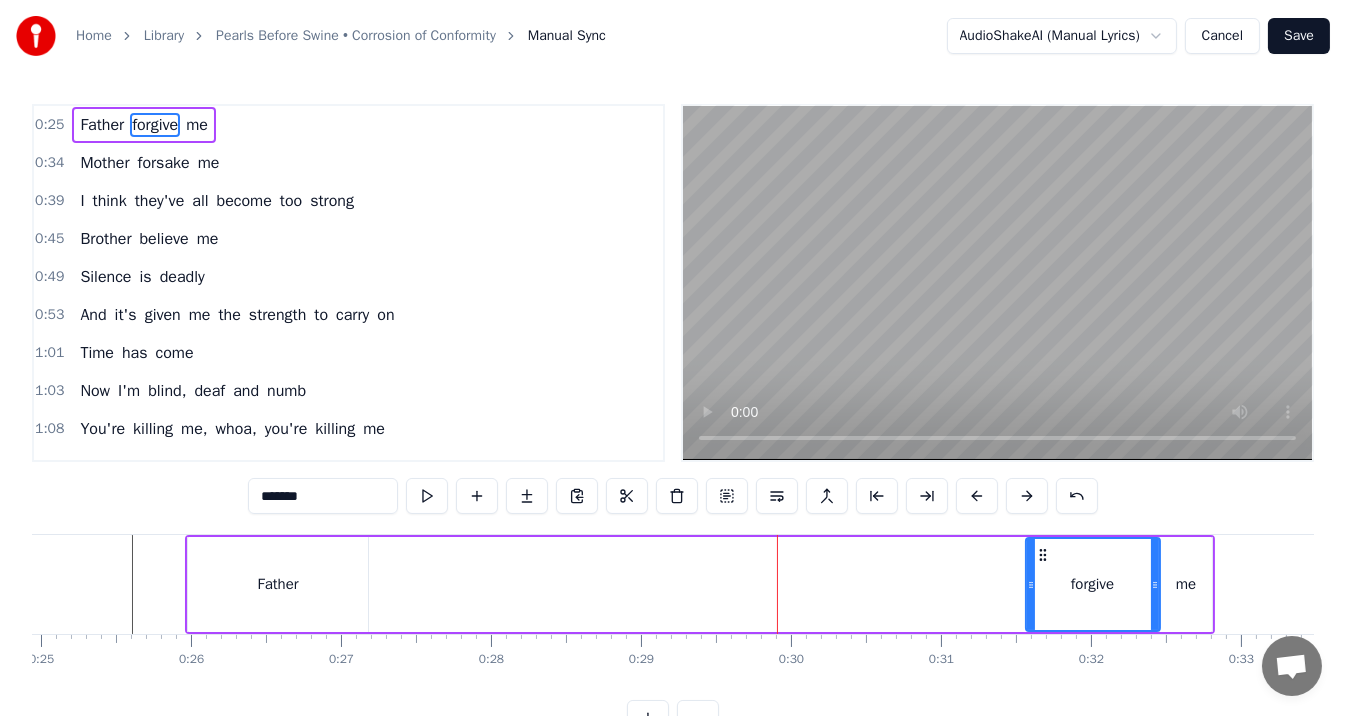 drag, startPoint x: 934, startPoint y: 576, endPoint x: 975, endPoint y: 589, distance: 43.011627 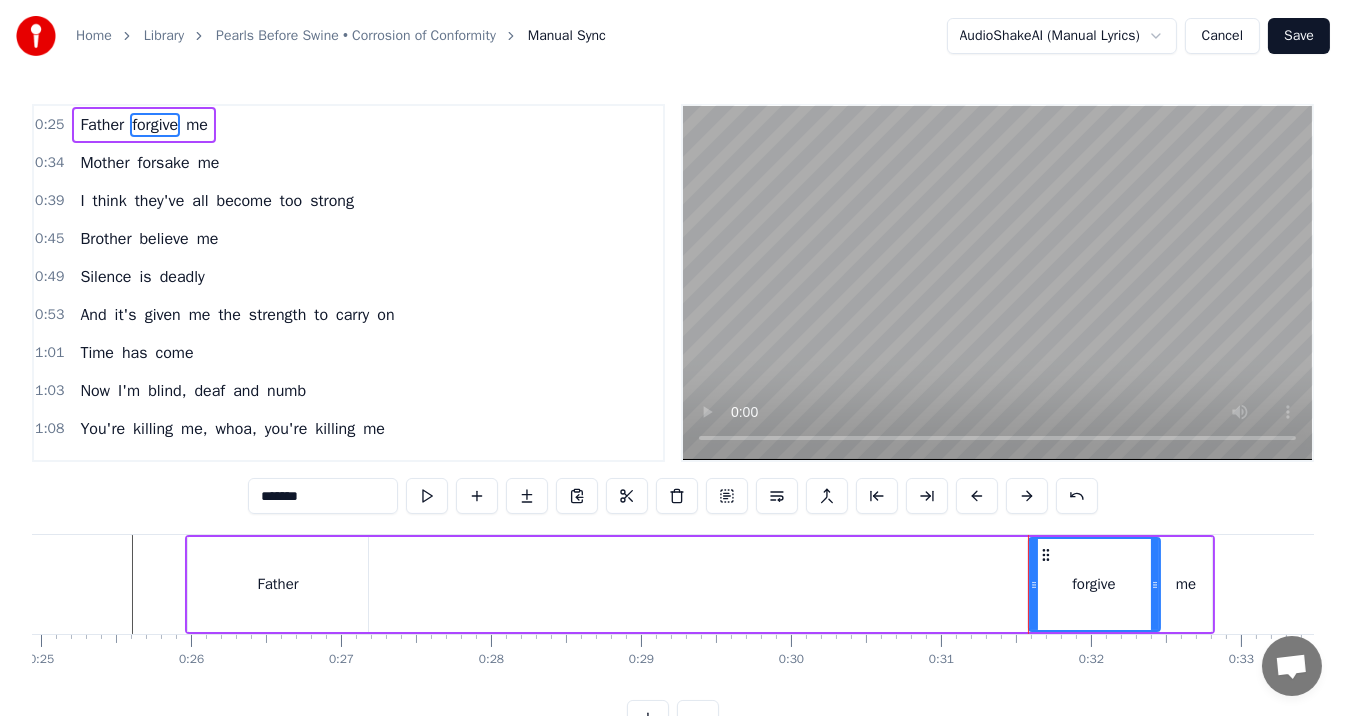 click on "Father" at bounding box center [278, 584] 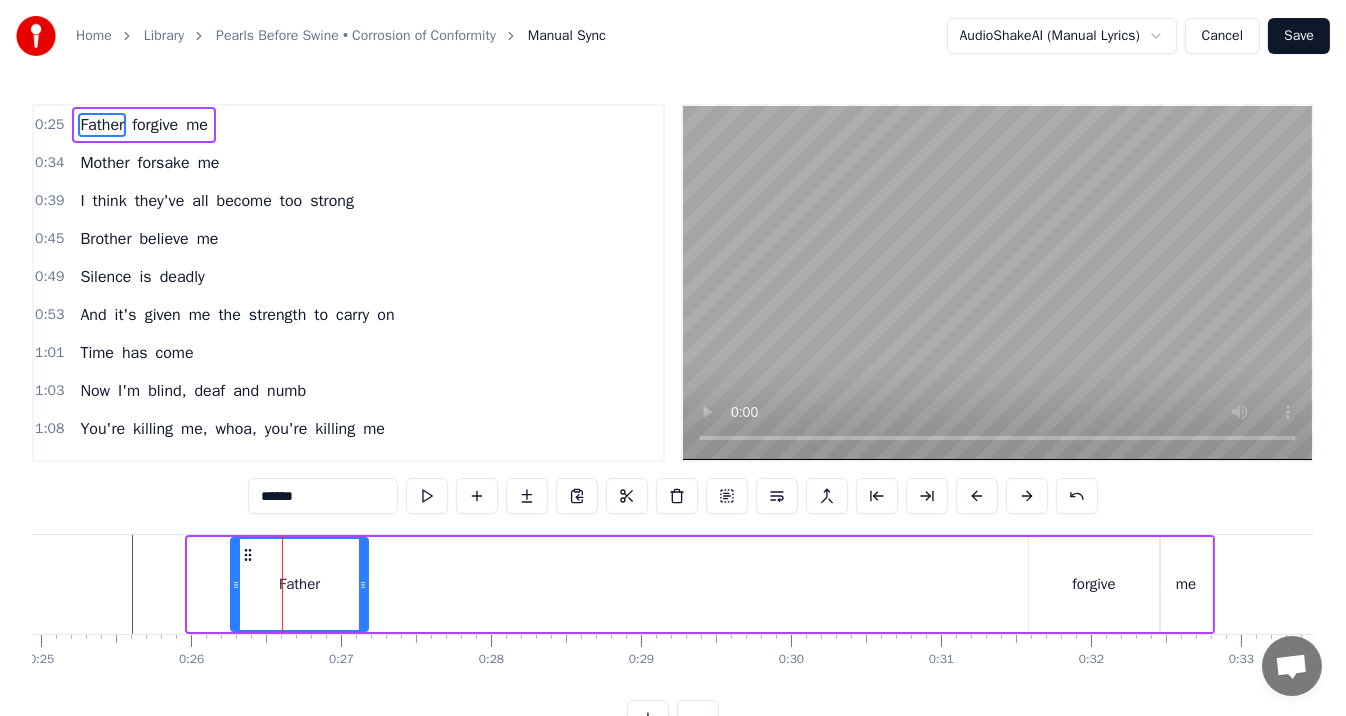 drag, startPoint x: 188, startPoint y: 574, endPoint x: 265, endPoint y: 578, distance: 77.10383 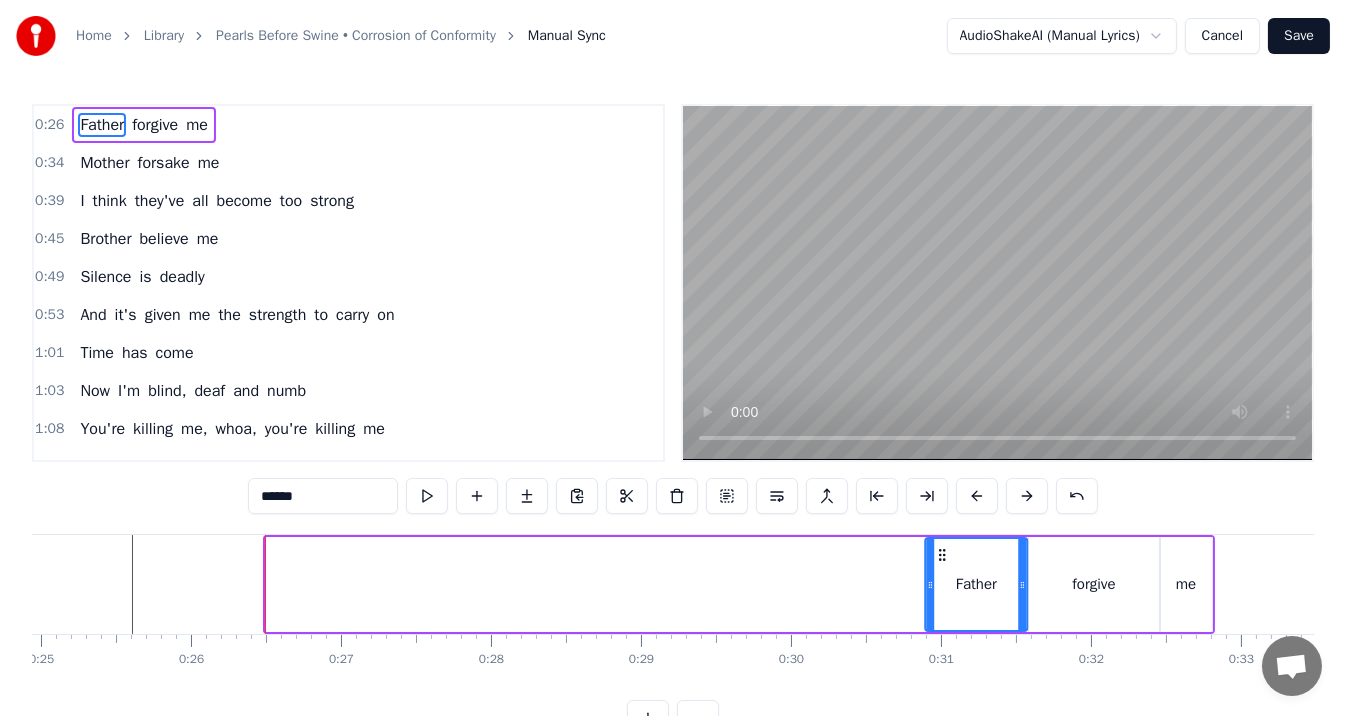 drag, startPoint x: 282, startPoint y: 553, endPoint x: 941, endPoint y: 546, distance: 659.0372 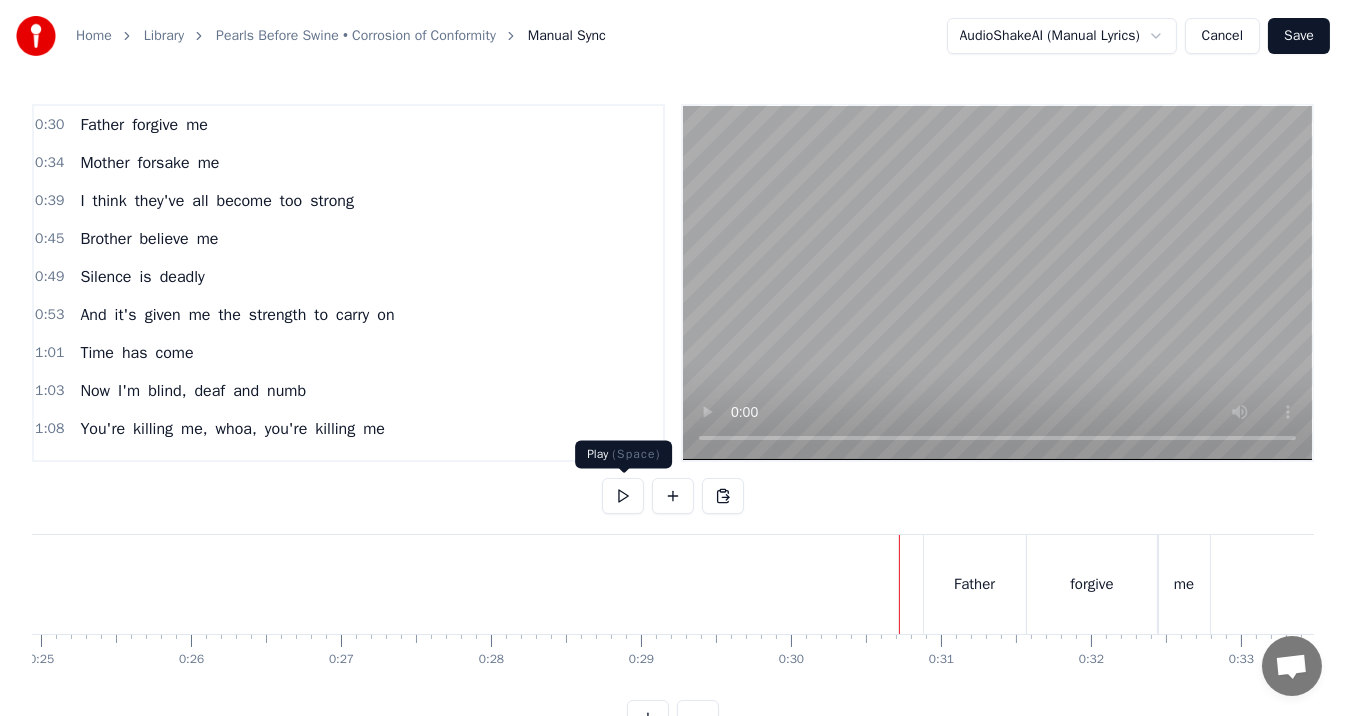 click at bounding box center [623, 496] 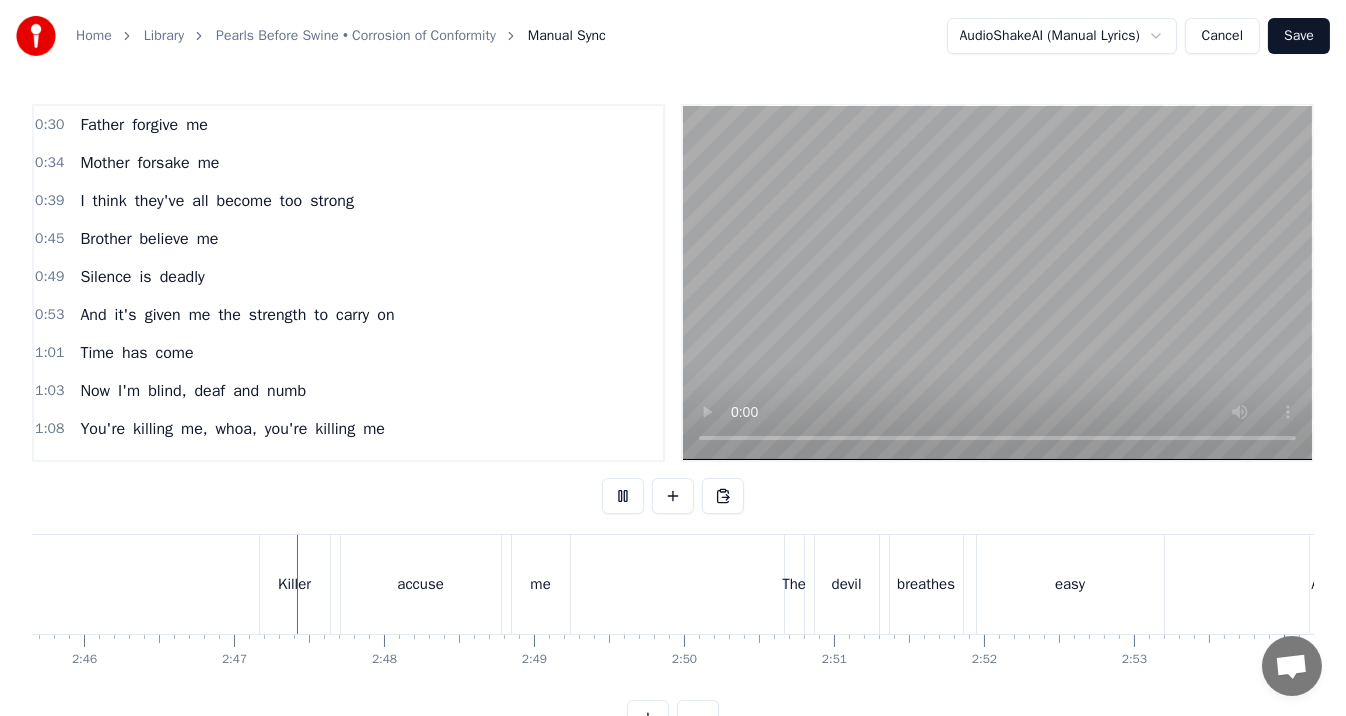 scroll, scrollTop: 0, scrollLeft: 24941, axis: horizontal 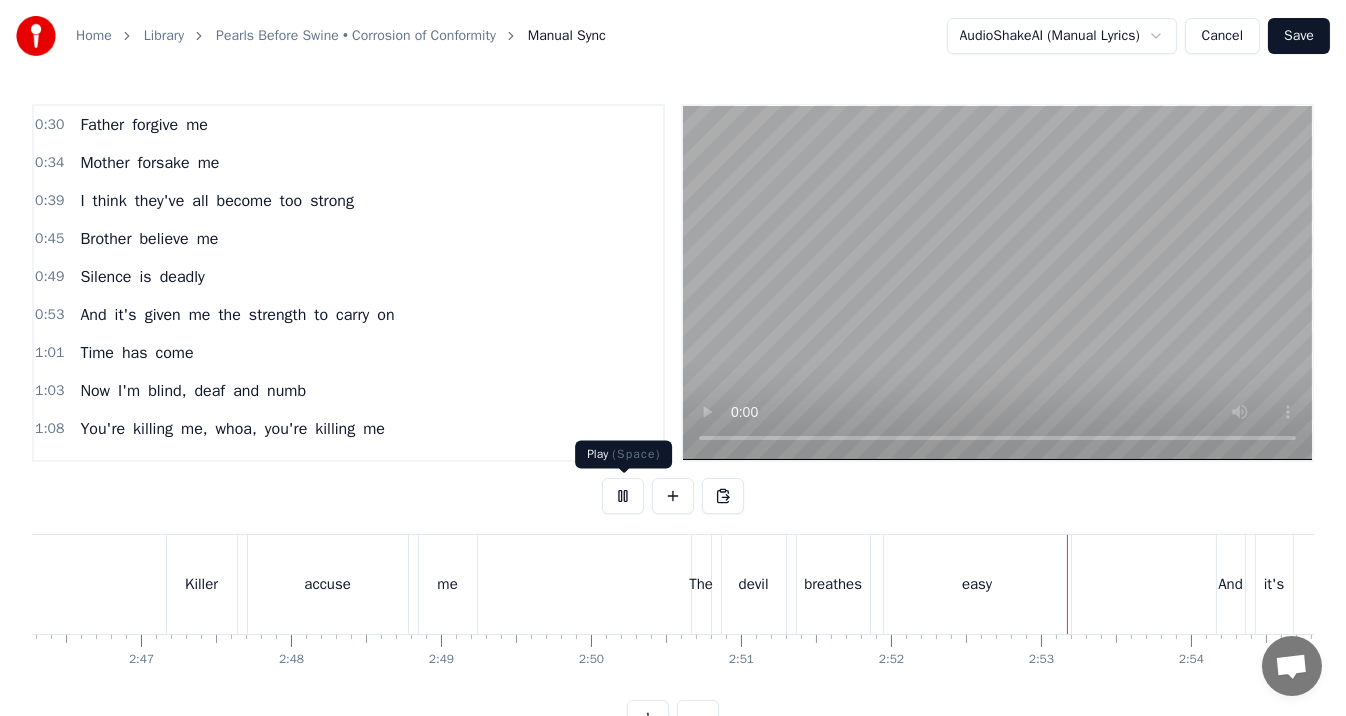 click at bounding box center [623, 496] 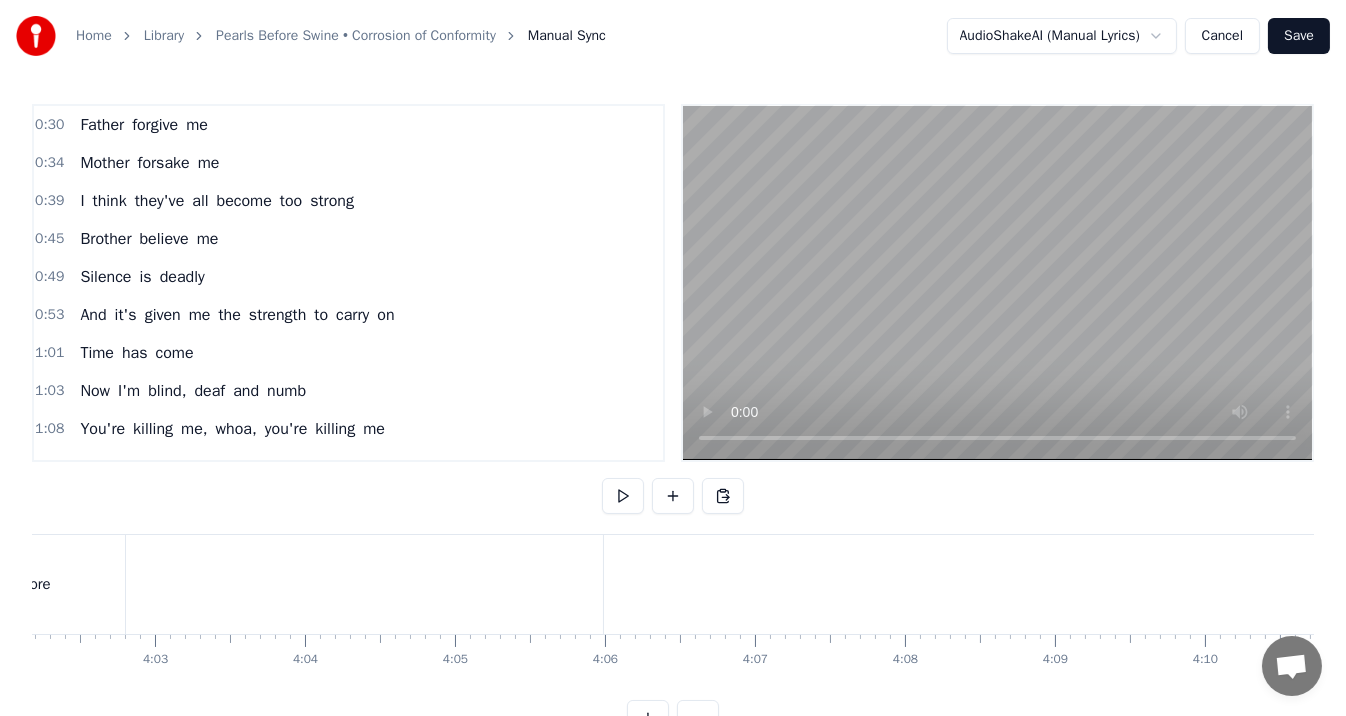 scroll, scrollTop: 0, scrollLeft: 36465, axis: horizontal 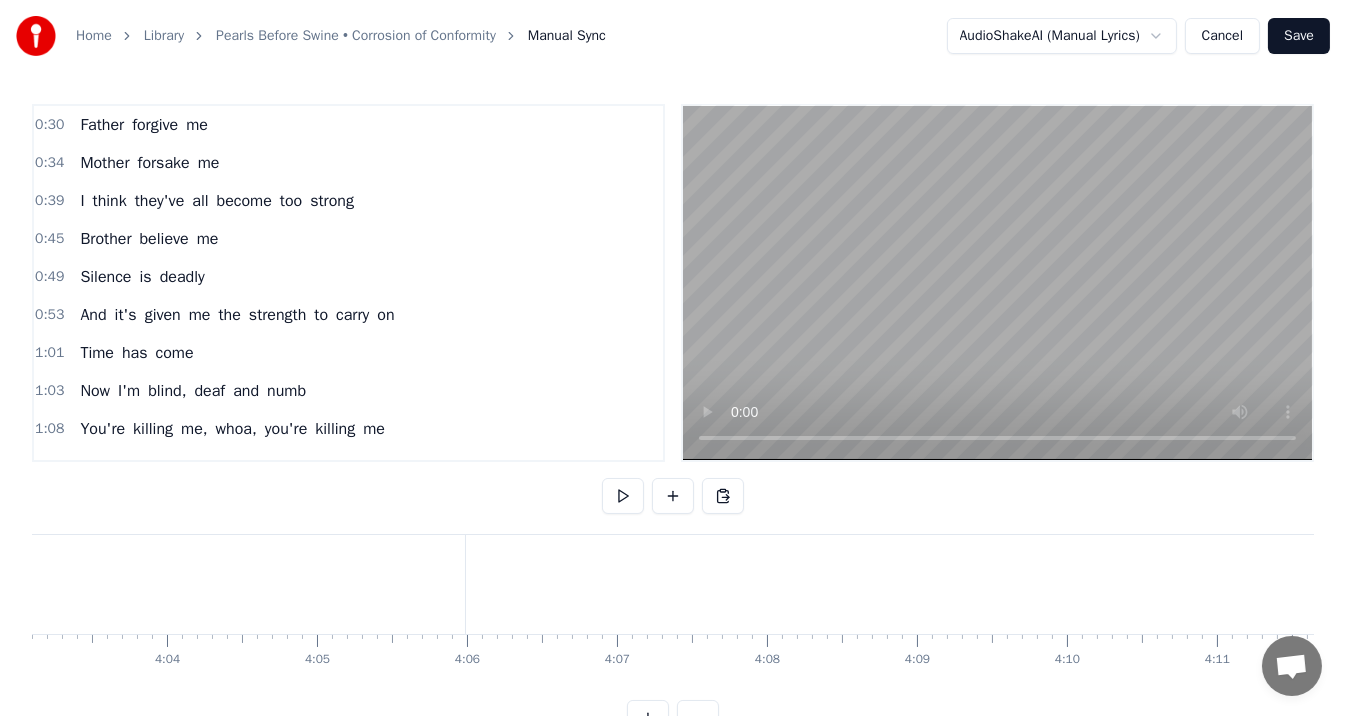 click on "Wallow, pearls before swine" at bounding box center [1941, 584] 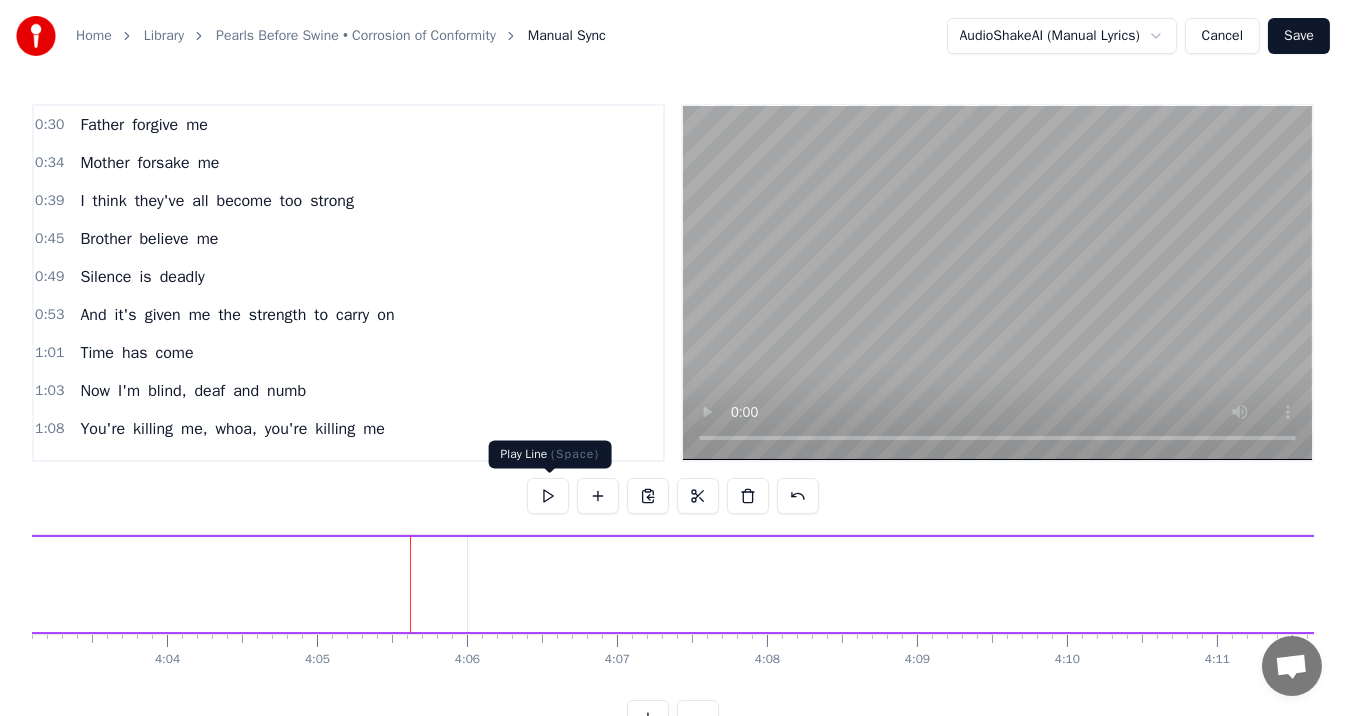 click at bounding box center [548, 496] 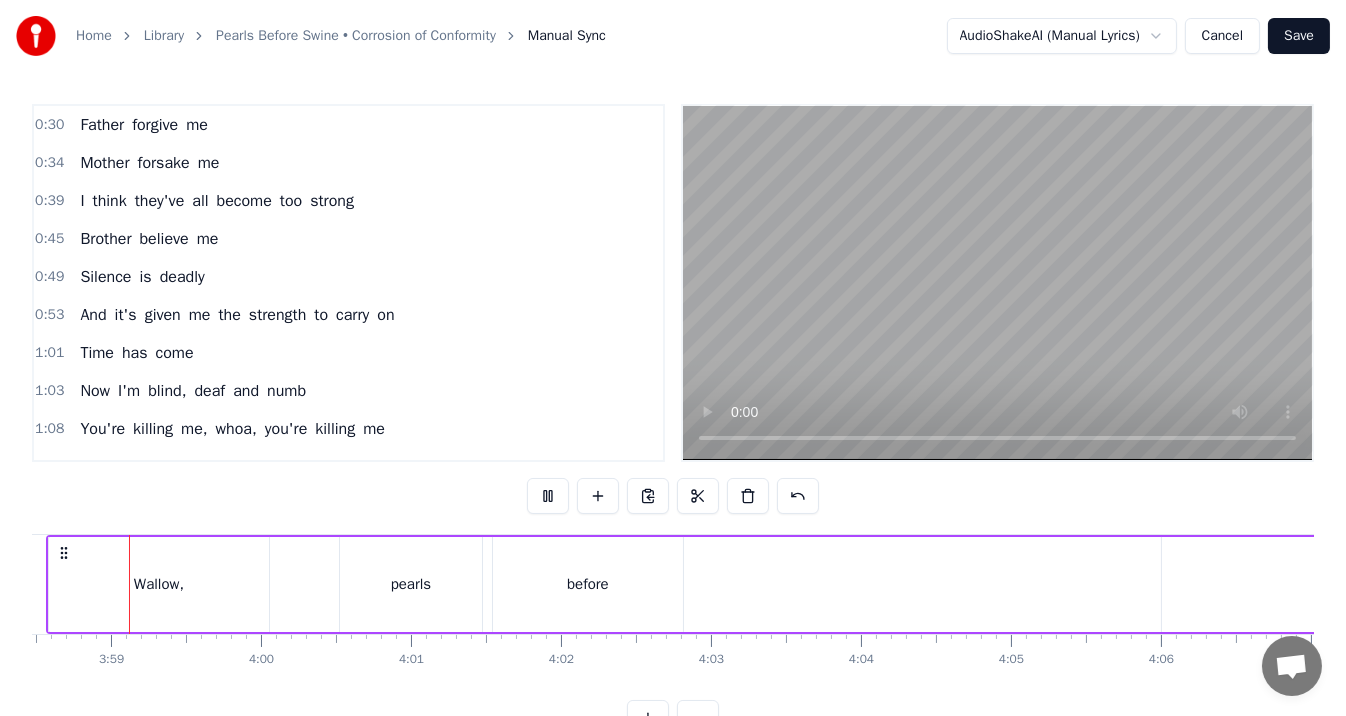 scroll, scrollTop: 0, scrollLeft: 35757, axis: horizontal 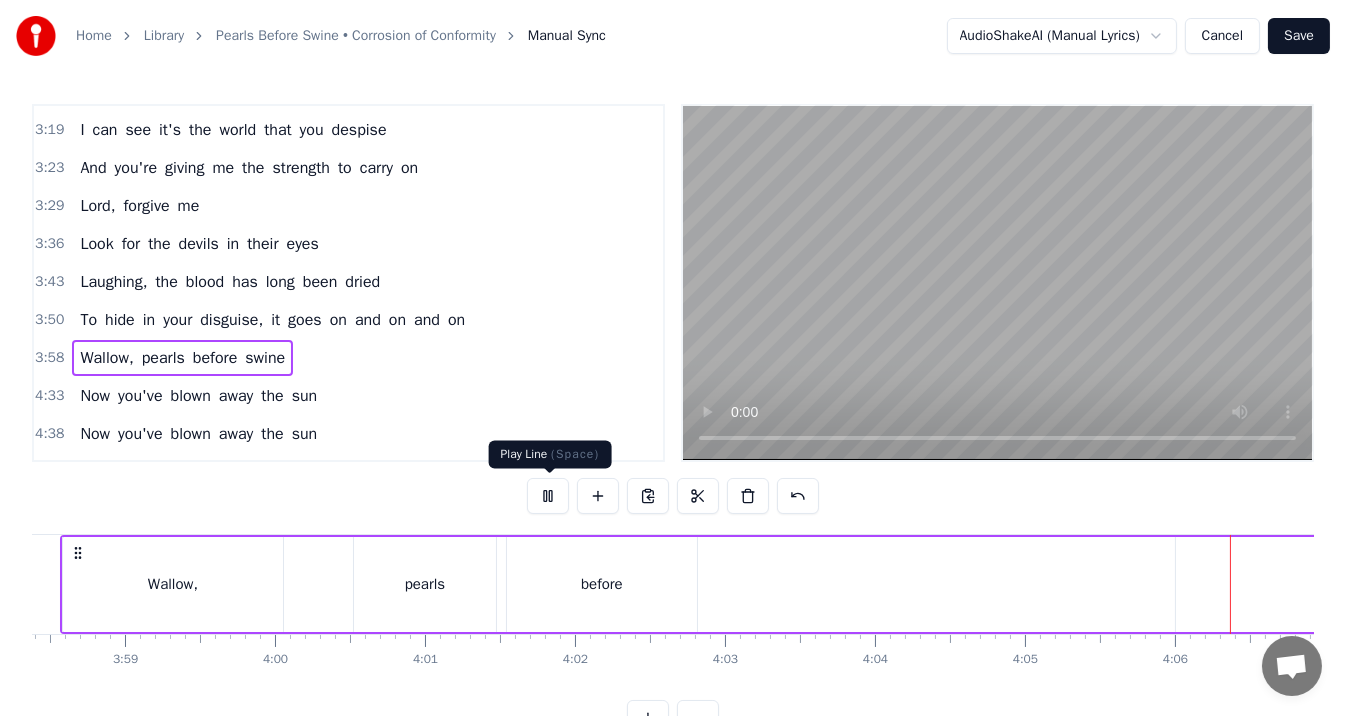 click at bounding box center (548, 496) 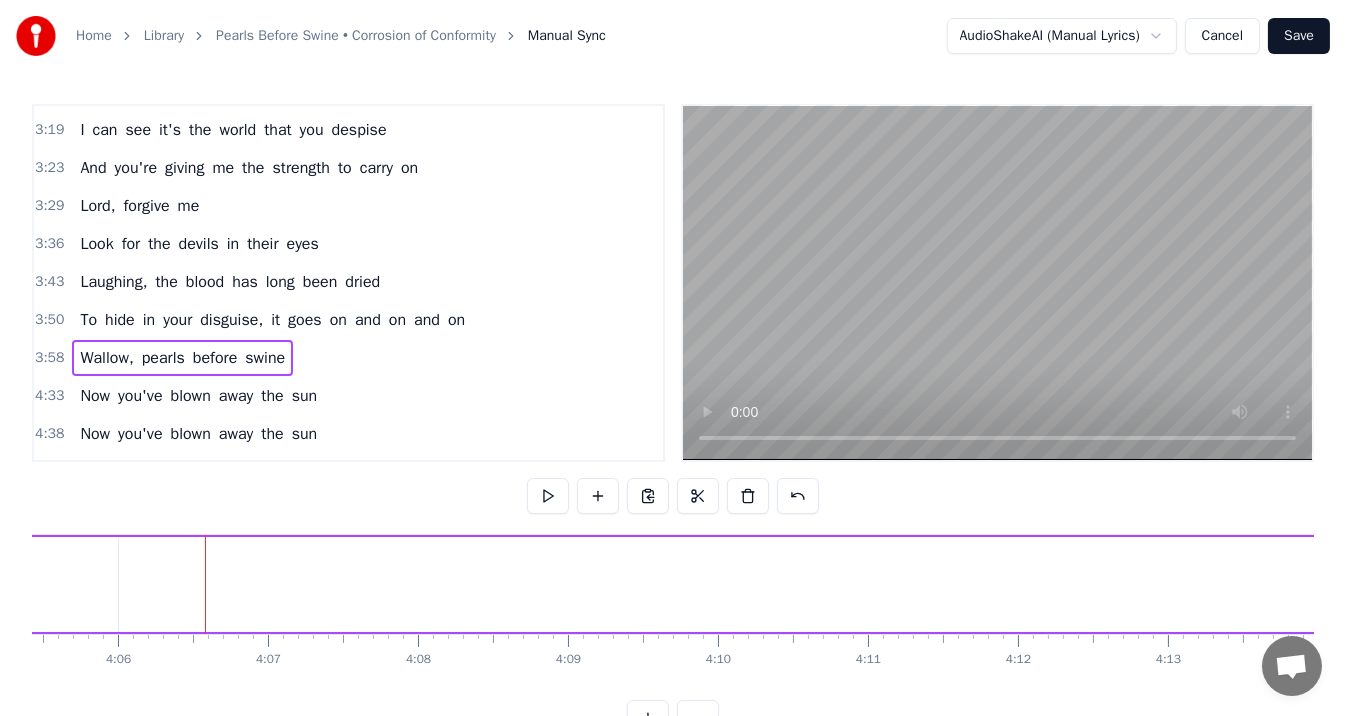 scroll, scrollTop: 0, scrollLeft: 36886, axis: horizontal 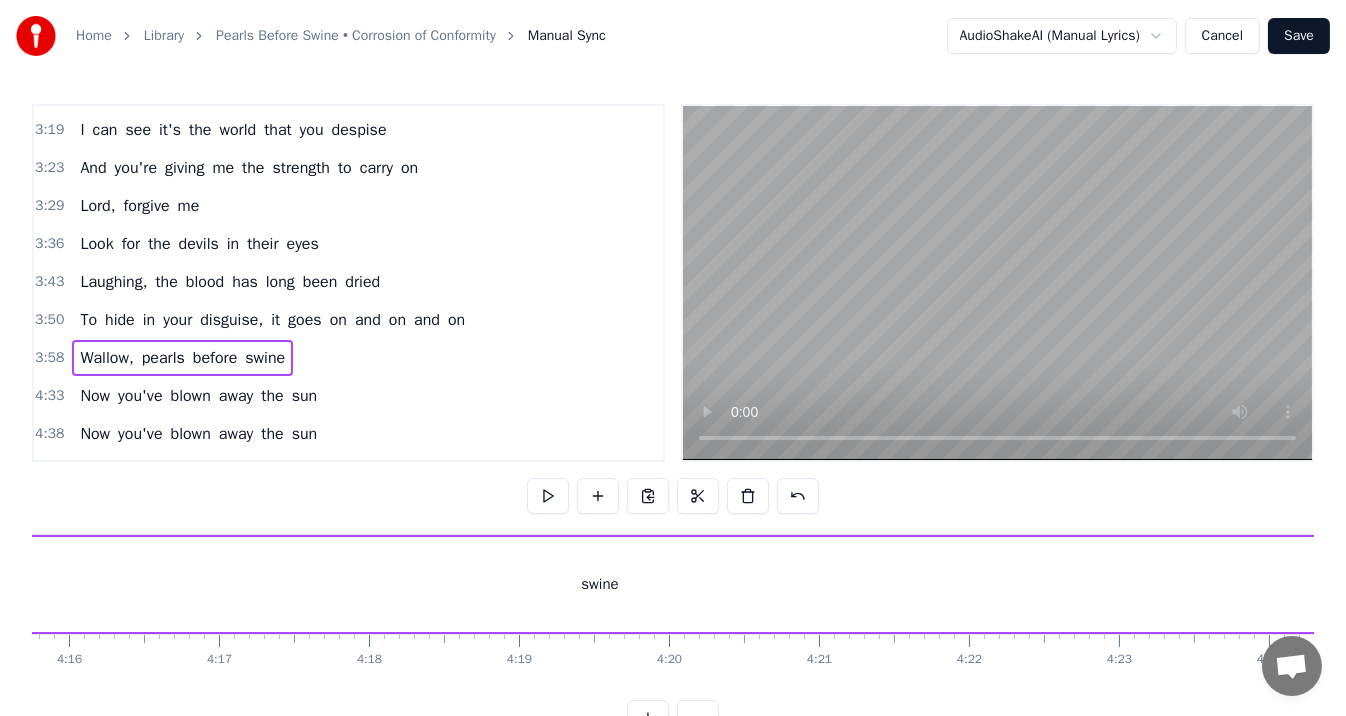 click on "swine" at bounding box center (600, 584) 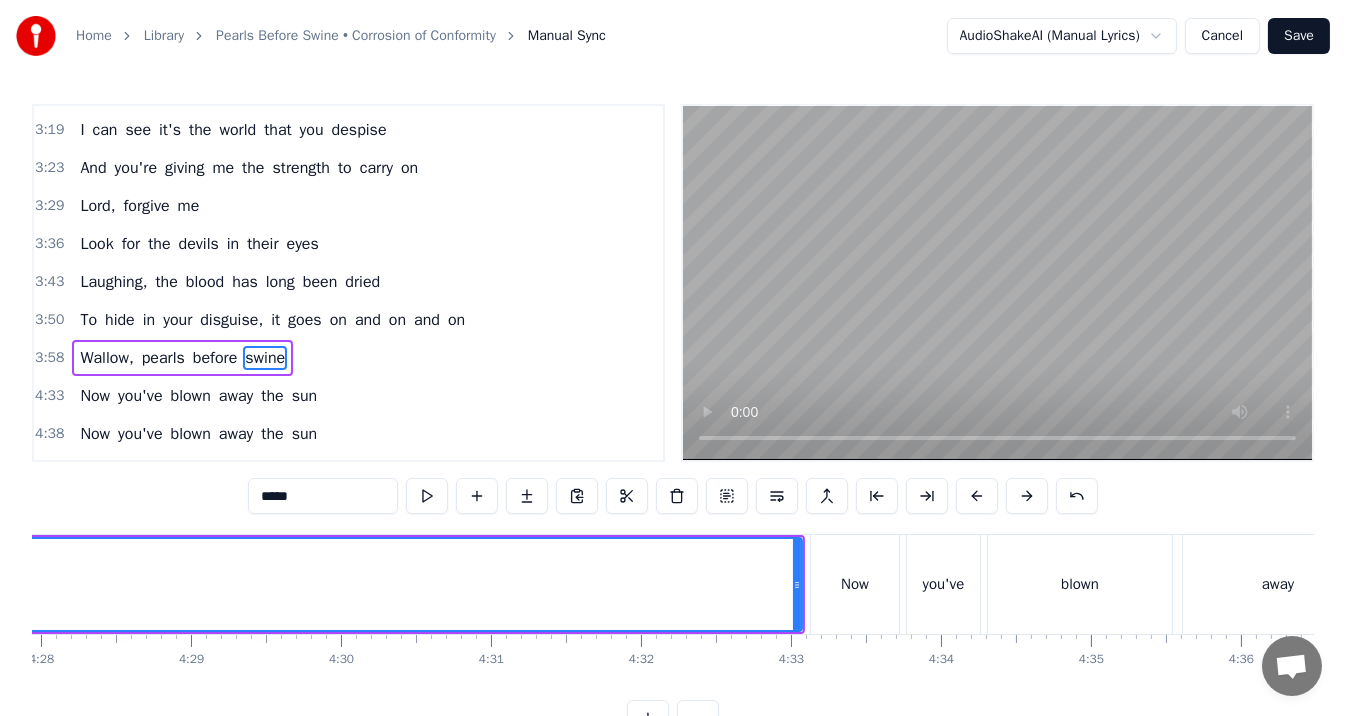 scroll, scrollTop: 0, scrollLeft: 40122, axis: horizontal 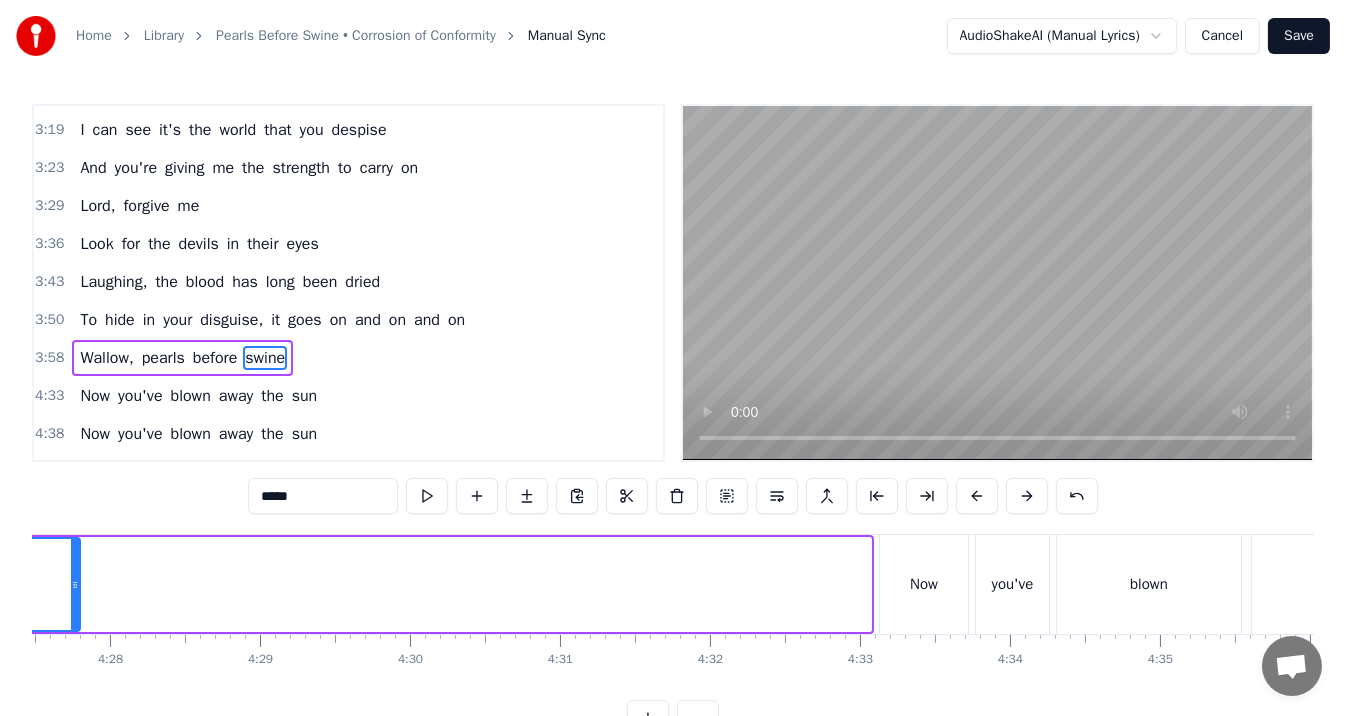drag, startPoint x: 864, startPoint y: 583, endPoint x: 73, endPoint y: 576, distance: 791.03094 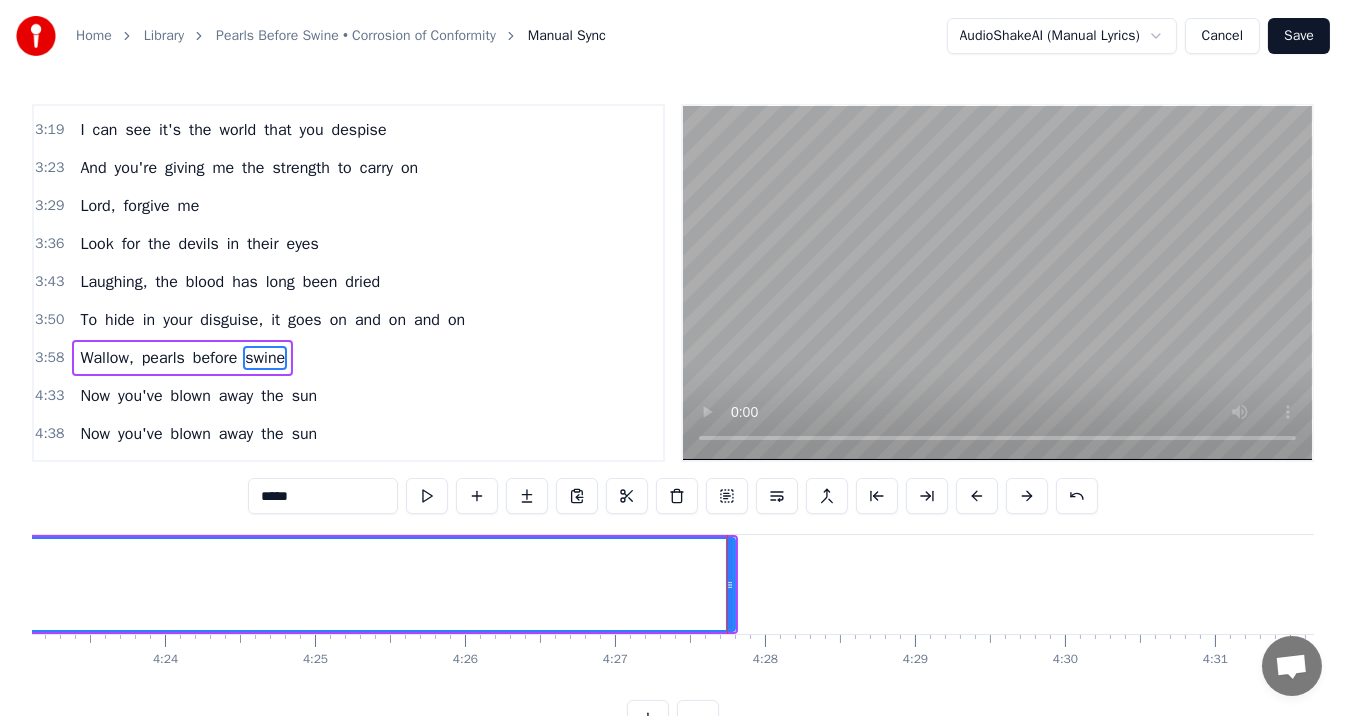 scroll, scrollTop: 0, scrollLeft: 39329, axis: horizontal 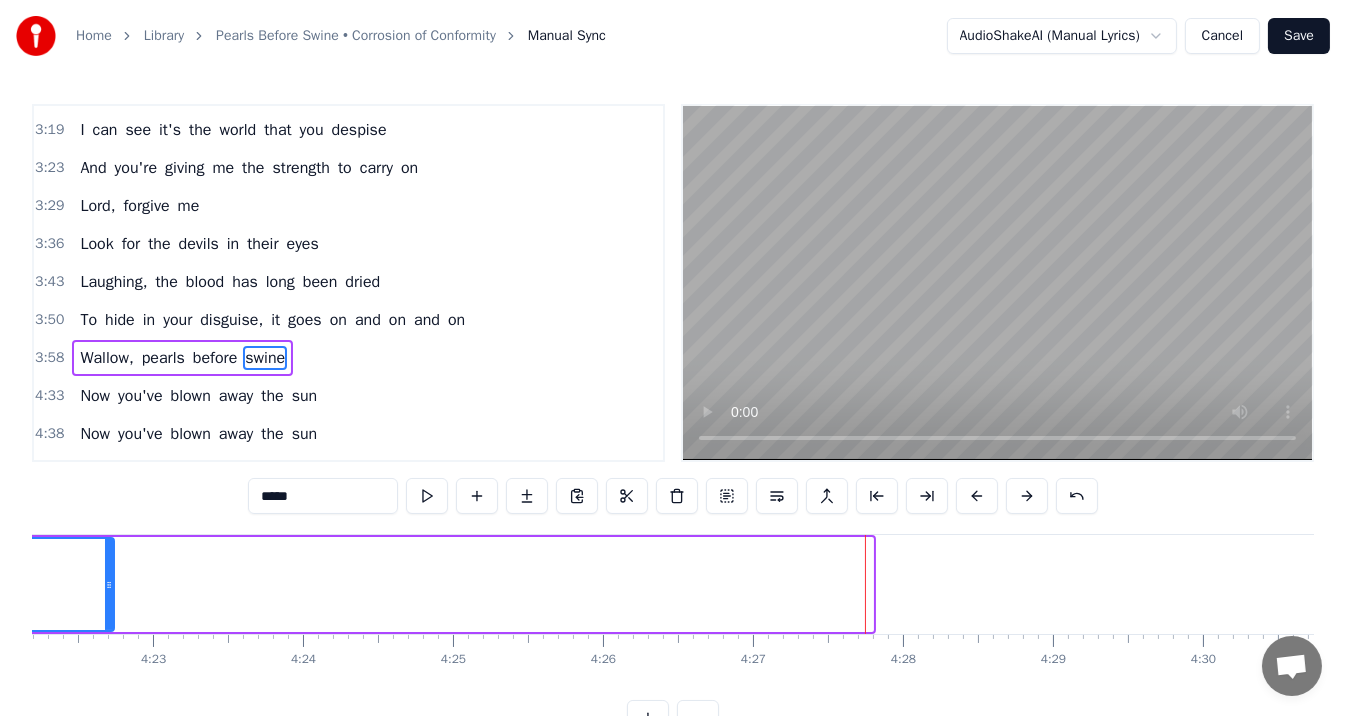 drag, startPoint x: 868, startPoint y: 580, endPoint x: 103, endPoint y: 579, distance: 765.0007 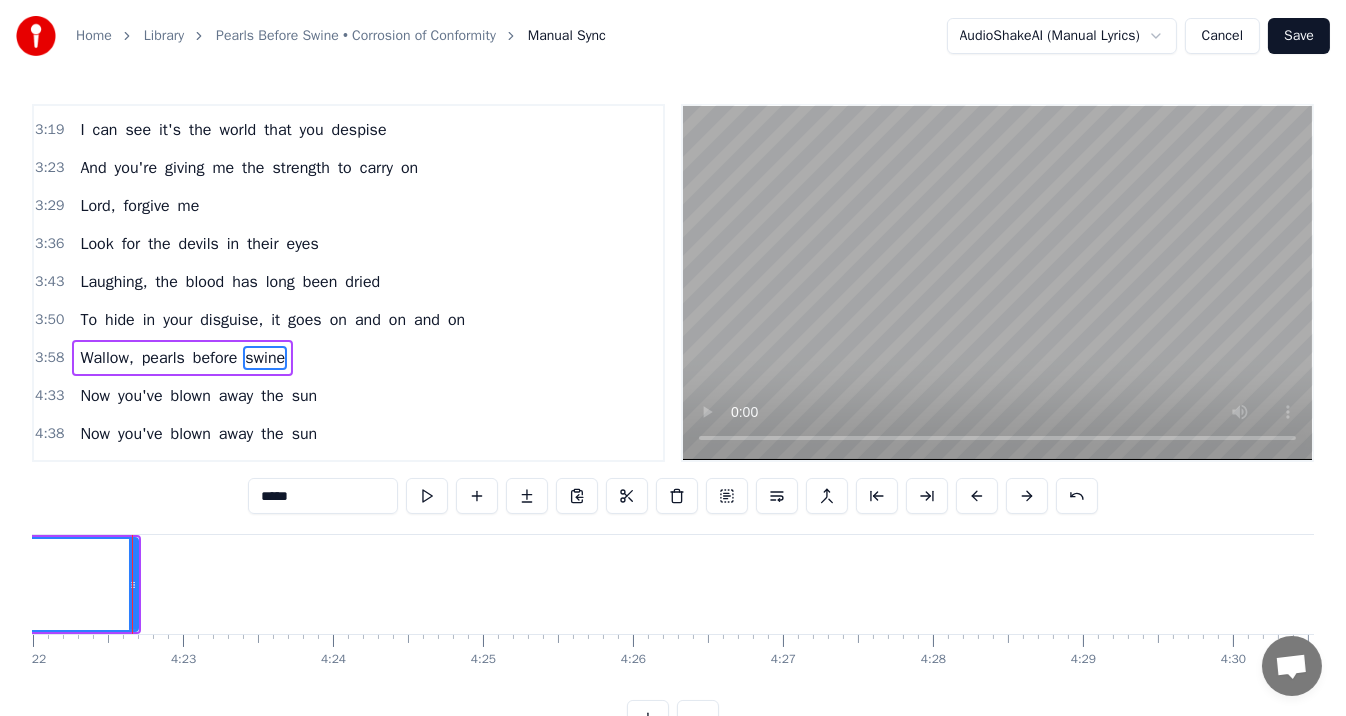 scroll, scrollTop: 0, scrollLeft: 39298, axis: horizontal 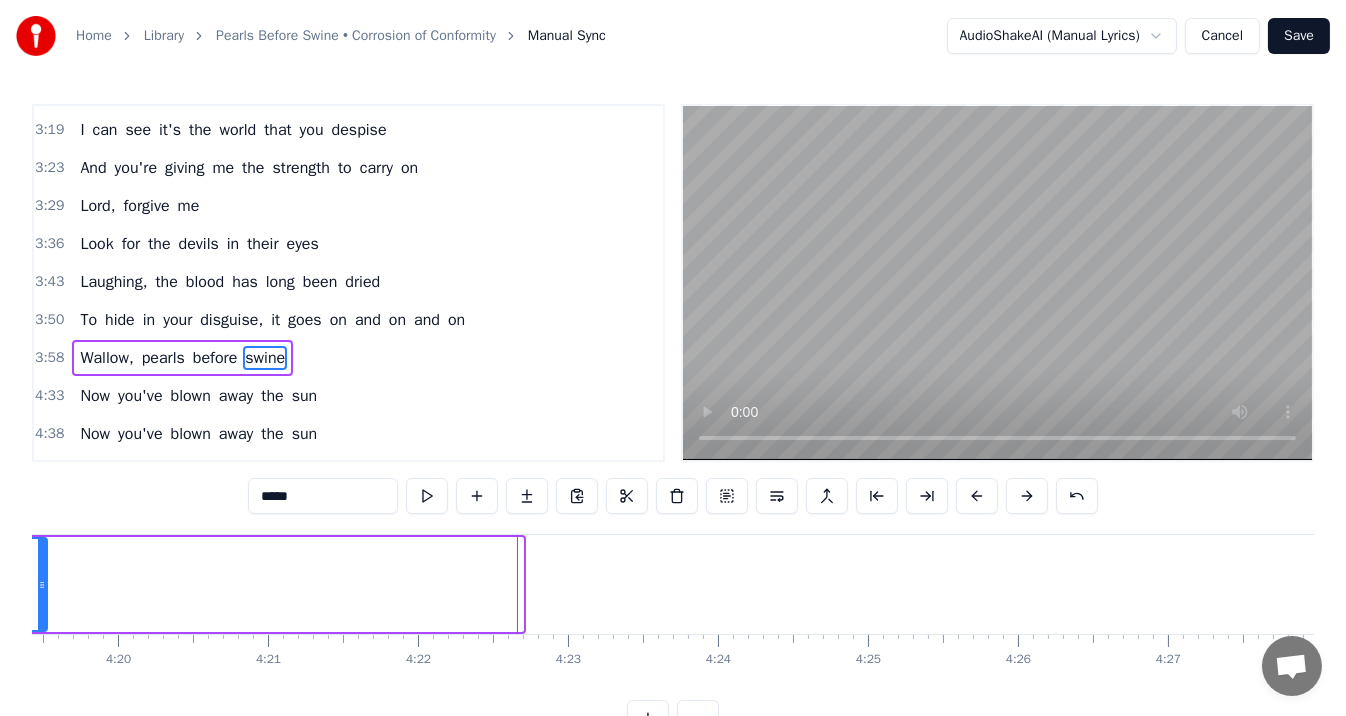 drag, startPoint x: 519, startPoint y: 578, endPoint x: 43, endPoint y: 595, distance: 476.30347 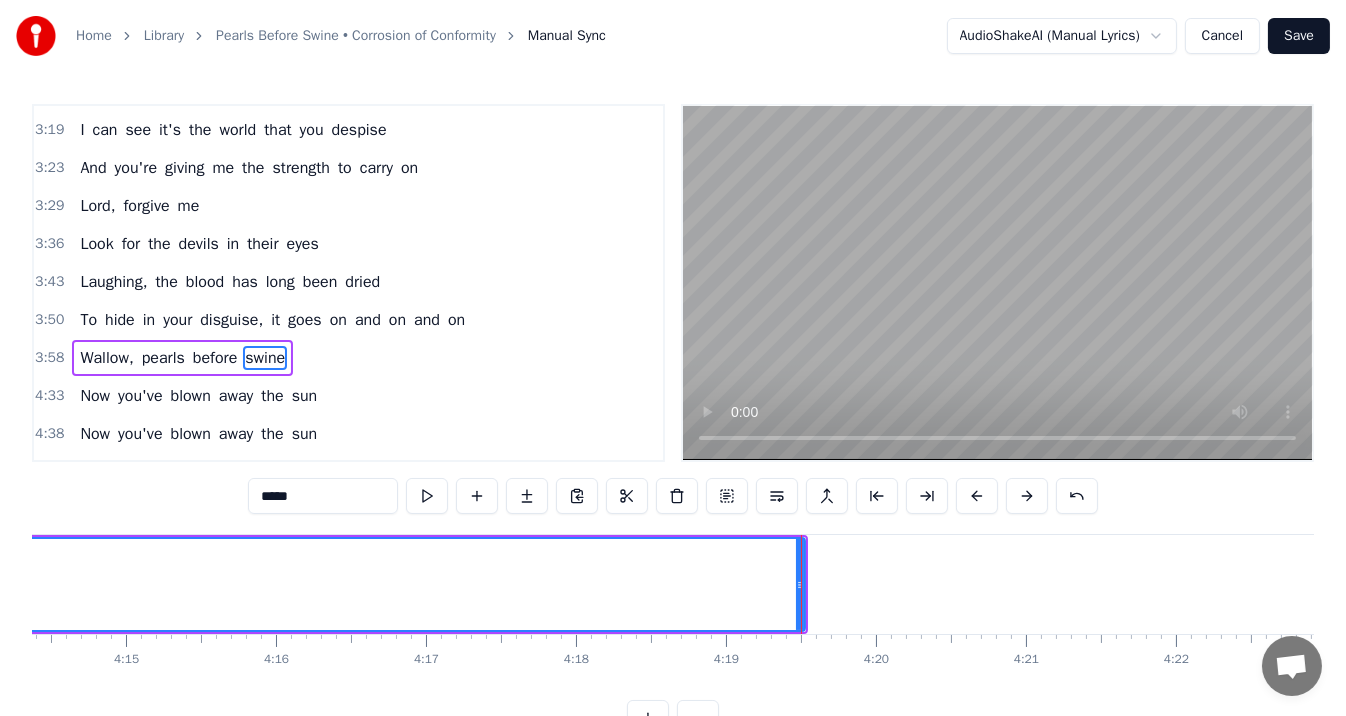 scroll, scrollTop: 0, scrollLeft: 38017, axis: horizontal 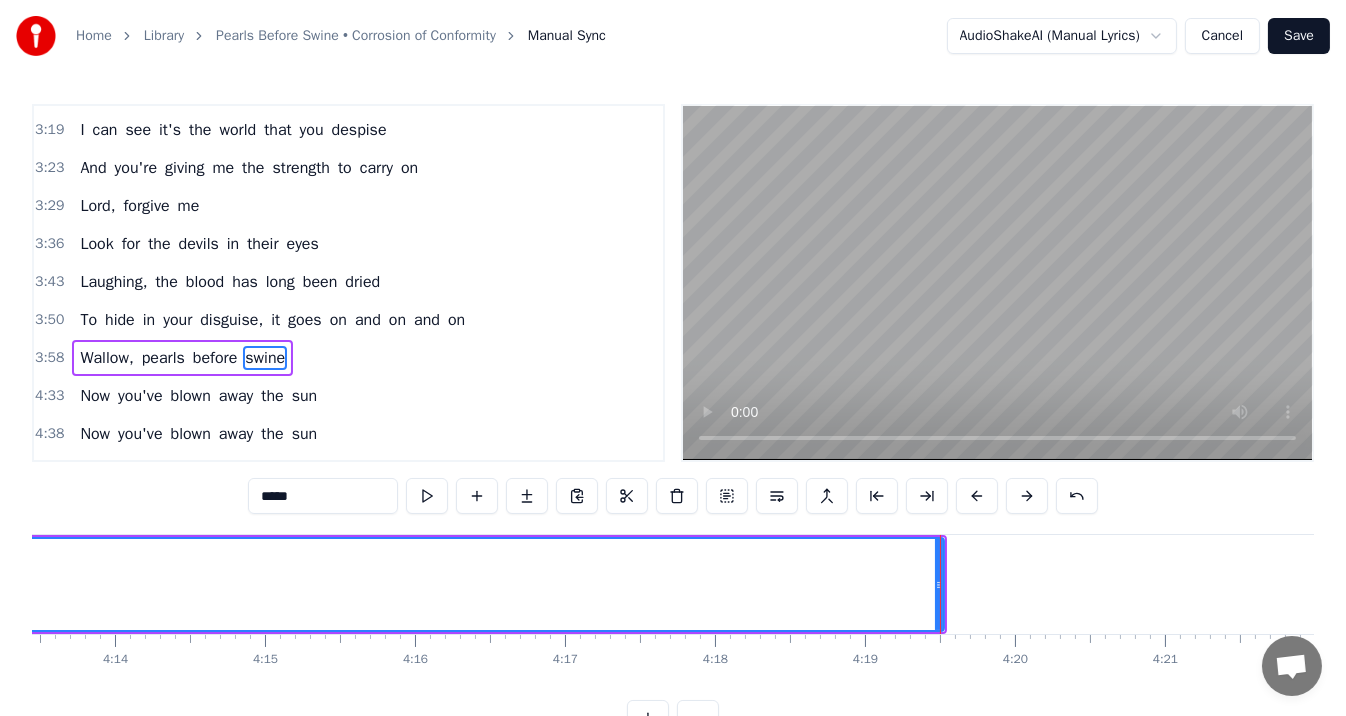 click at bounding box center [940, 584] 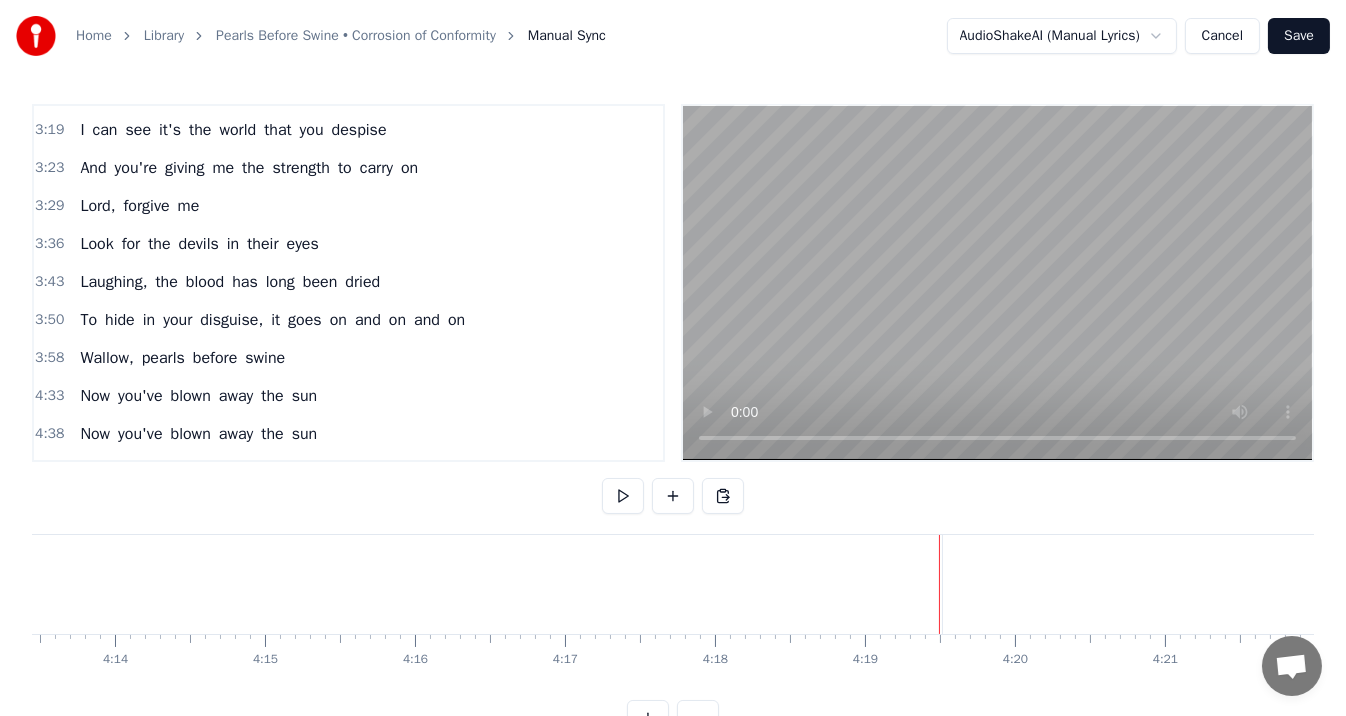 click on "swine" at bounding box center (-72, 584) 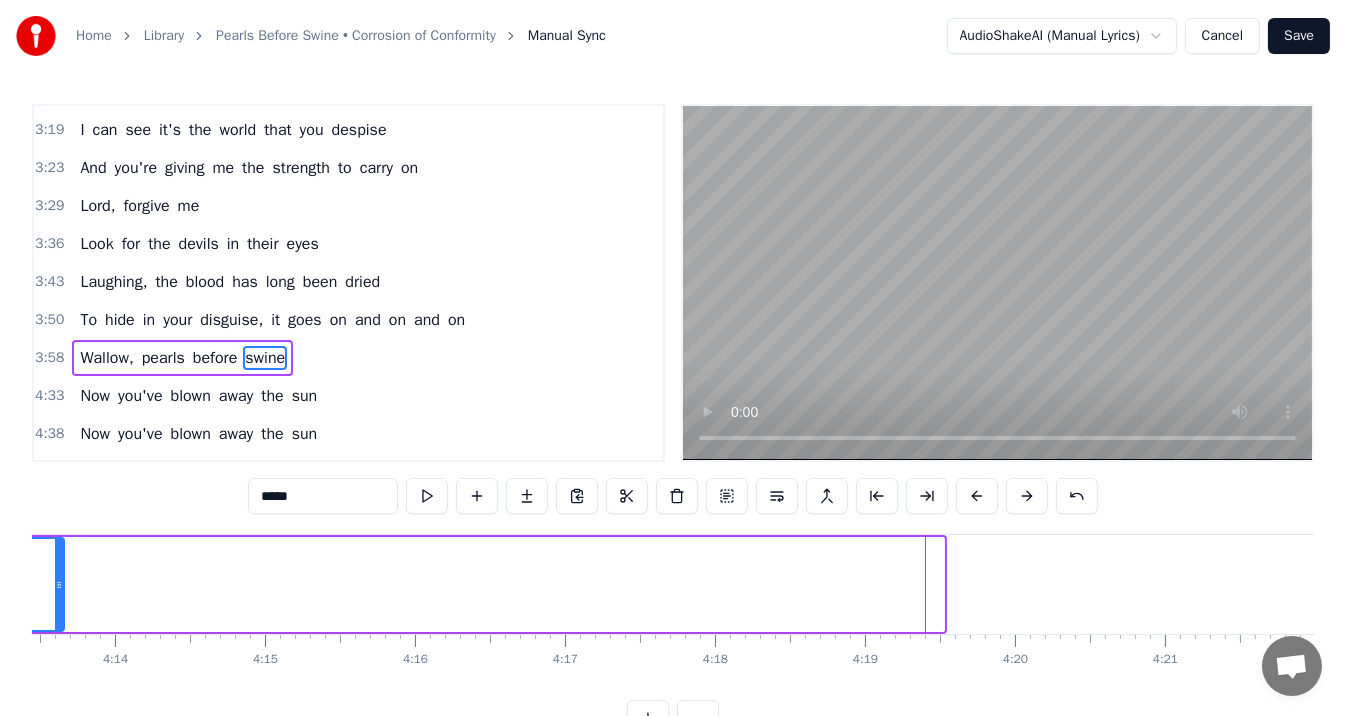 drag, startPoint x: 939, startPoint y: 587, endPoint x: 41, endPoint y: 592, distance: 898.0139 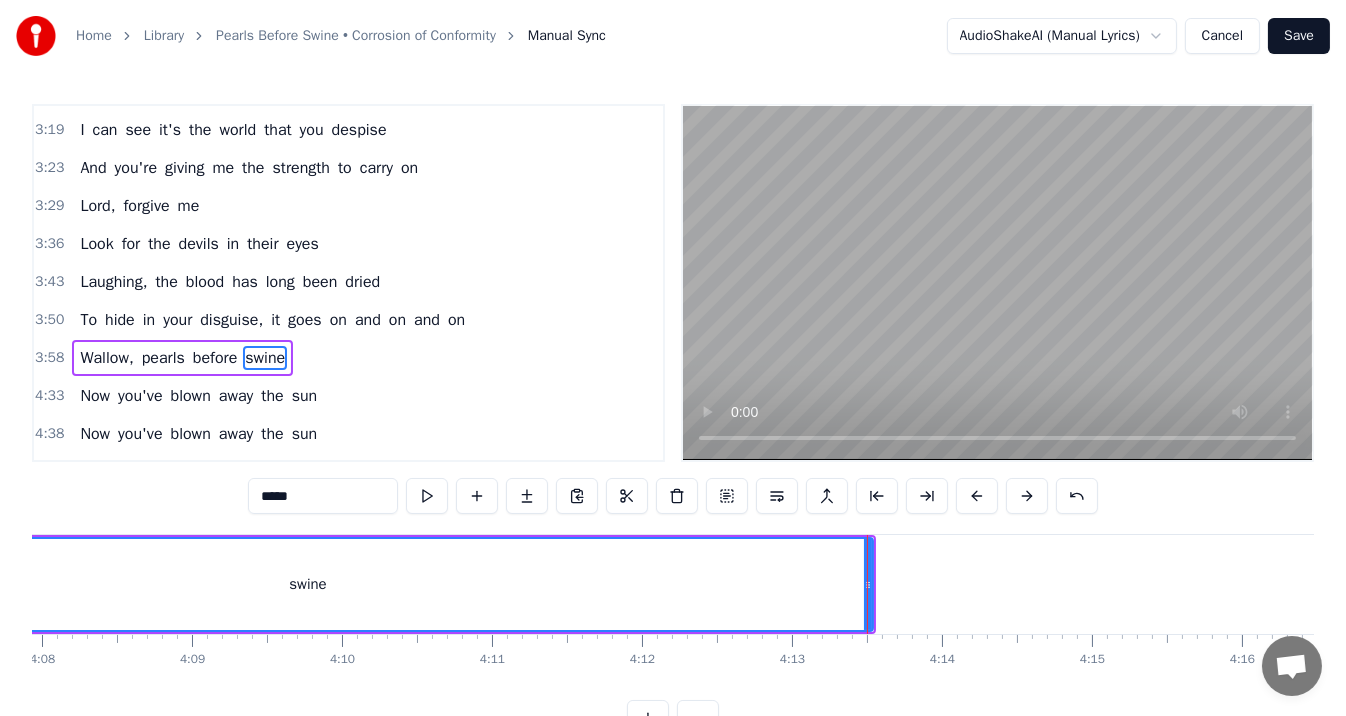 scroll, scrollTop: 0, scrollLeft: 37052, axis: horizontal 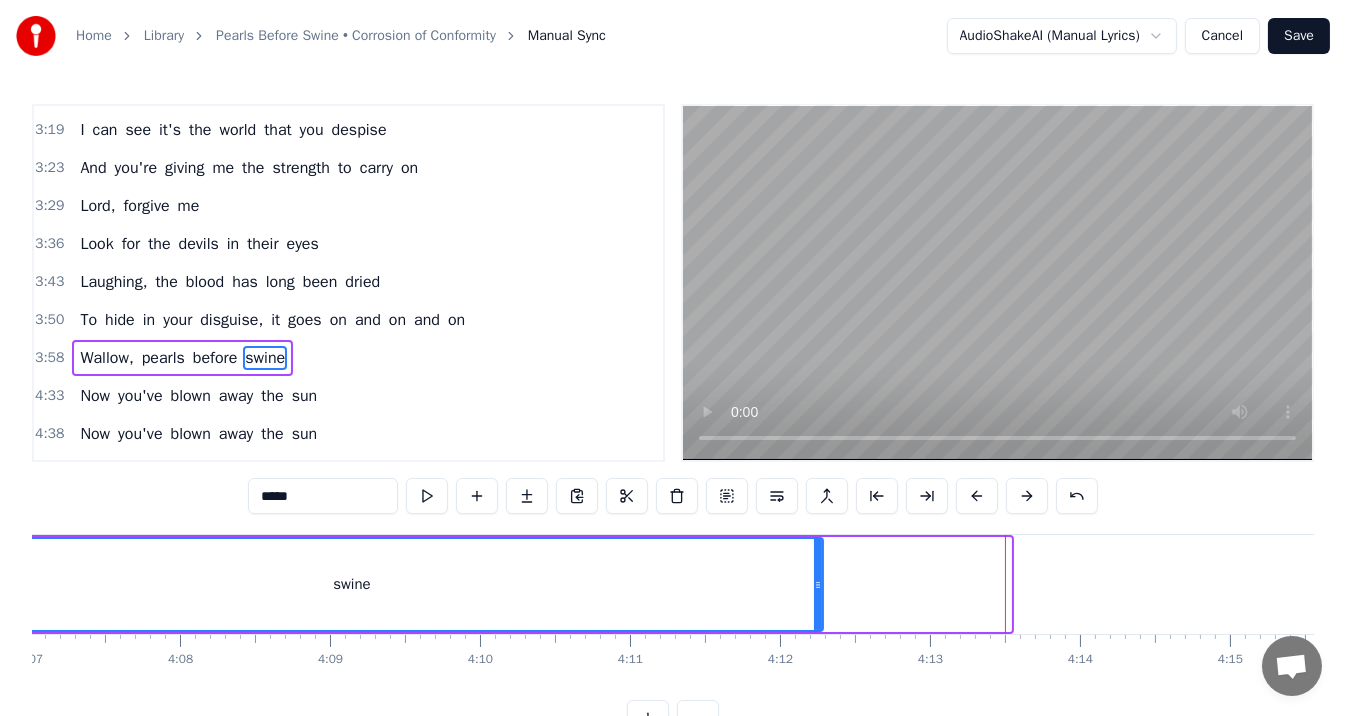 drag, startPoint x: 1002, startPoint y: 582, endPoint x: 800, endPoint y: 578, distance: 202.0396 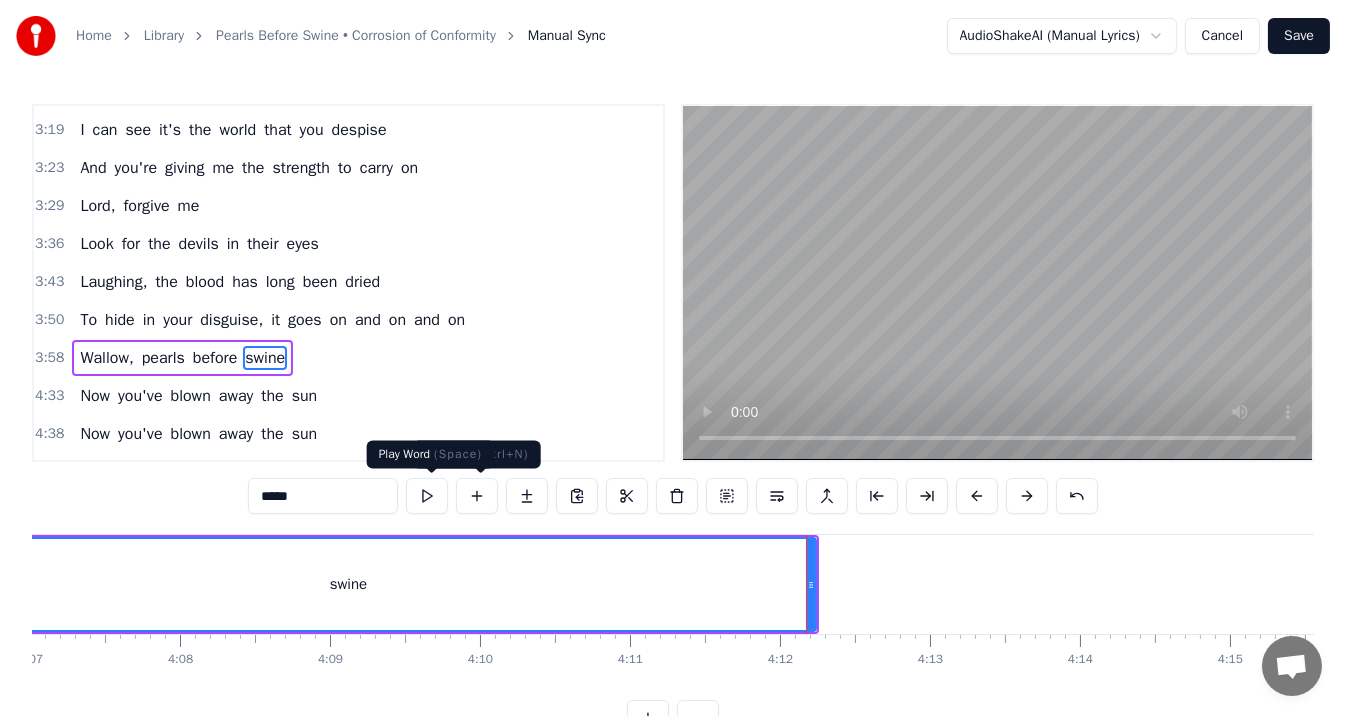 click at bounding box center (427, 496) 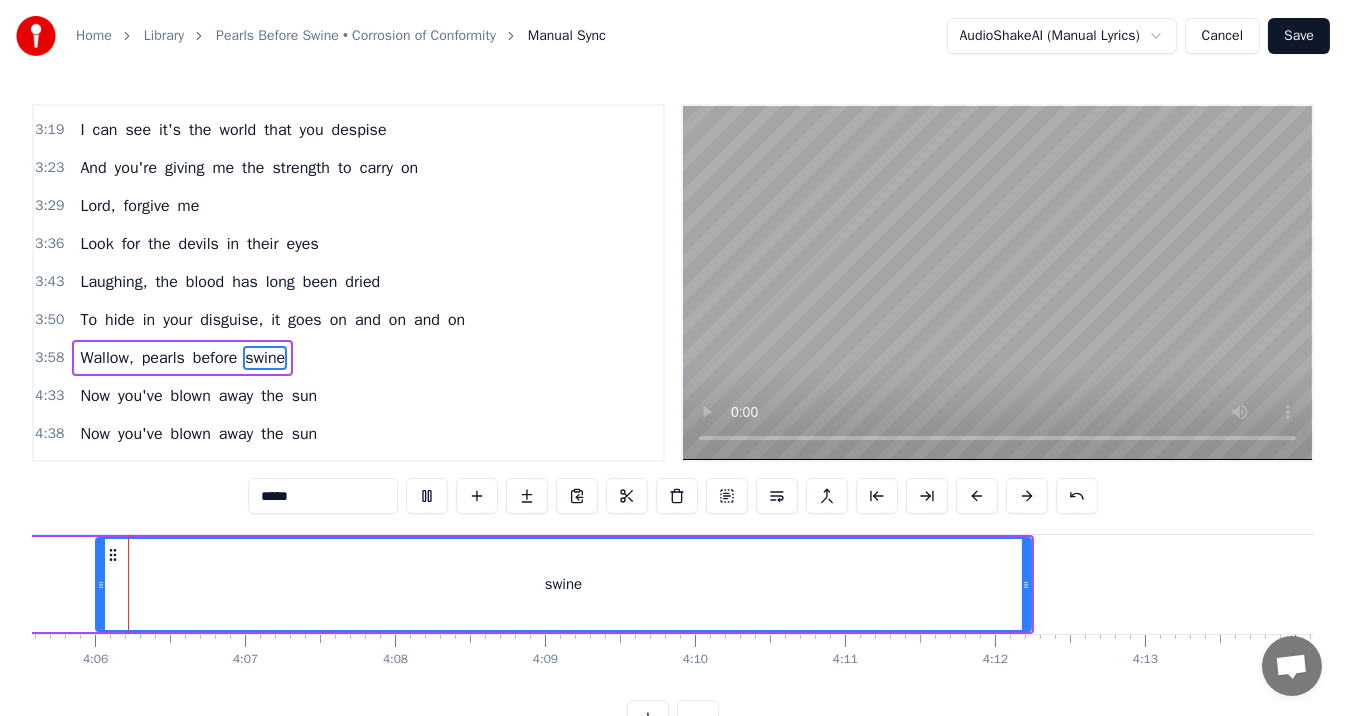 scroll, scrollTop: 0, scrollLeft: 36797, axis: horizontal 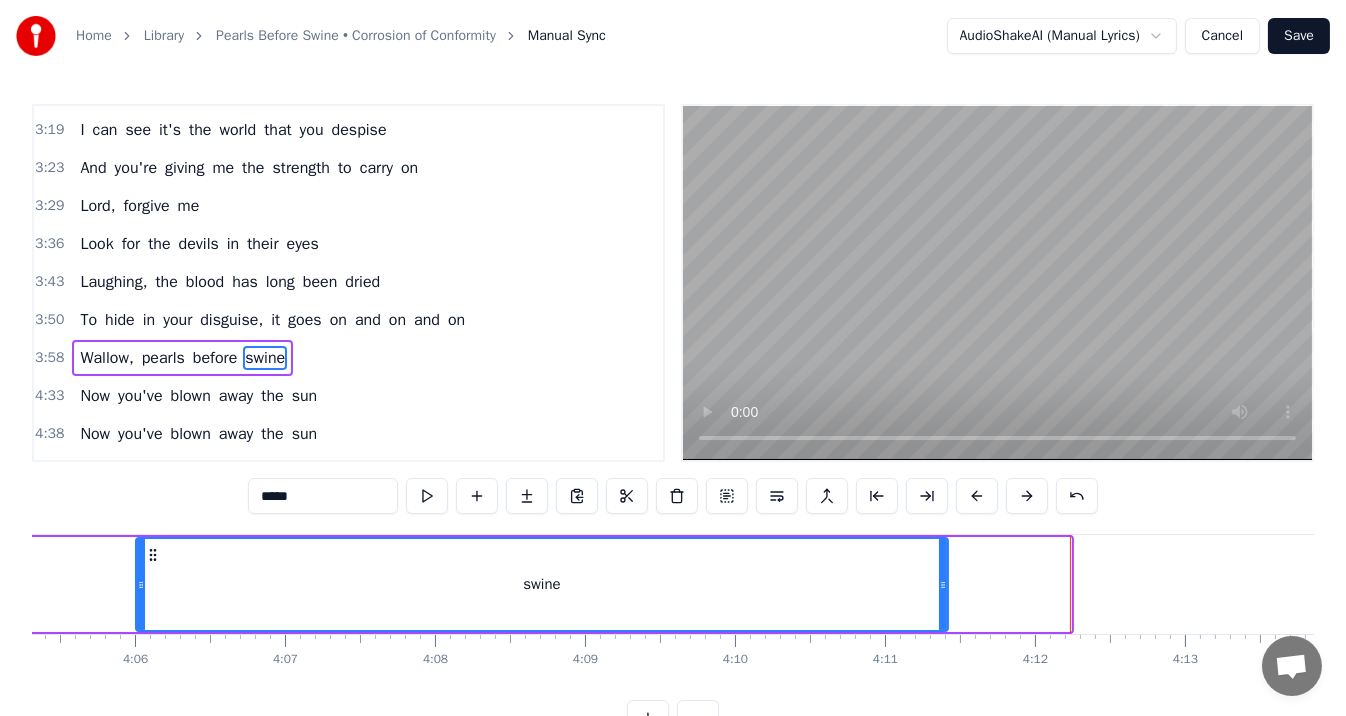 drag, startPoint x: 1065, startPoint y: 587, endPoint x: 942, endPoint y: 575, distance: 123.58398 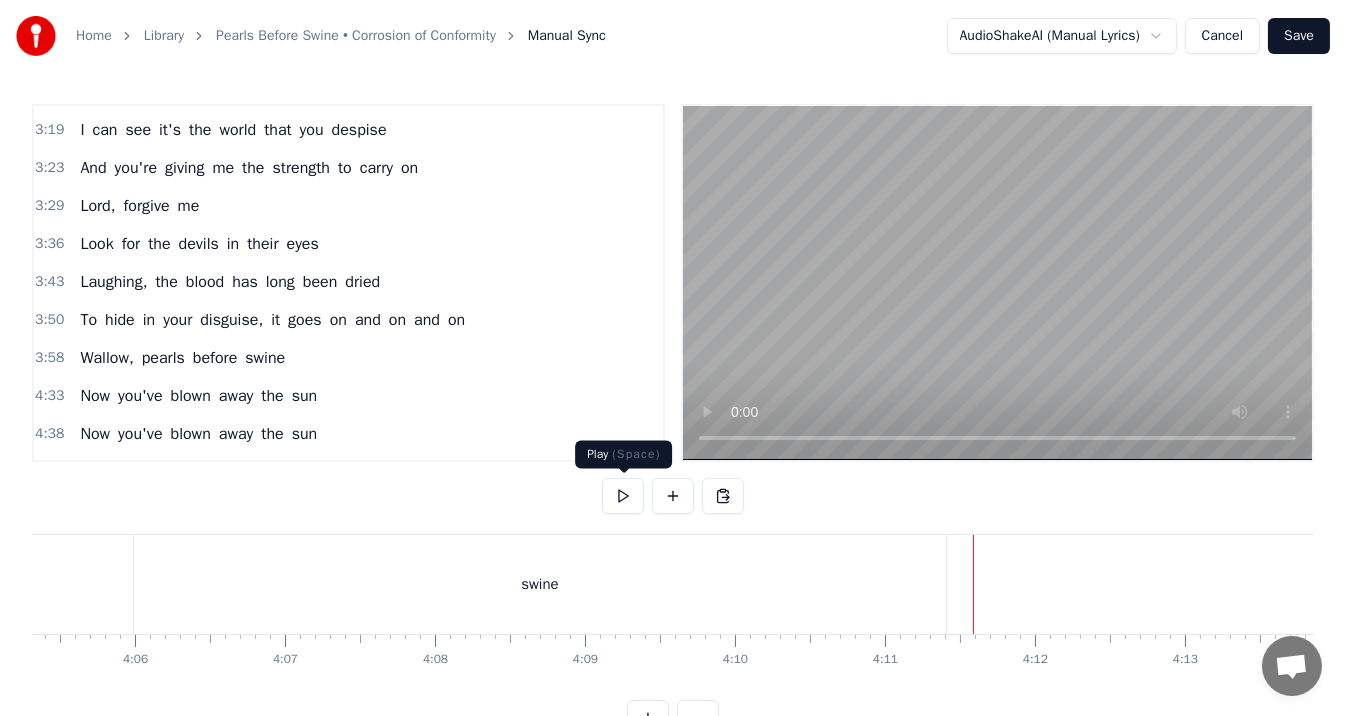 click at bounding box center [623, 496] 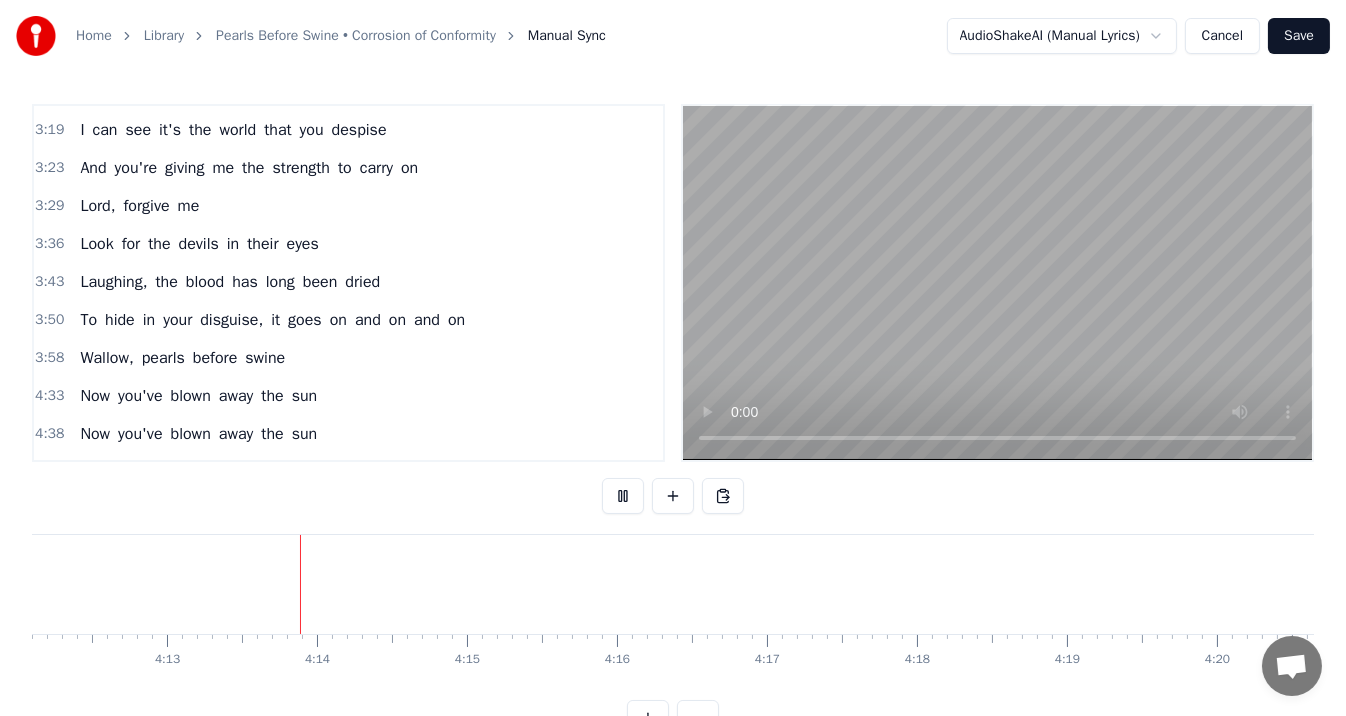 scroll, scrollTop: 0, scrollLeft: 37904, axis: horizontal 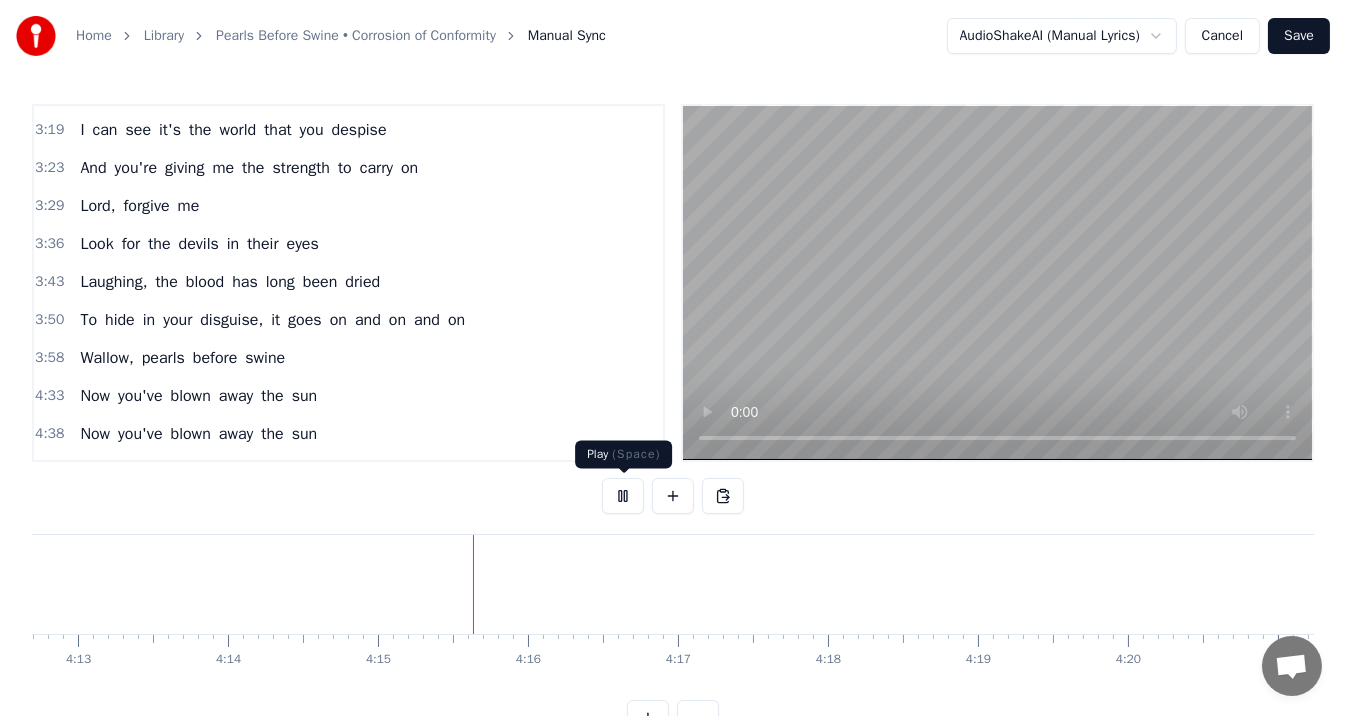 click at bounding box center [623, 496] 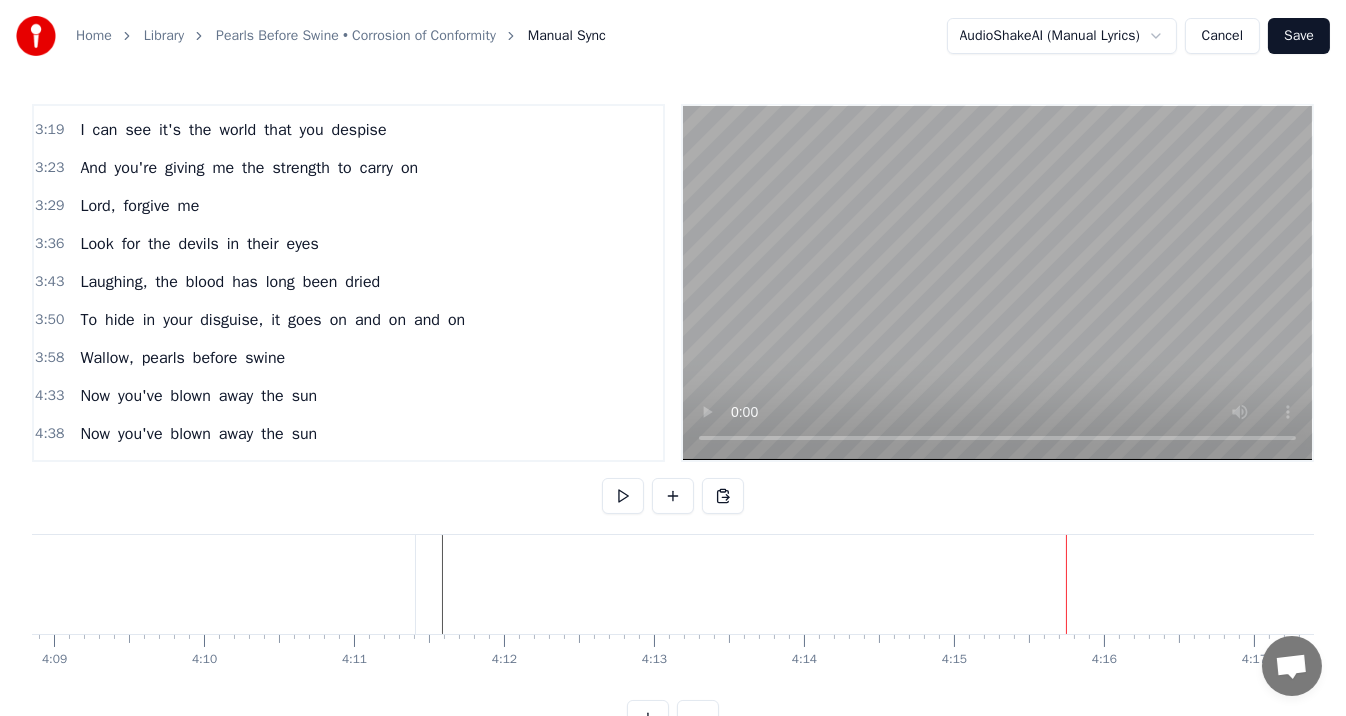 scroll, scrollTop: 0, scrollLeft: 37293, axis: horizontal 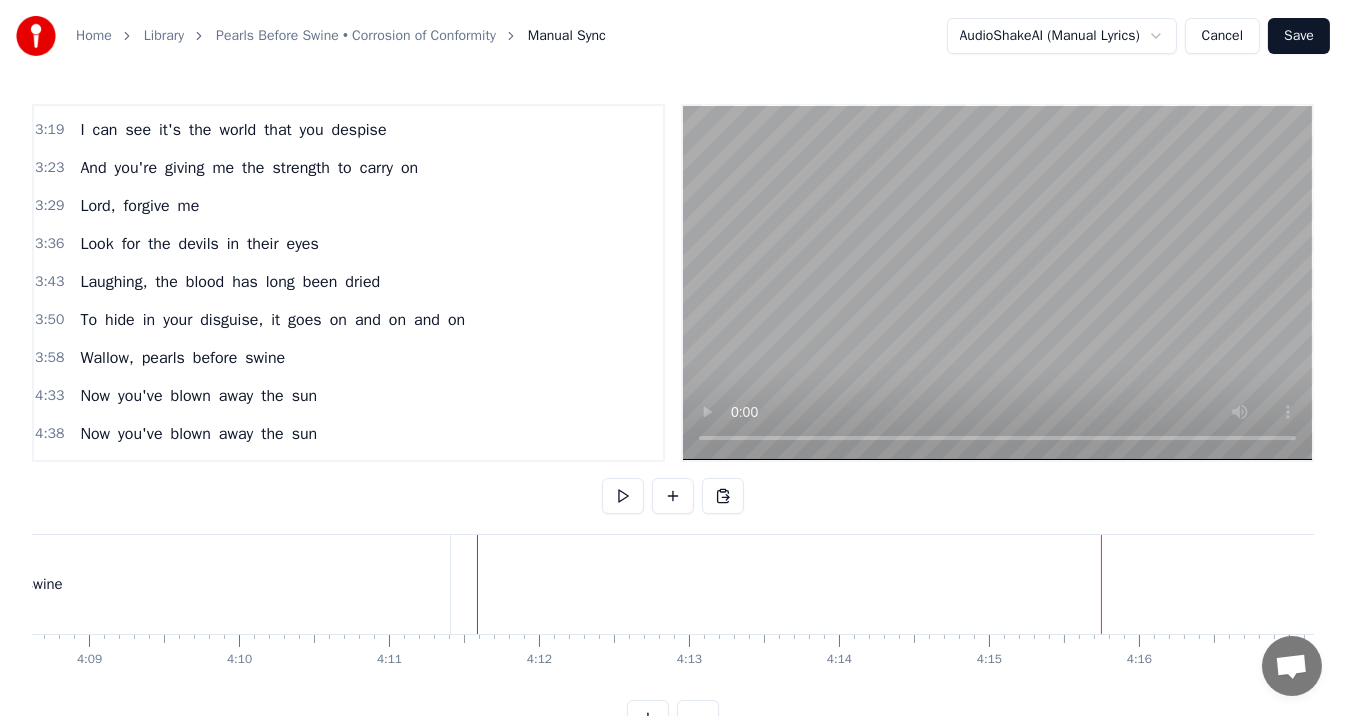 click on "swine" at bounding box center [44, 584] 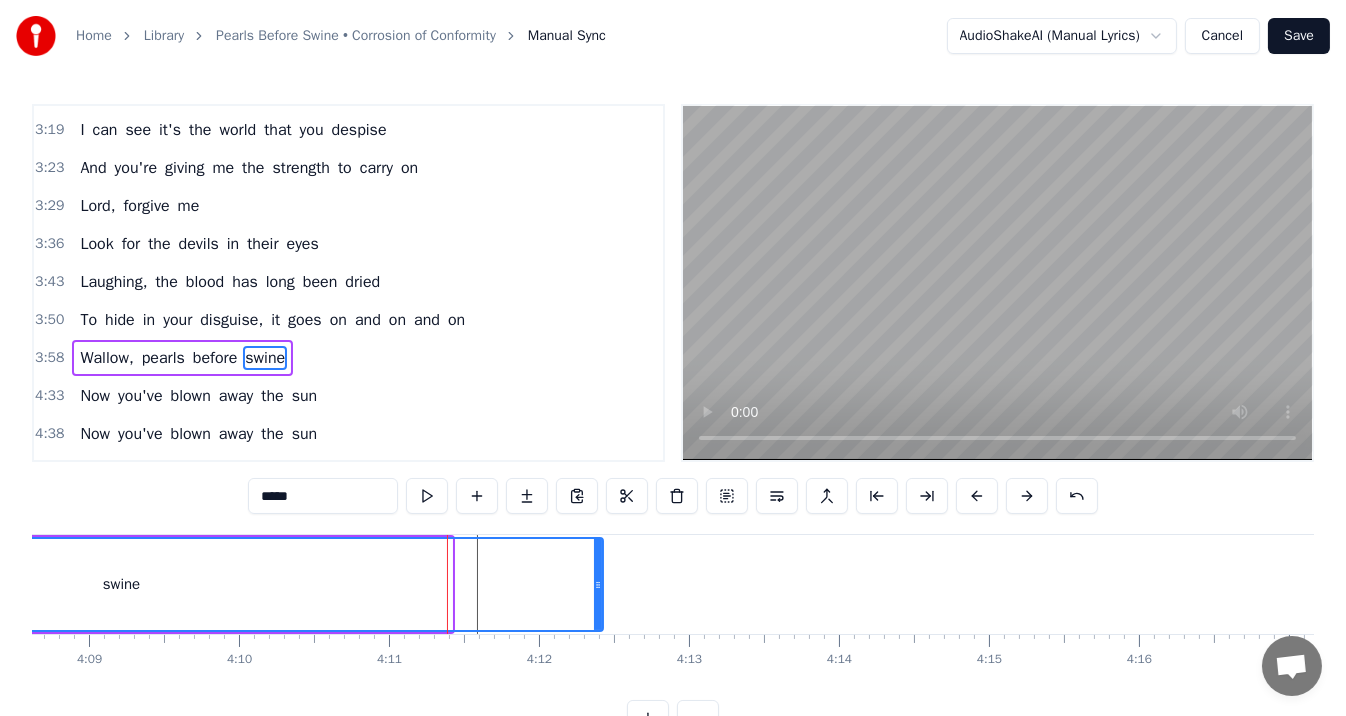 drag, startPoint x: 448, startPoint y: 575, endPoint x: 599, endPoint y: 570, distance: 151.08276 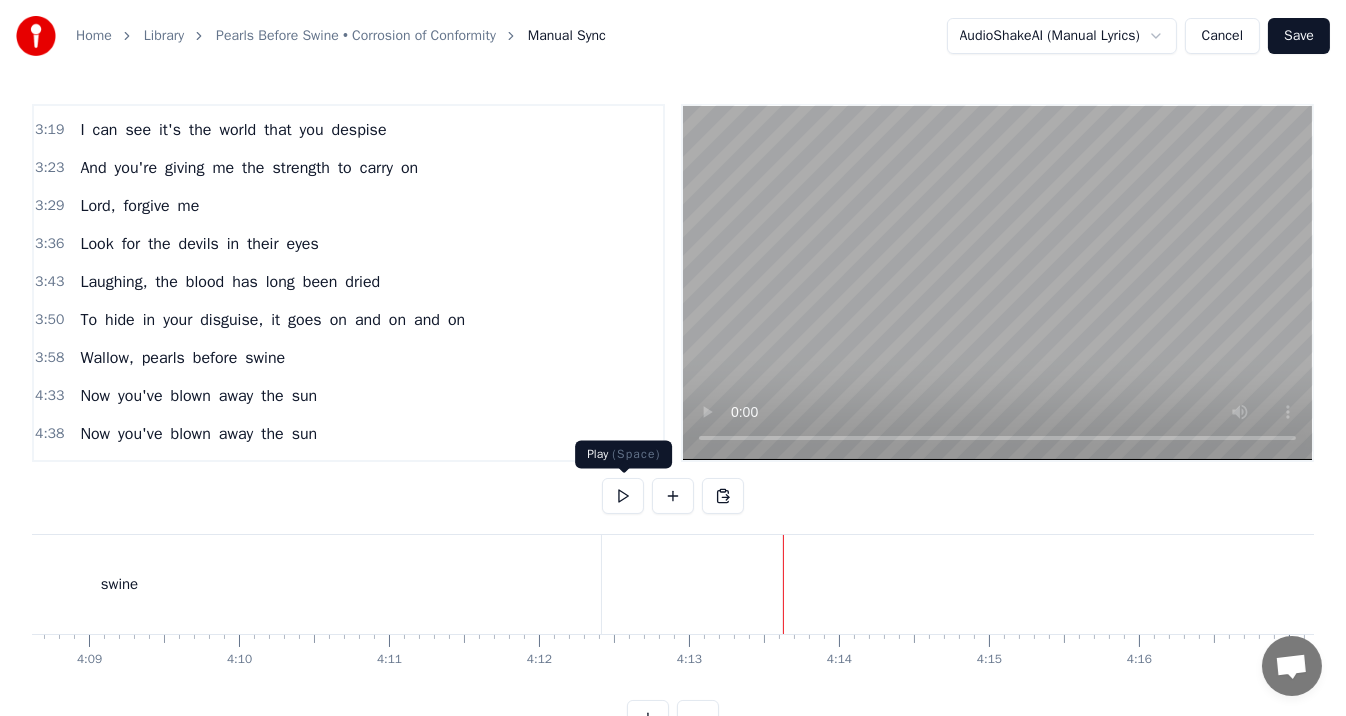 click at bounding box center [623, 496] 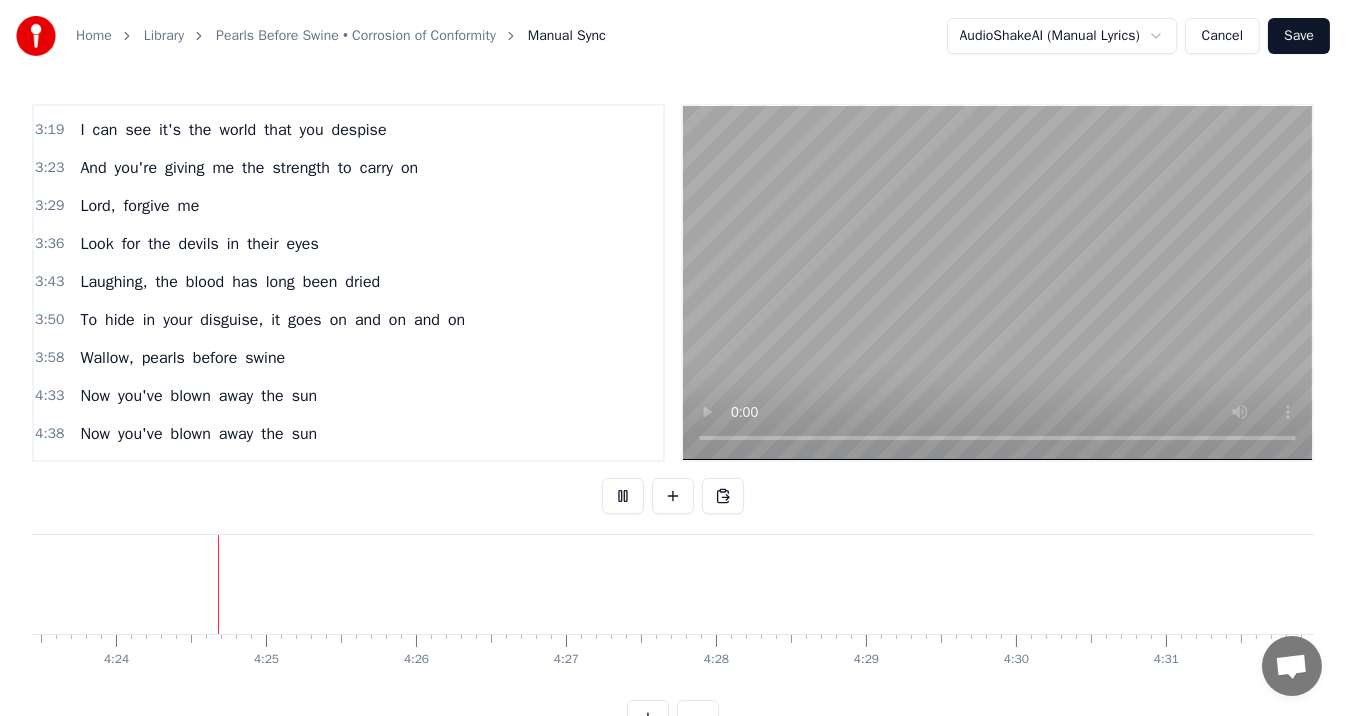 scroll, scrollTop: 0, scrollLeft: 39525, axis: horizontal 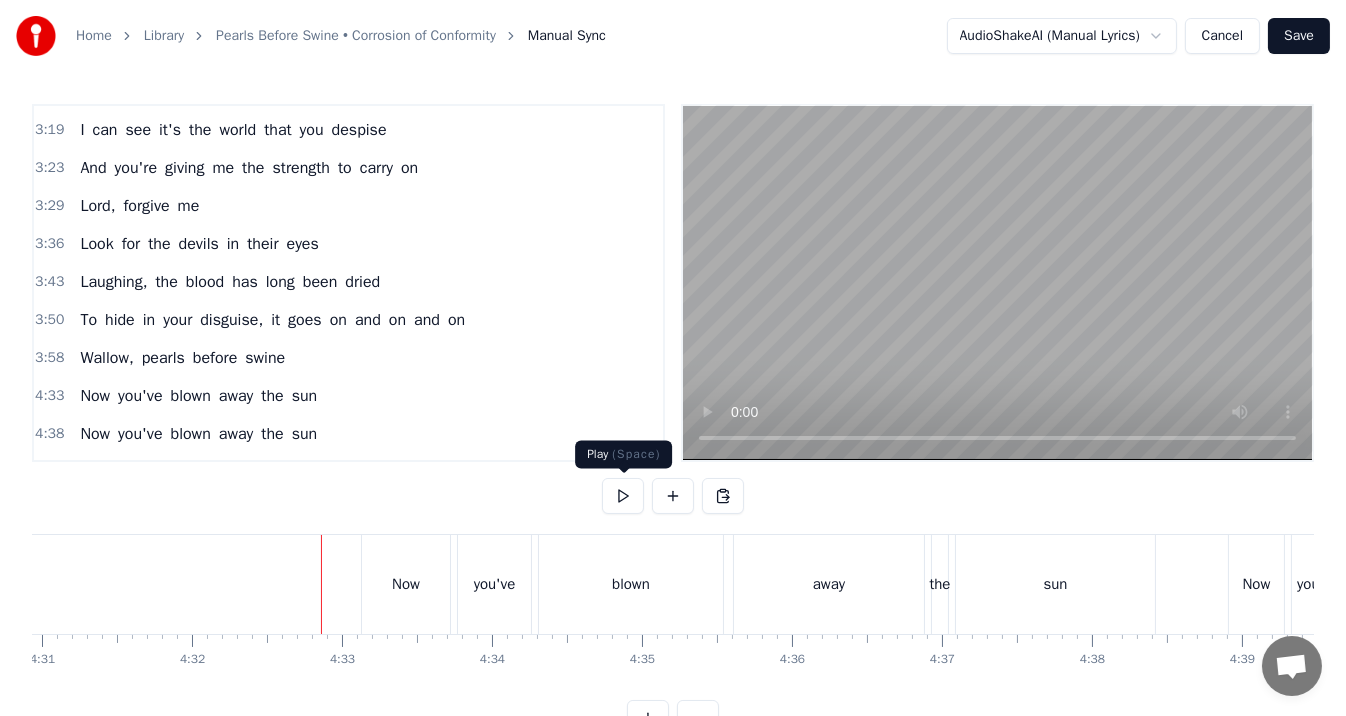 click at bounding box center (623, 496) 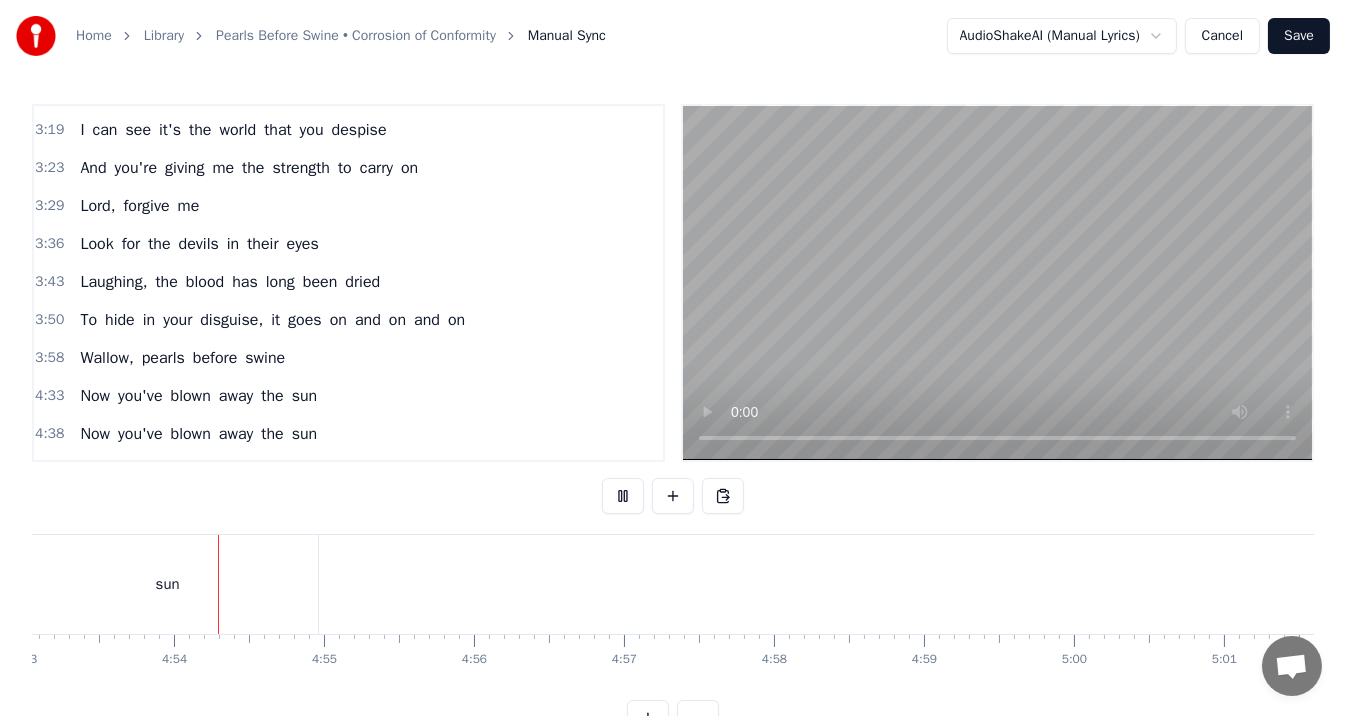 scroll, scrollTop: 0, scrollLeft: 43965, axis: horizontal 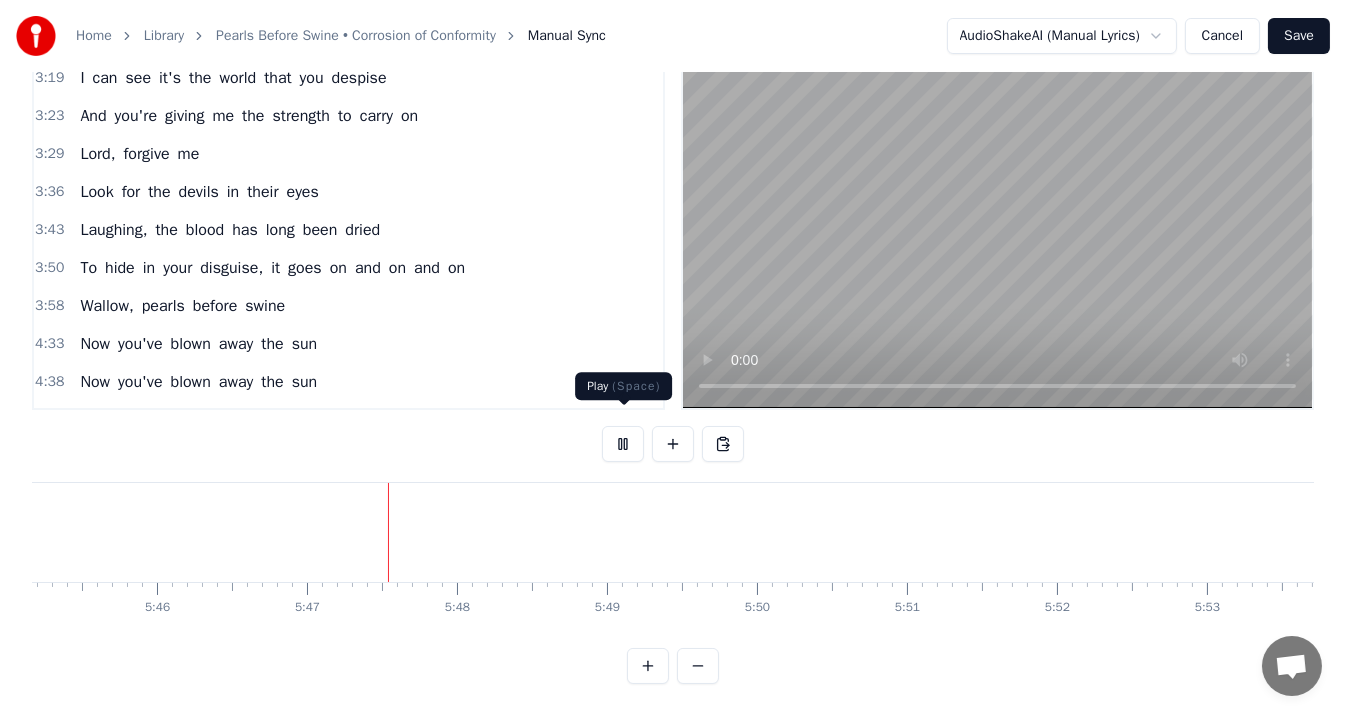 drag, startPoint x: 613, startPoint y: 423, endPoint x: 639, endPoint y: 432, distance: 27.513634 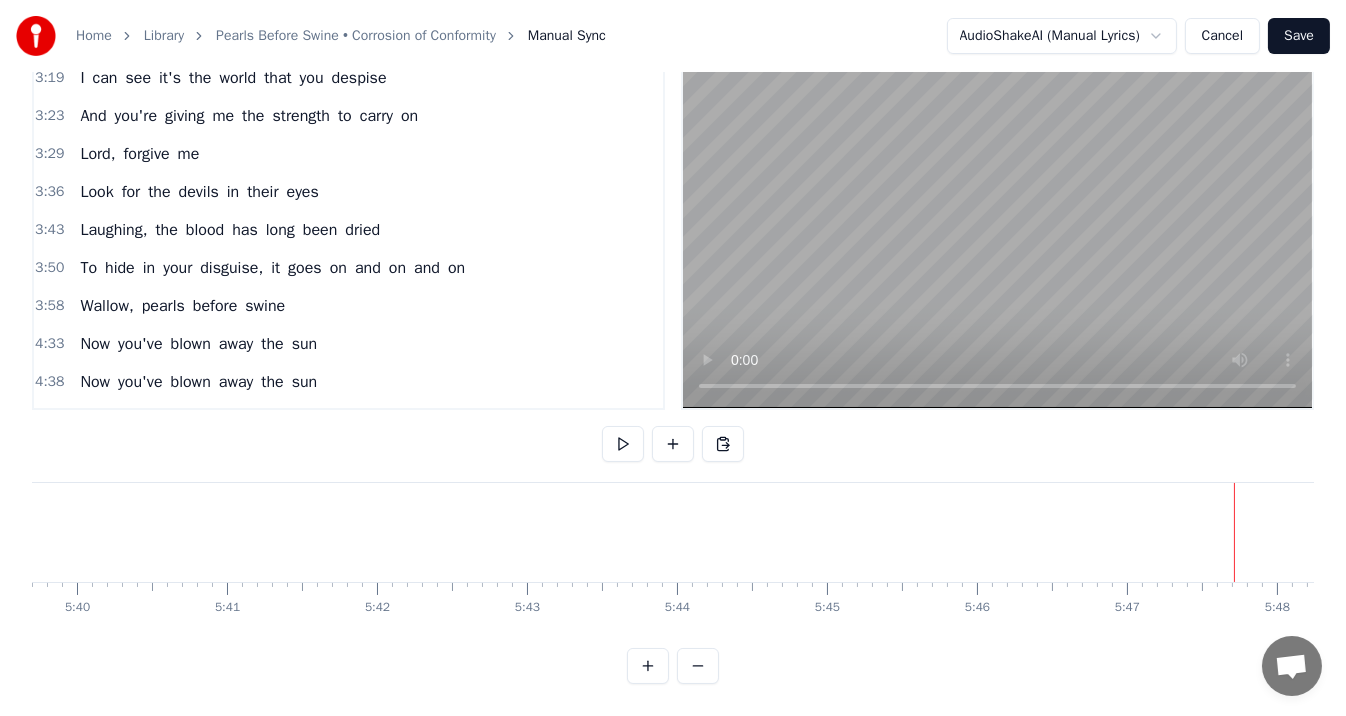 scroll, scrollTop: 0, scrollLeft: 50817, axis: horizontal 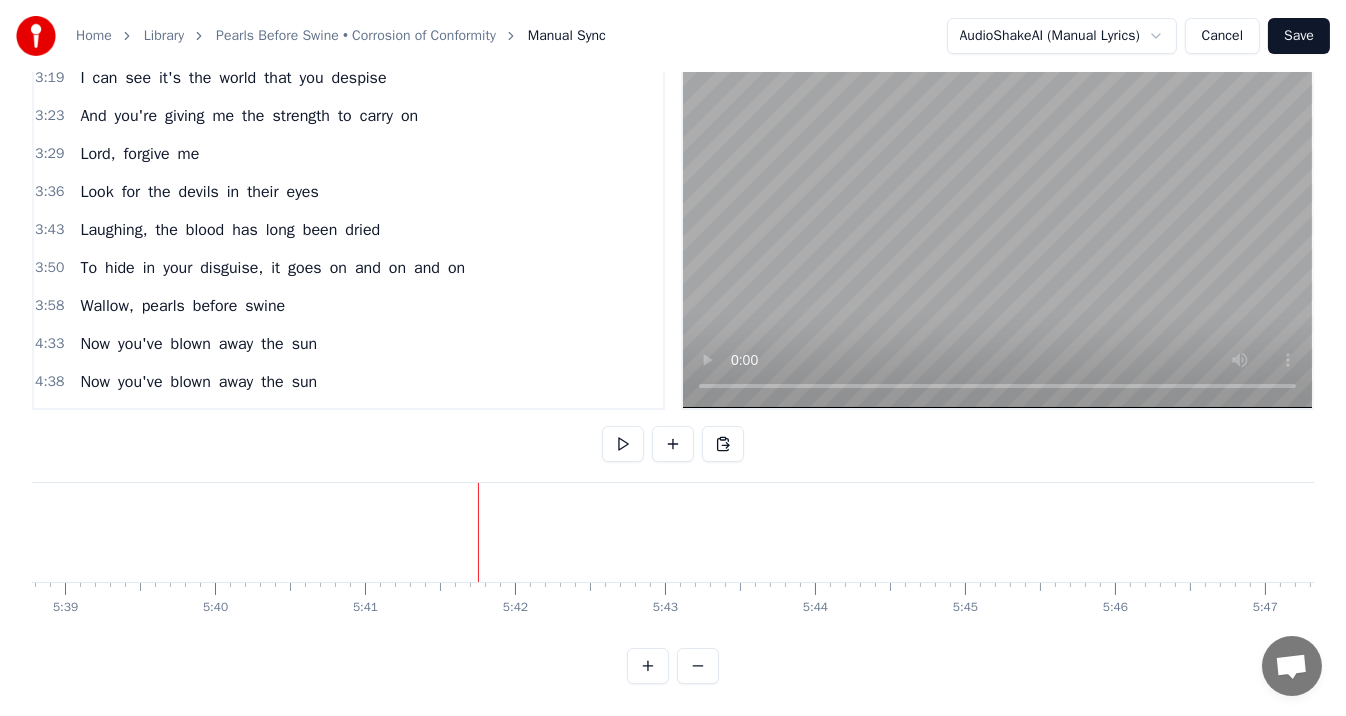 click at bounding box center (-20388, 532) 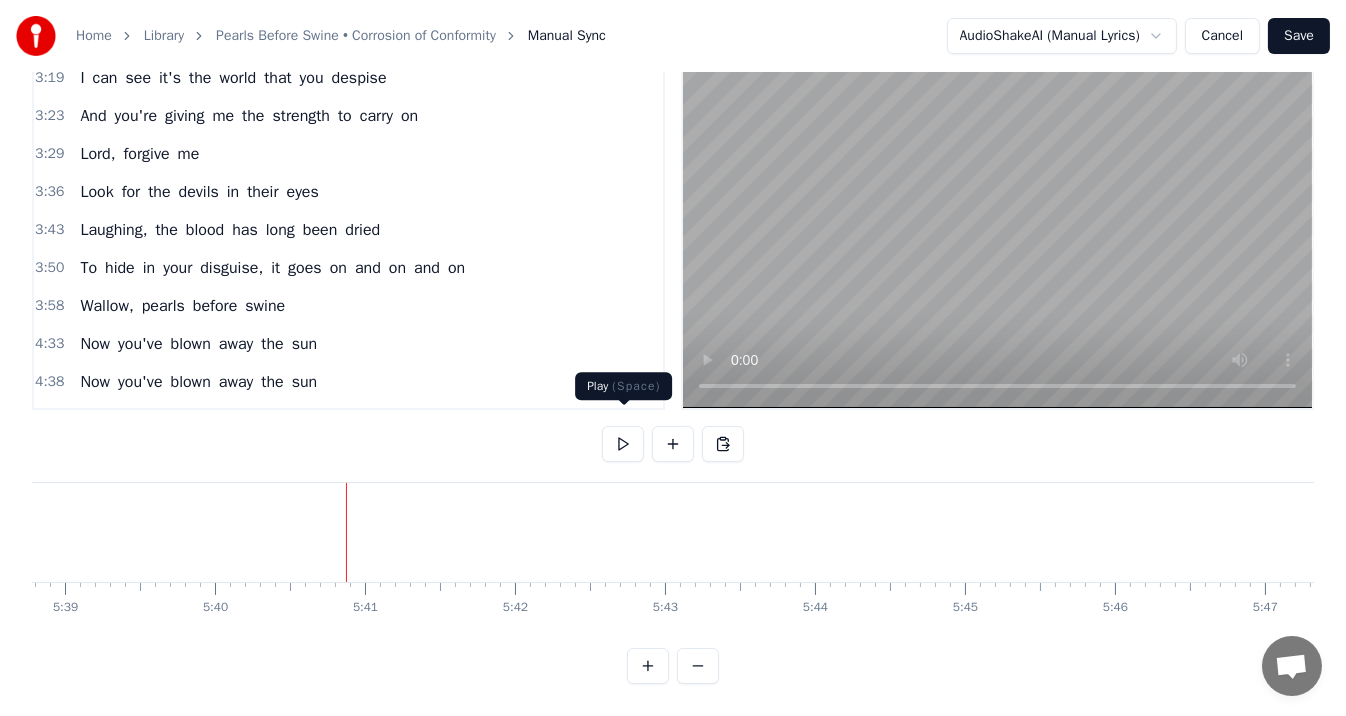 click at bounding box center (623, 444) 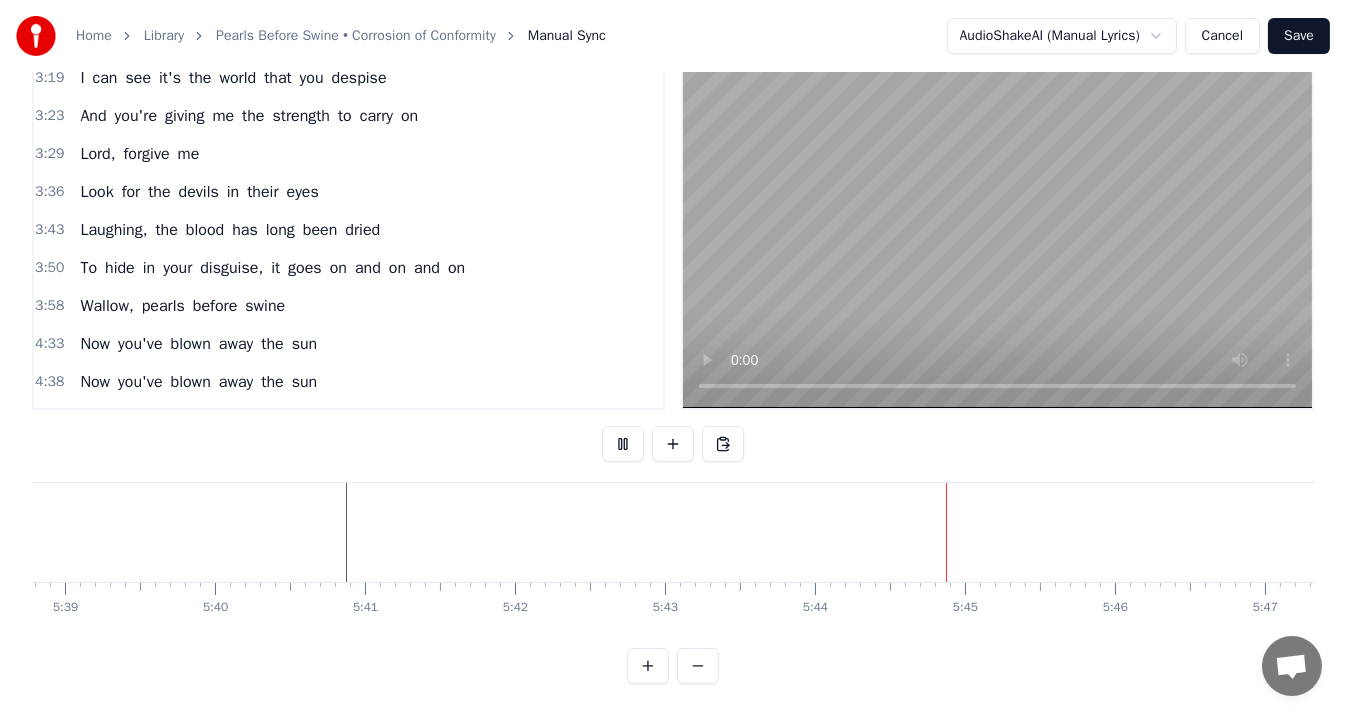click at bounding box center (623, 444) 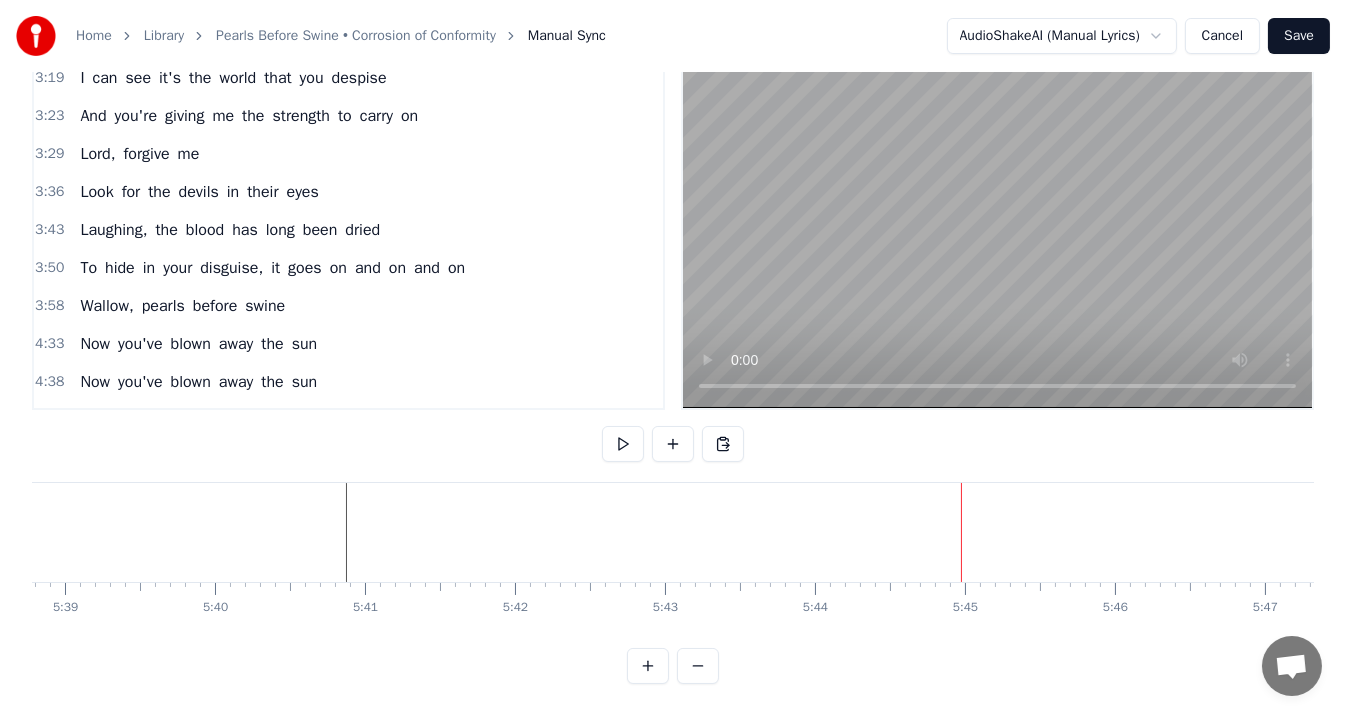 click on "Save" at bounding box center (1299, 36) 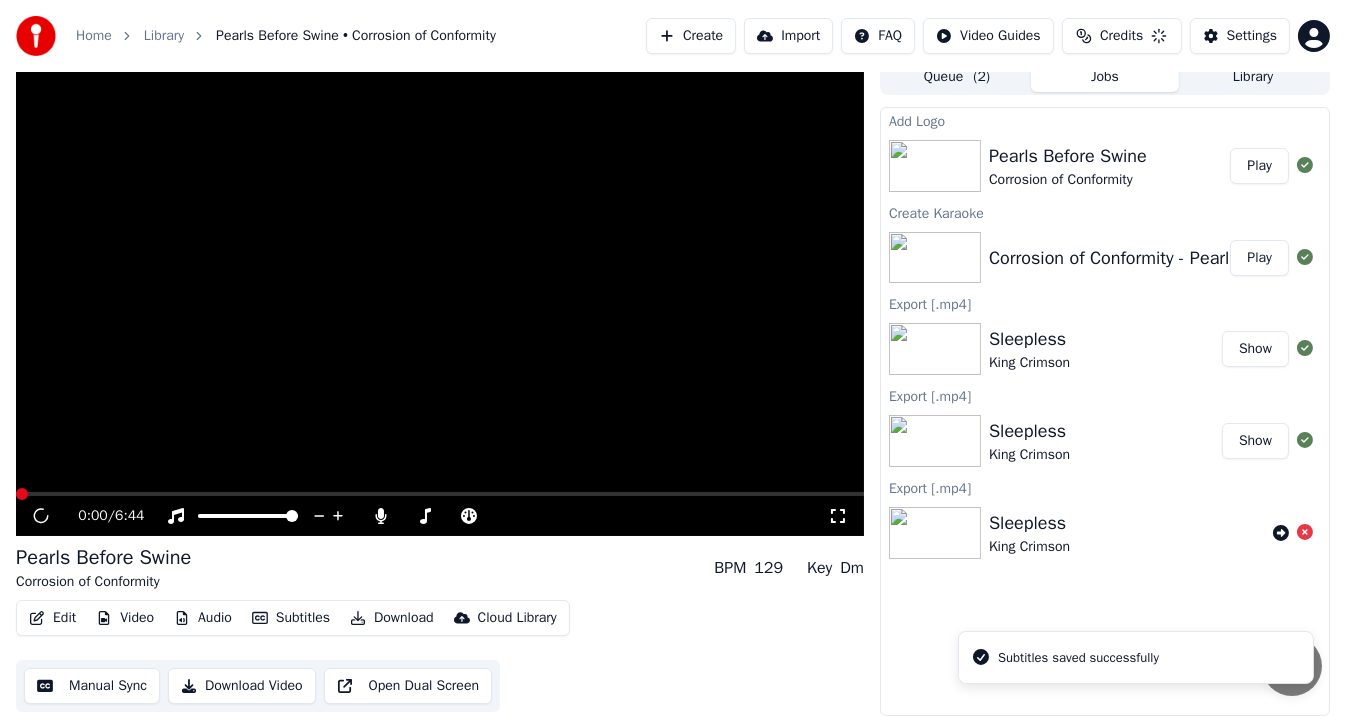 scroll, scrollTop: 12, scrollLeft: 0, axis: vertical 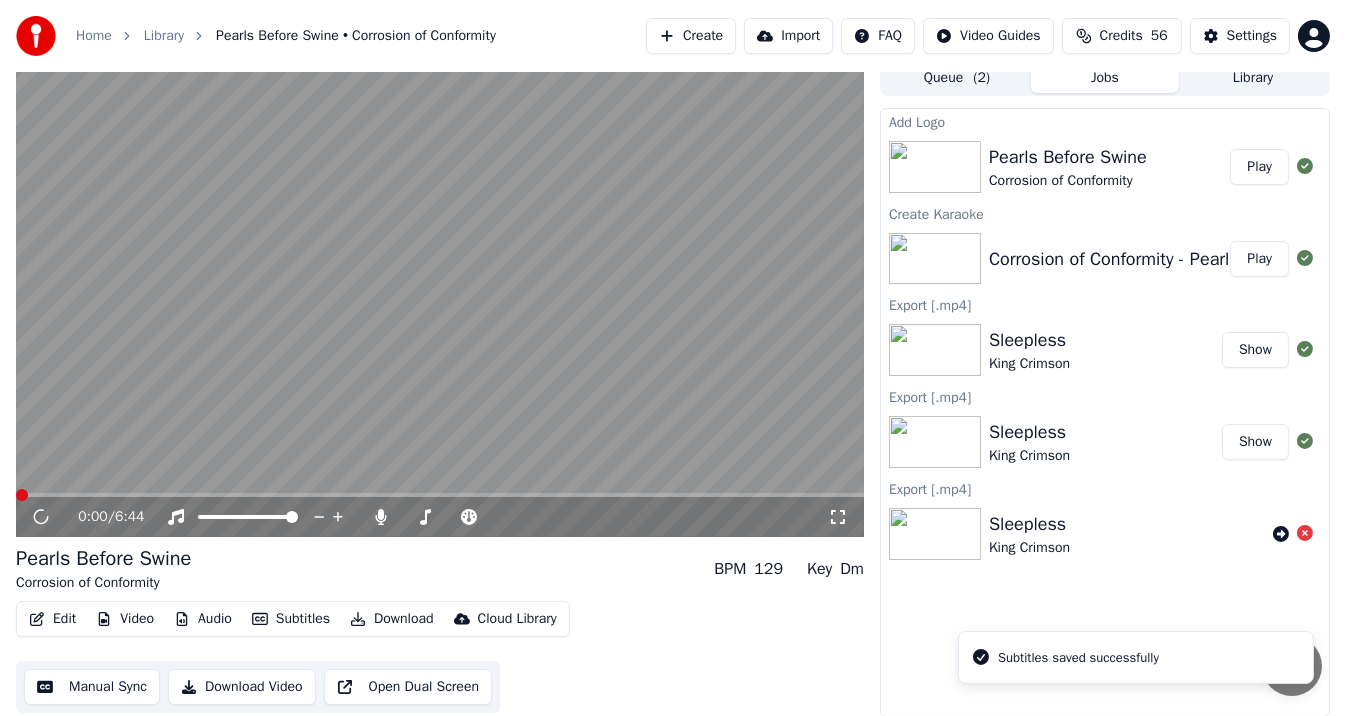 click at bounding box center (440, 298) 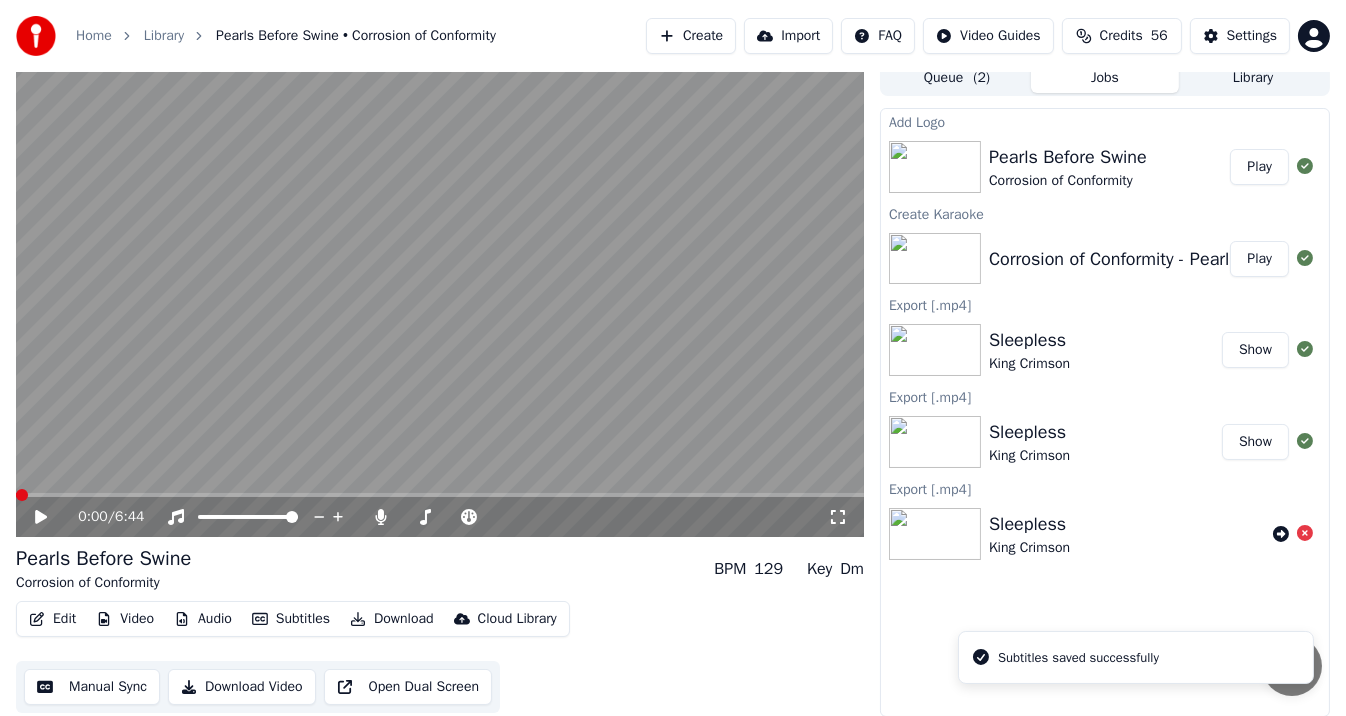 click on "Video" at bounding box center (125, 619) 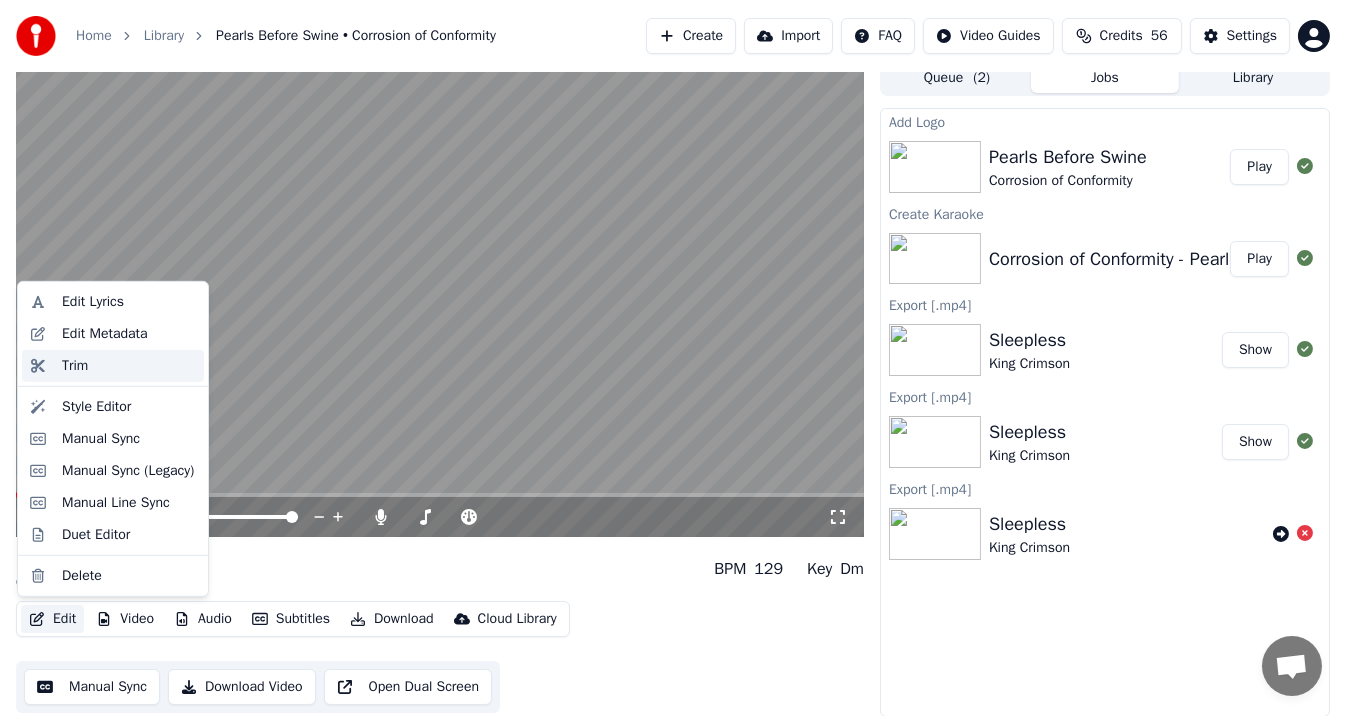 click on "Trim" at bounding box center [129, 366] 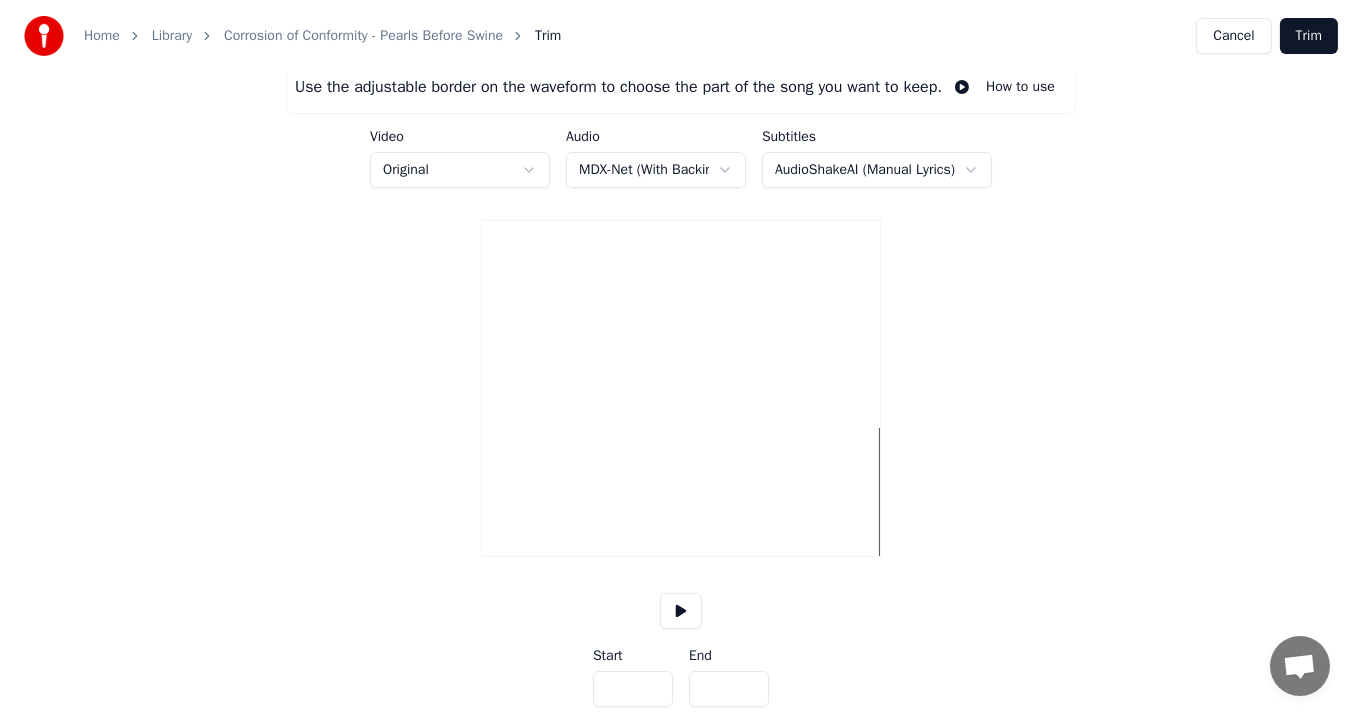 scroll, scrollTop: 0, scrollLeft: 0, axis: both 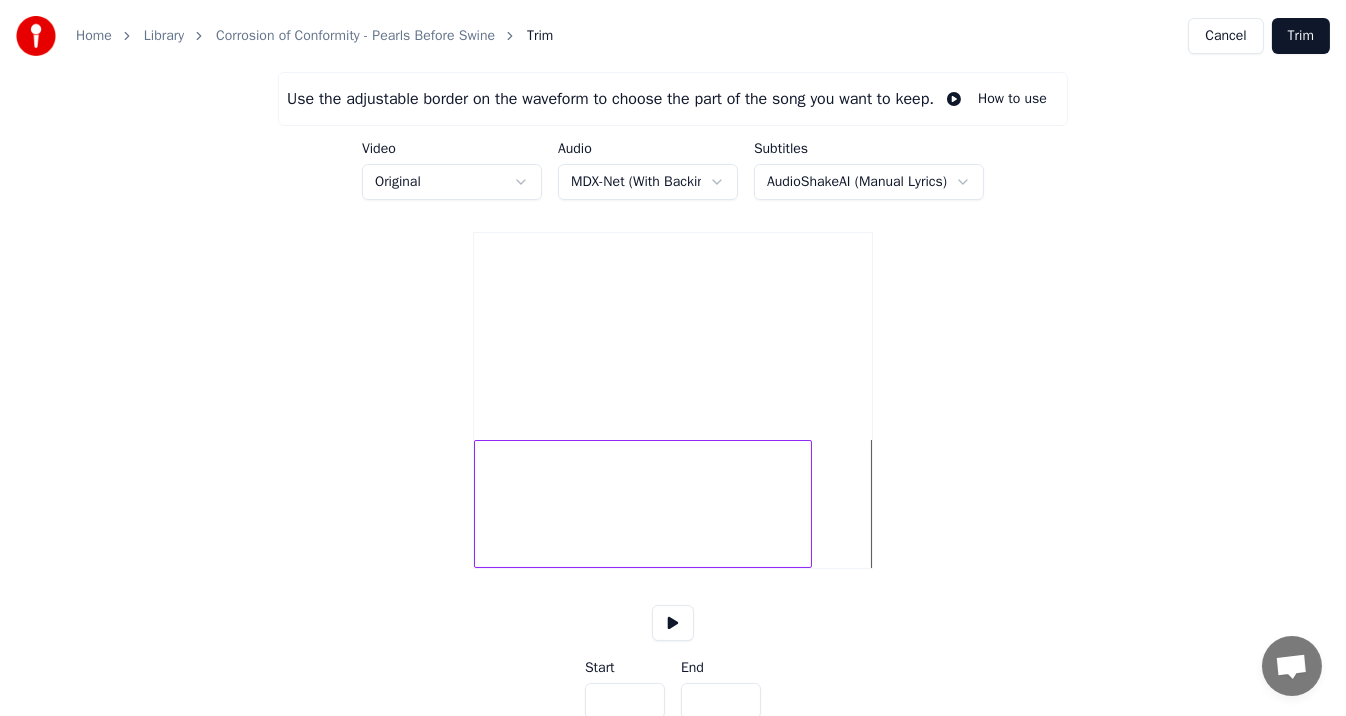 click at bounding box center [808, 504] 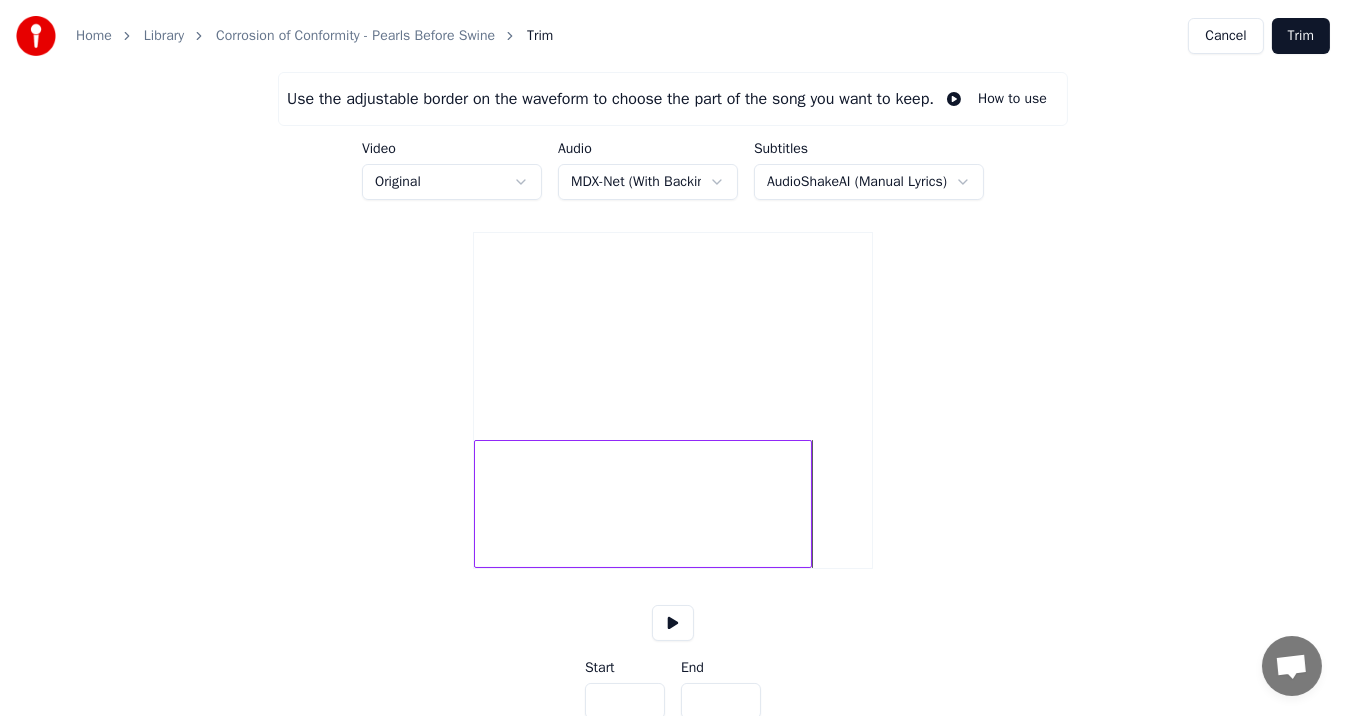 click at bounding box center (643, 504) 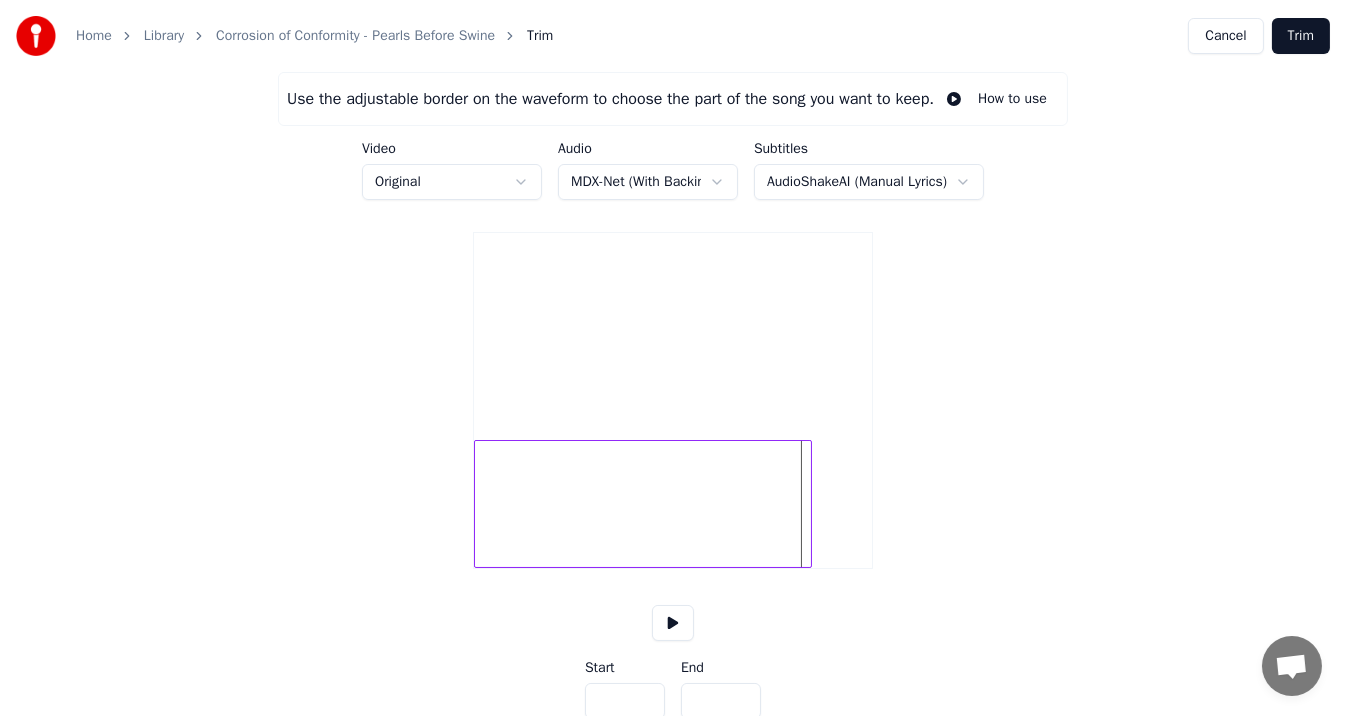 click at bounding box center [673, 623] 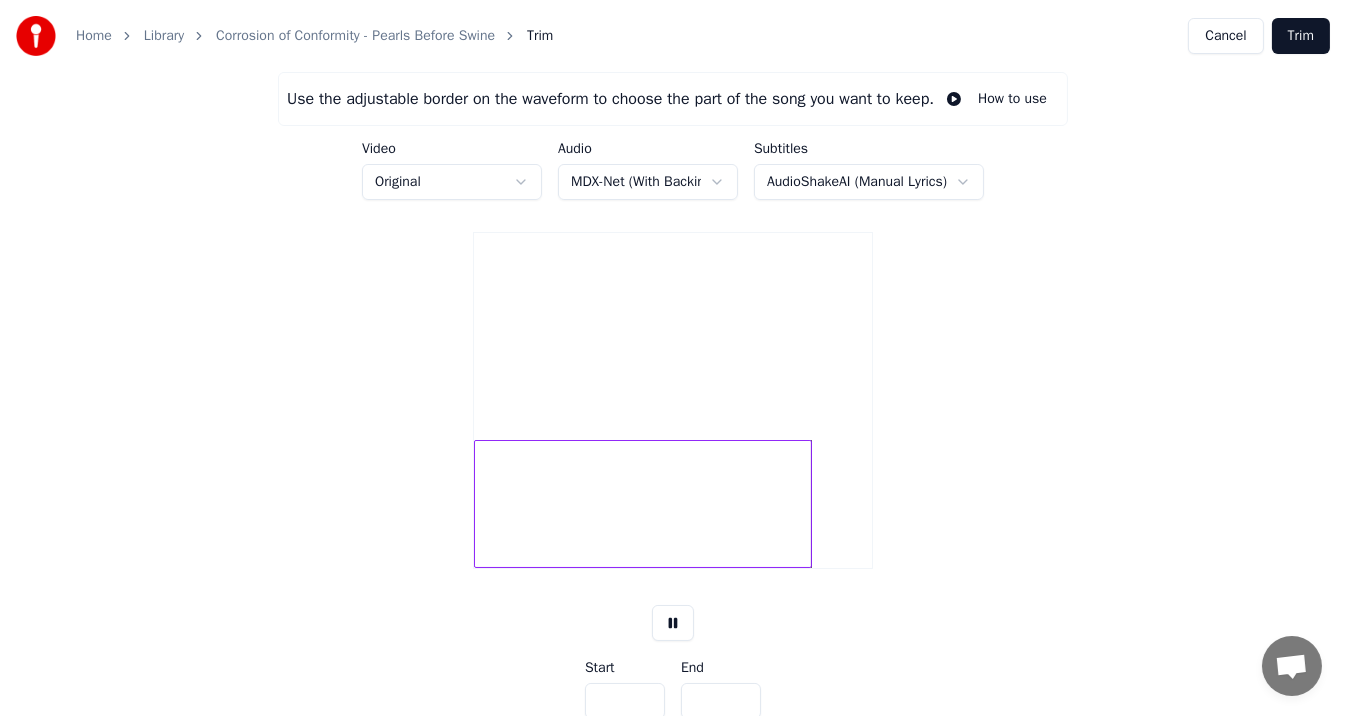 click at bounding box center [673, 623] 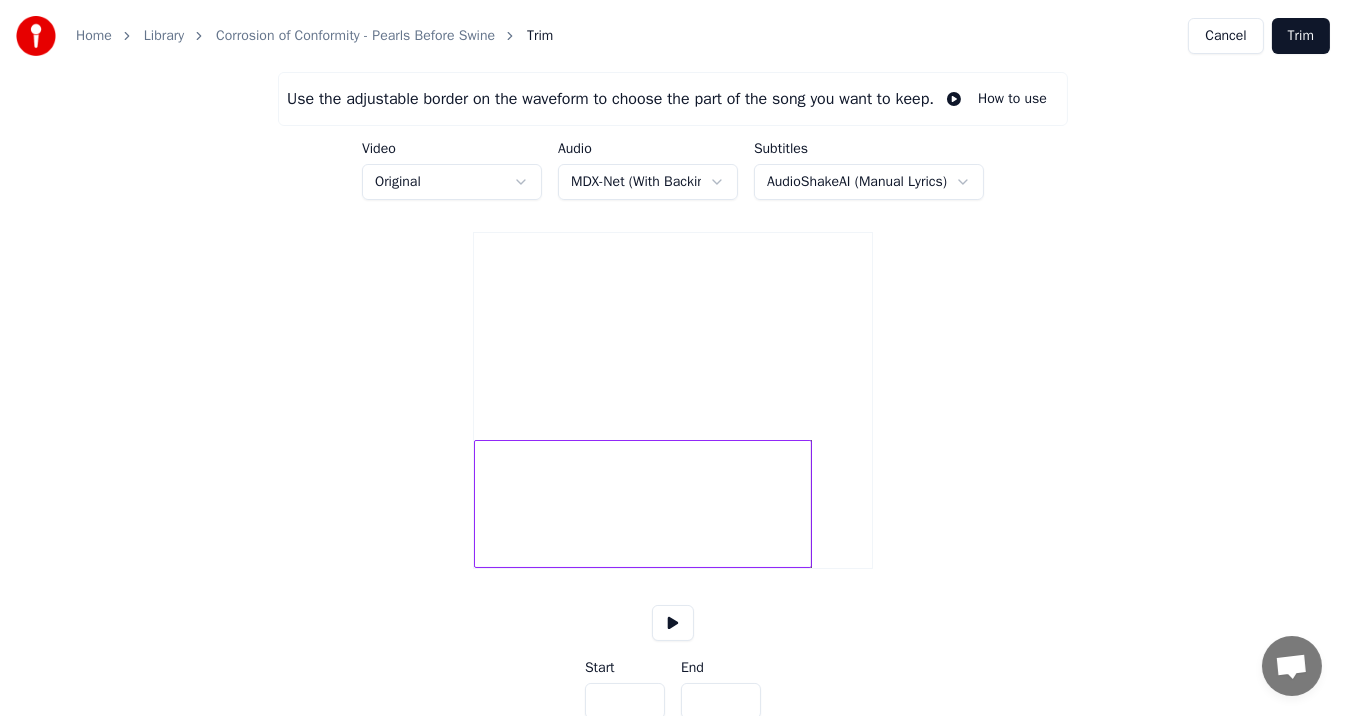 click on "Trim" at bounding box center (1301, 36) 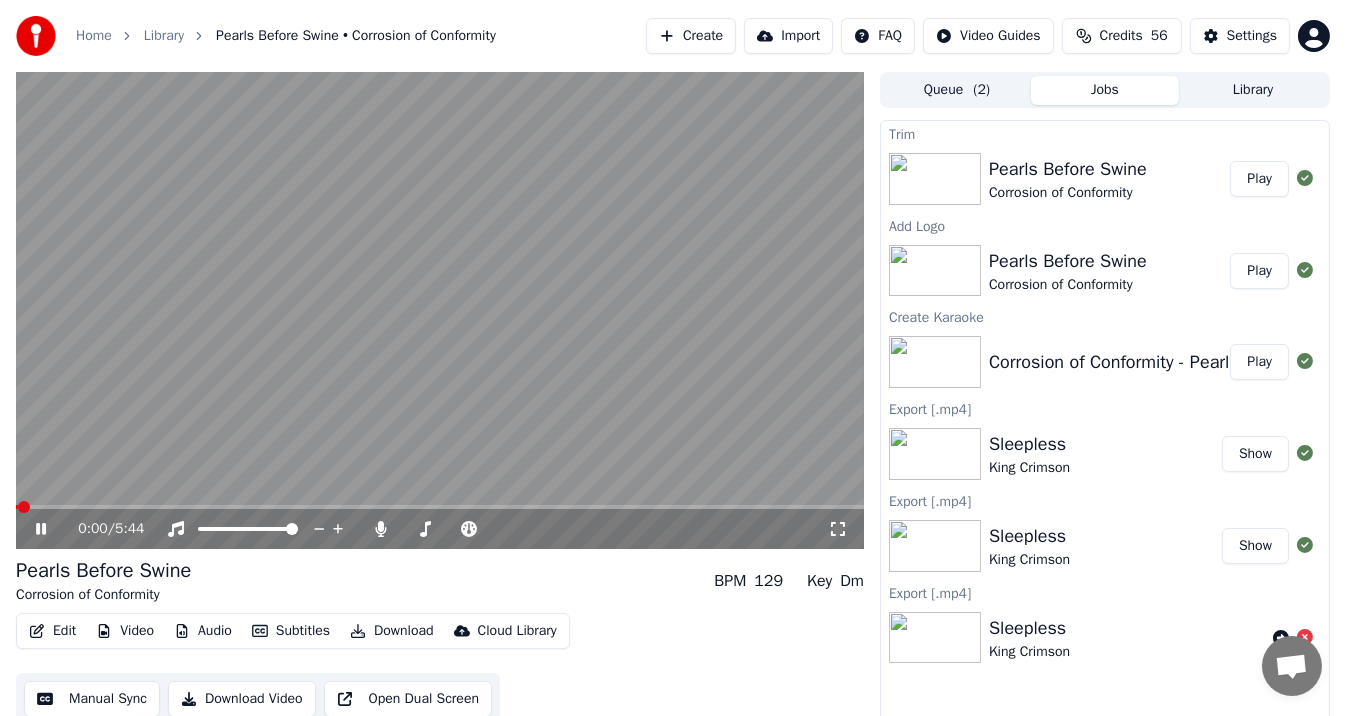 click at bounding box center [440, 310] 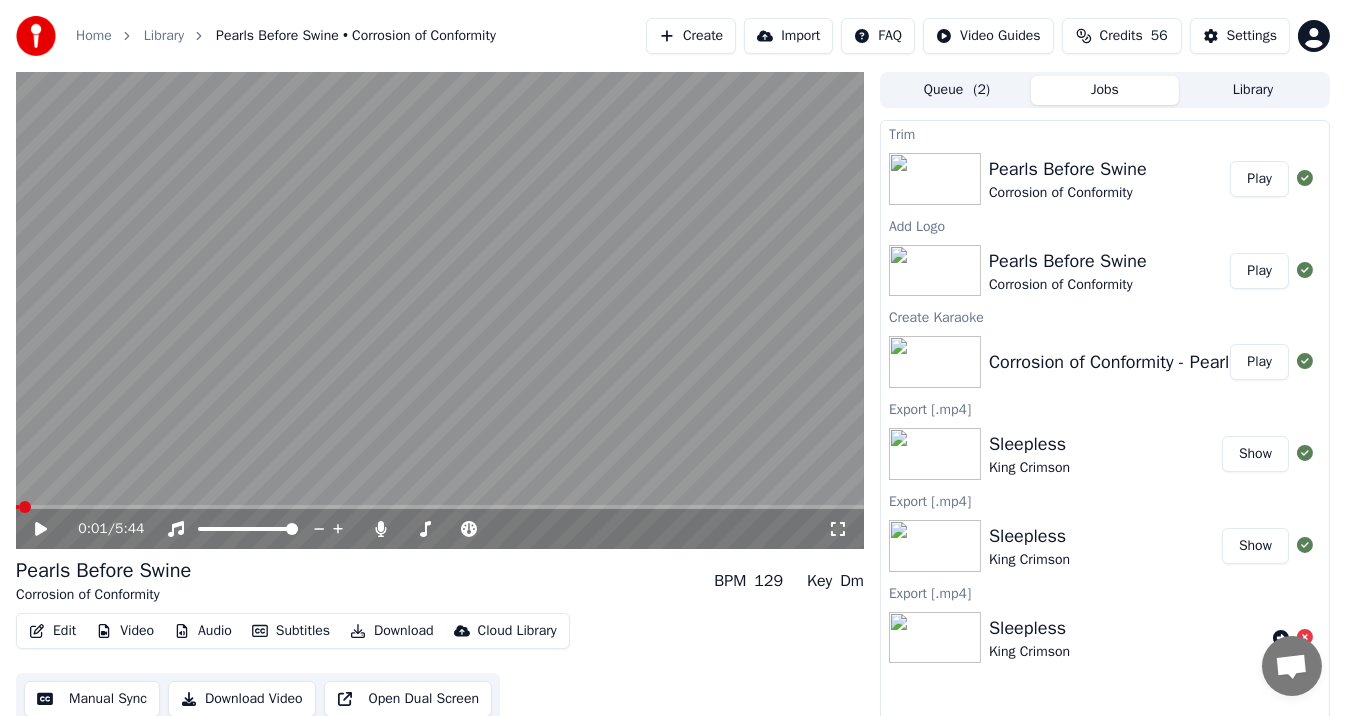 click at bounding box center [440, 310] 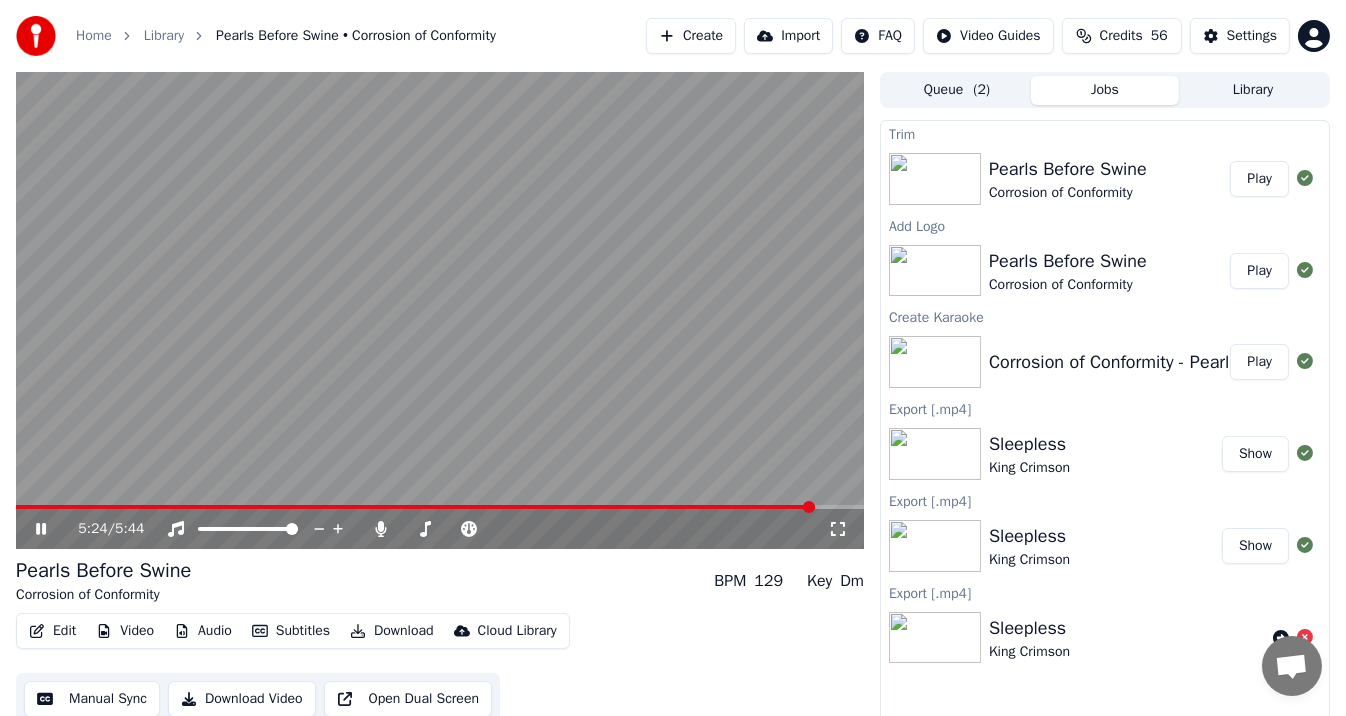 click at bounding box center [440, 507] 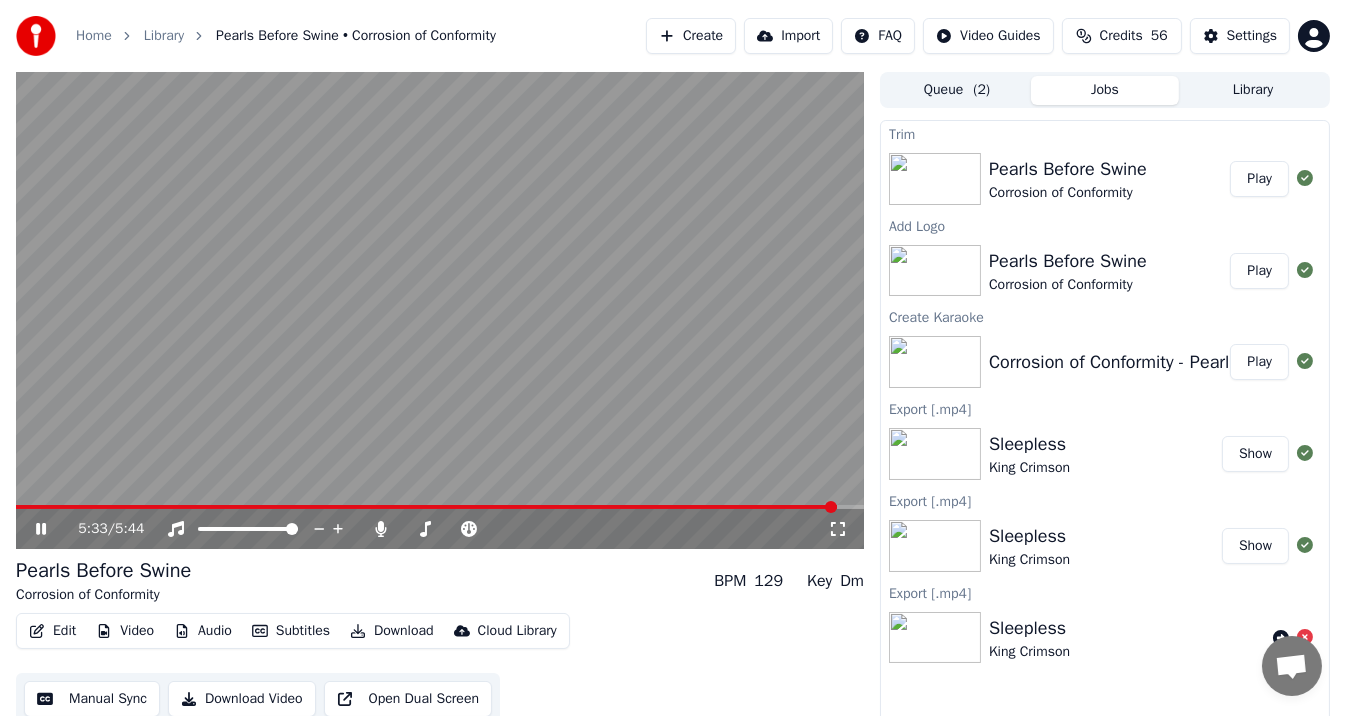 click at bounding box center (440, 507) 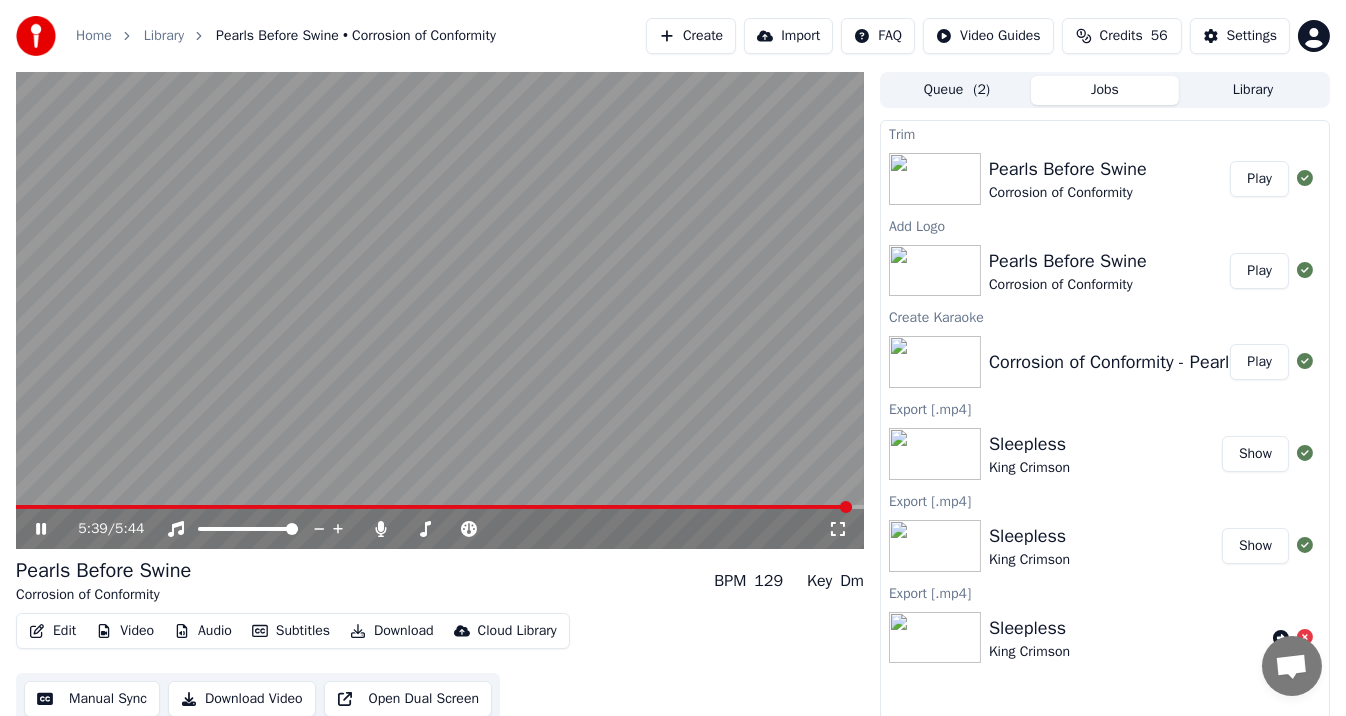 click at bounding box center [440, 507] 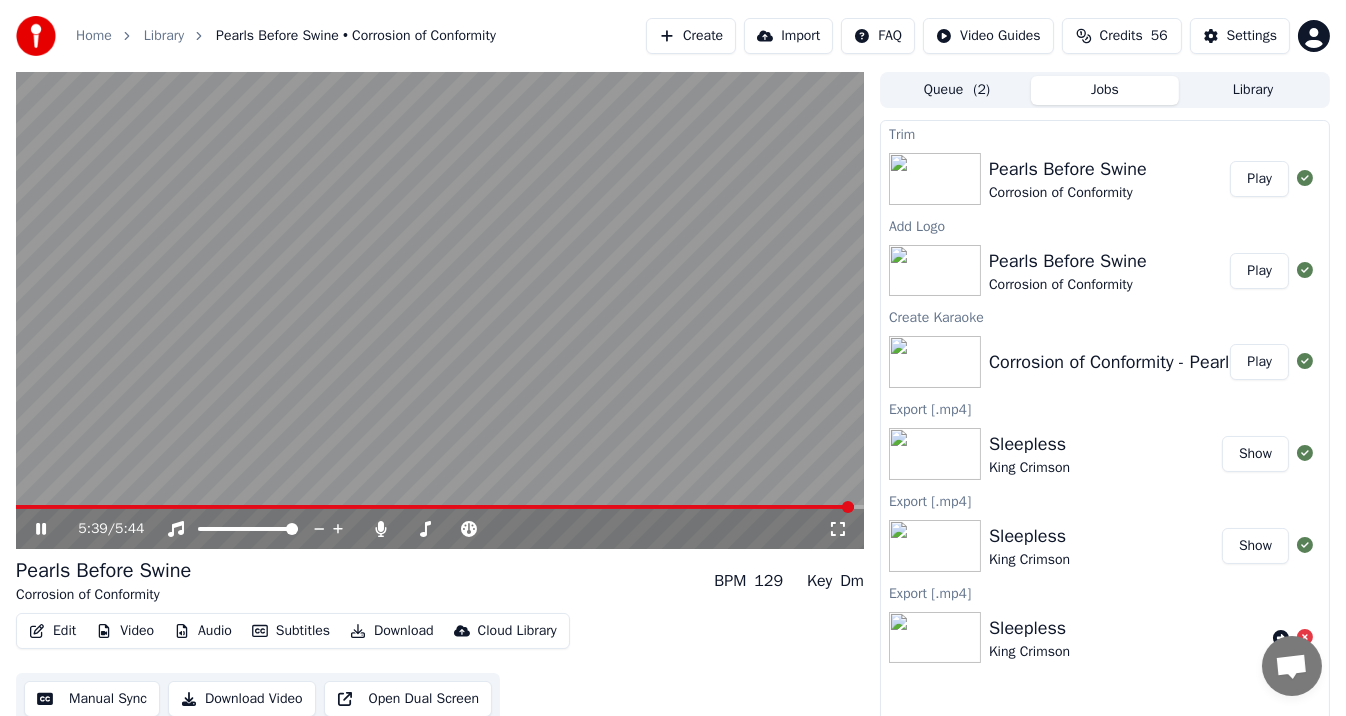 click at bounding box center [440, 310] 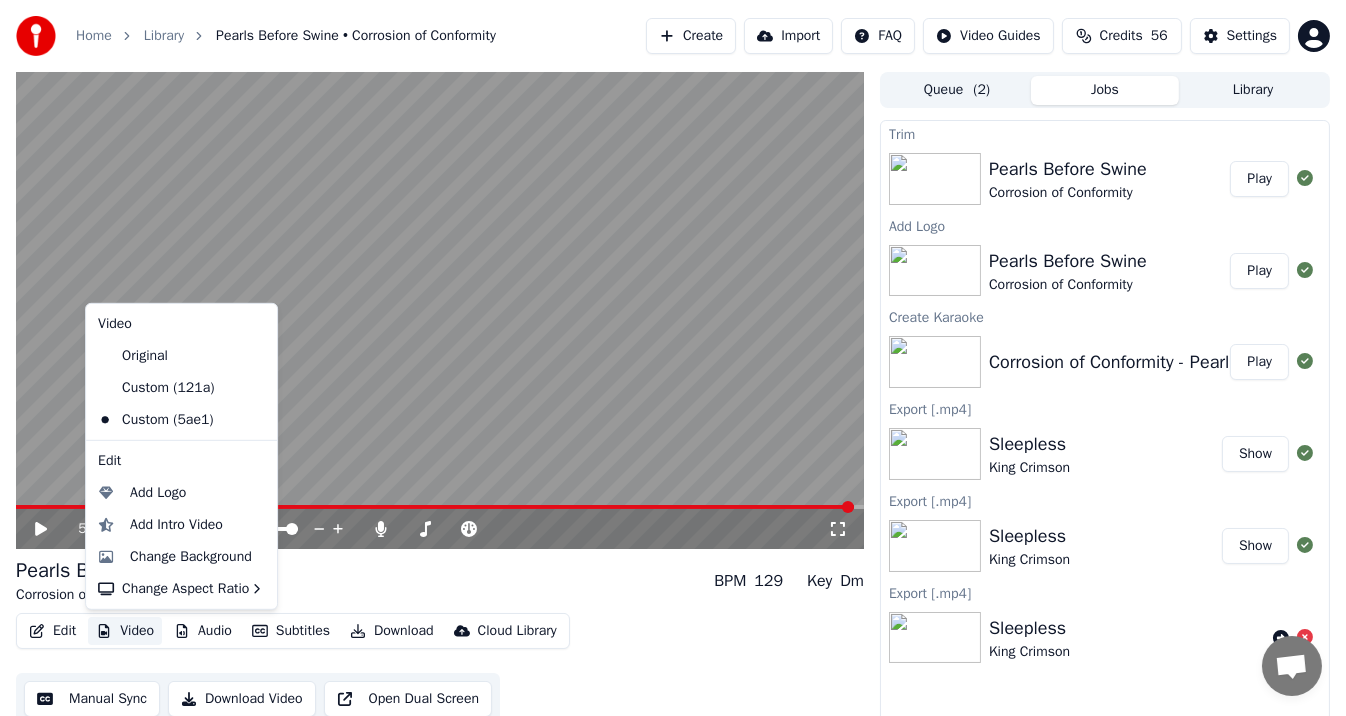 click on "Video" at bounding box center (125, 631) 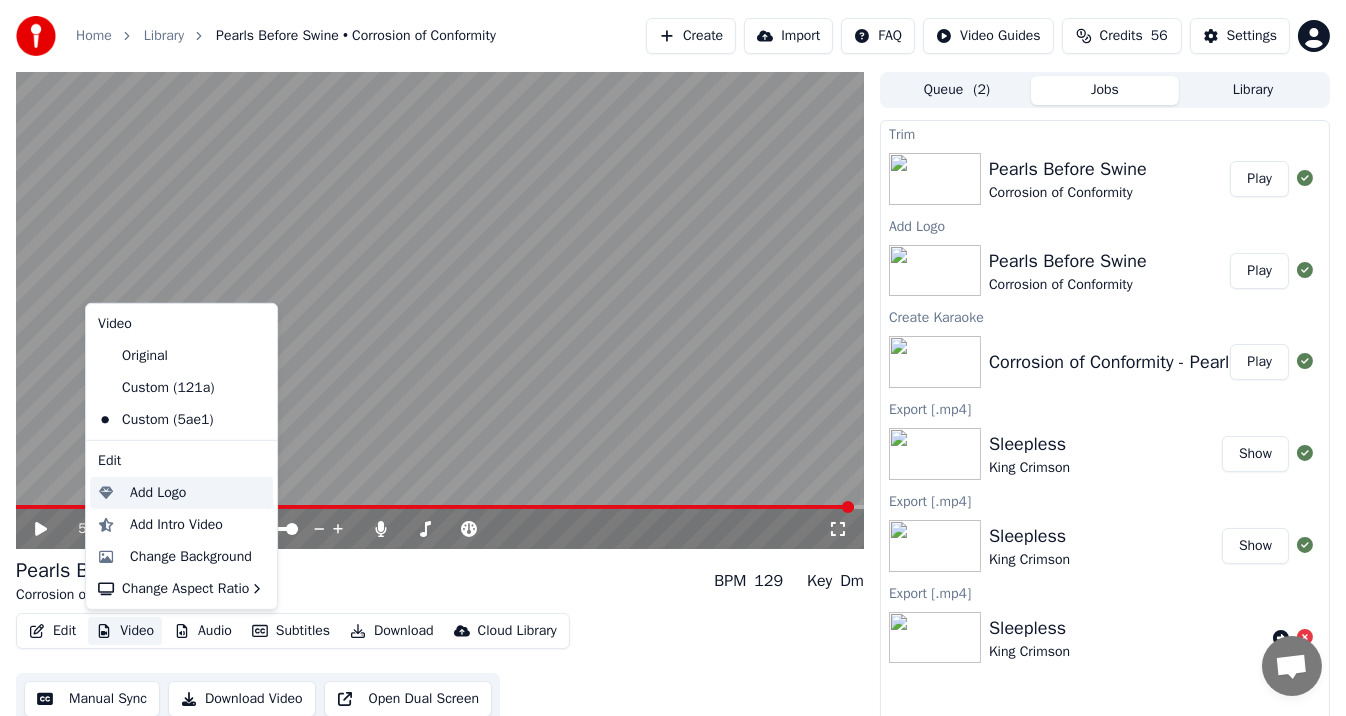 click on "Add Logo" at bounding box center [158, 493] 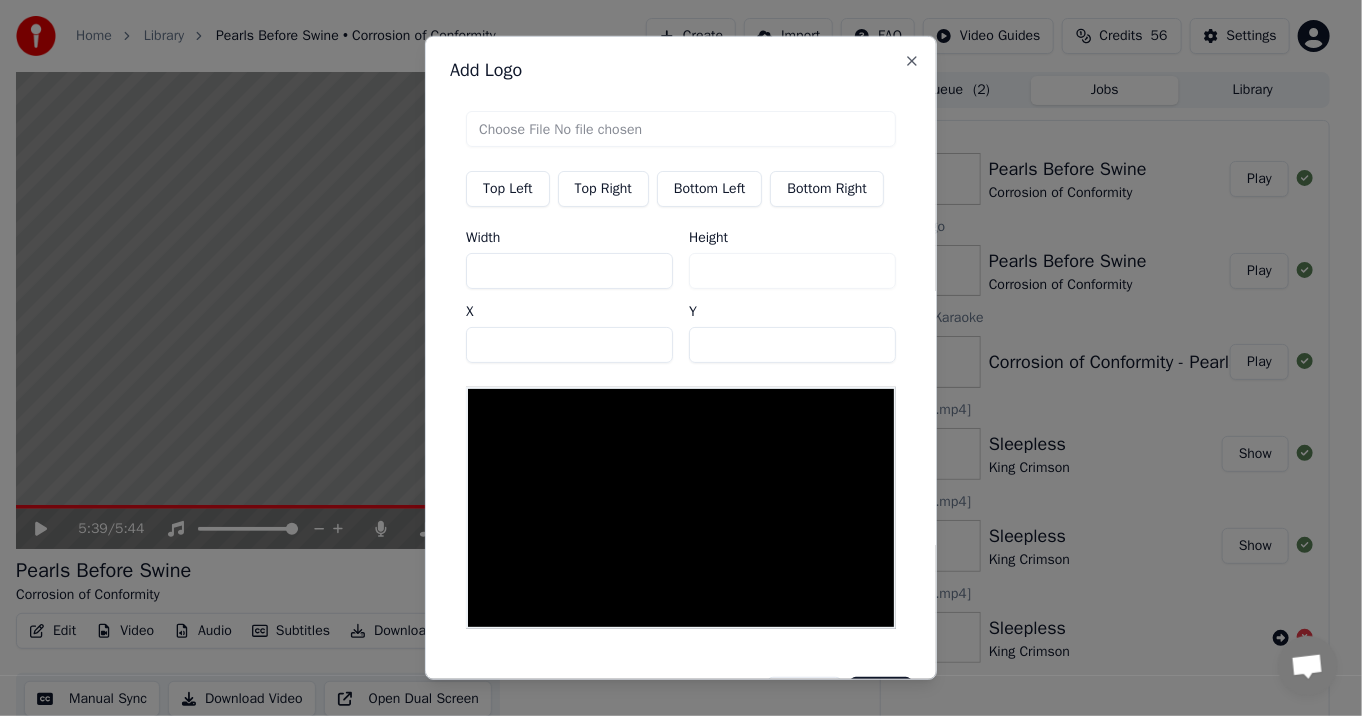 click at bounding box center [681, 129] 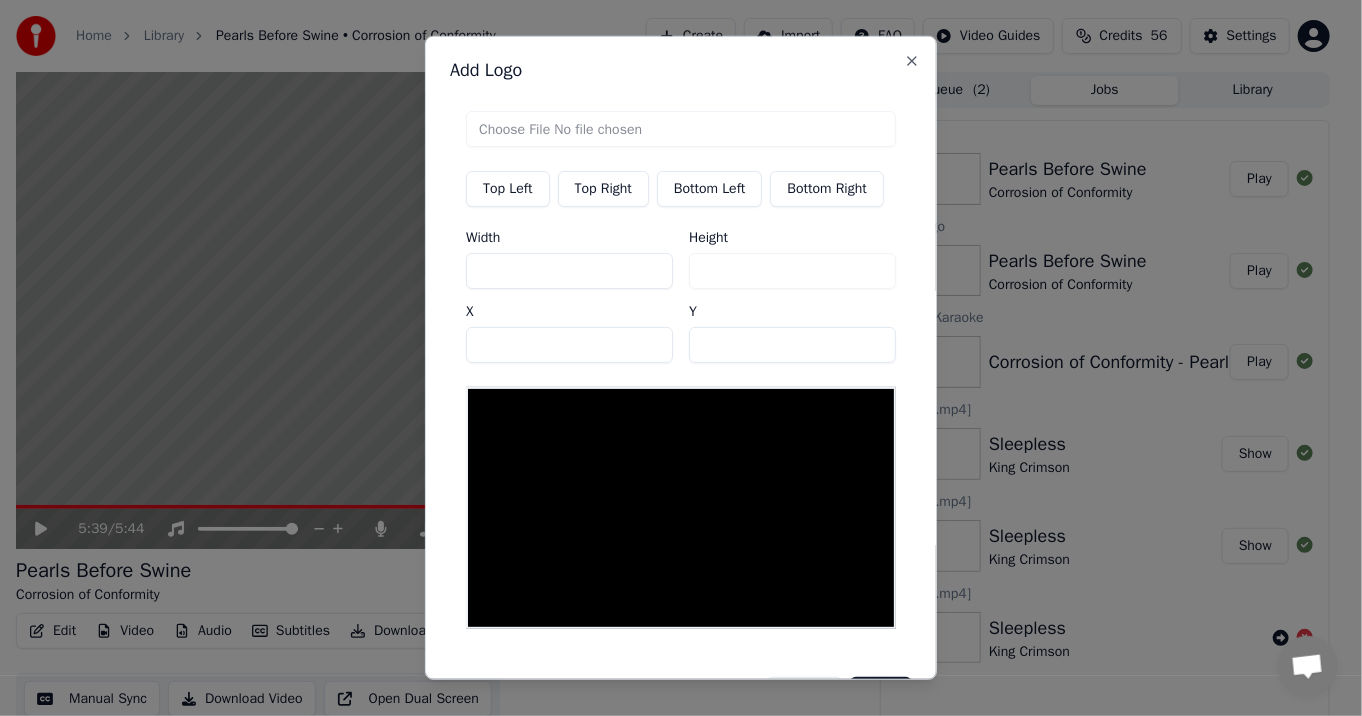 type on "**********" 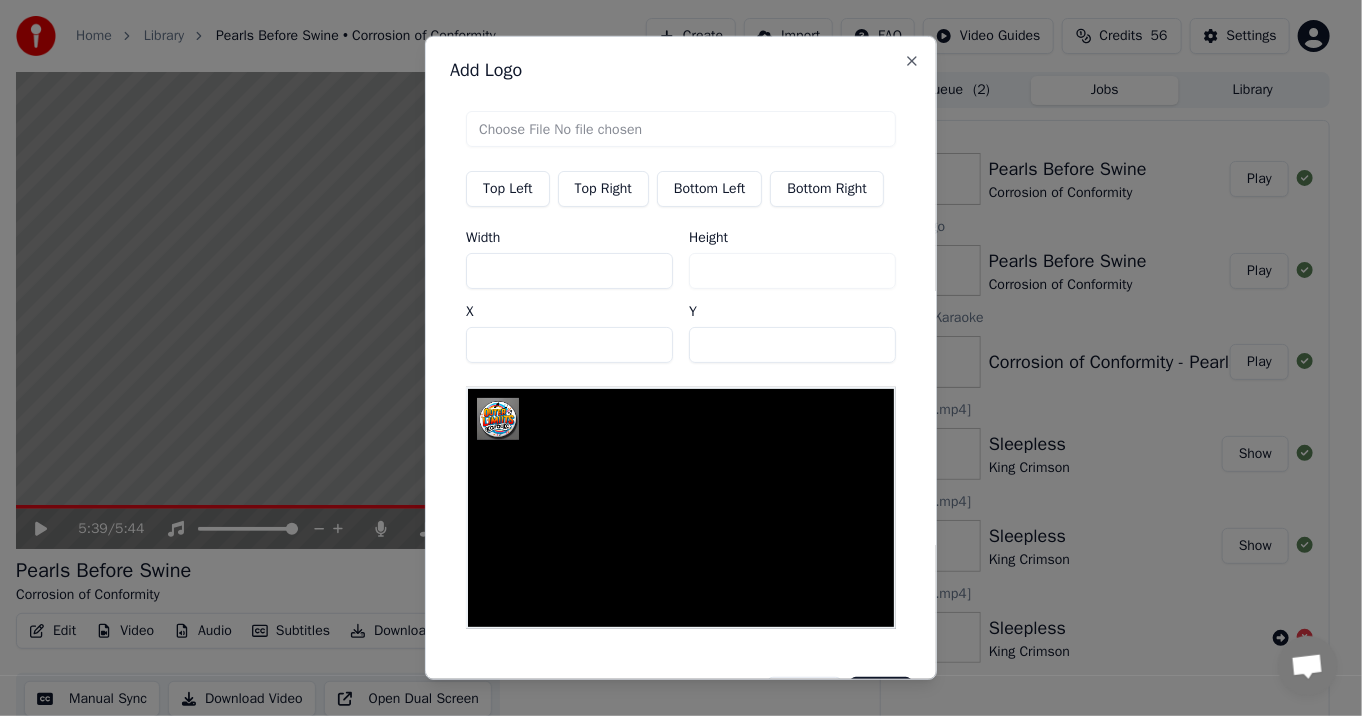 click on "Top Right" at bounding box center [603, 189] 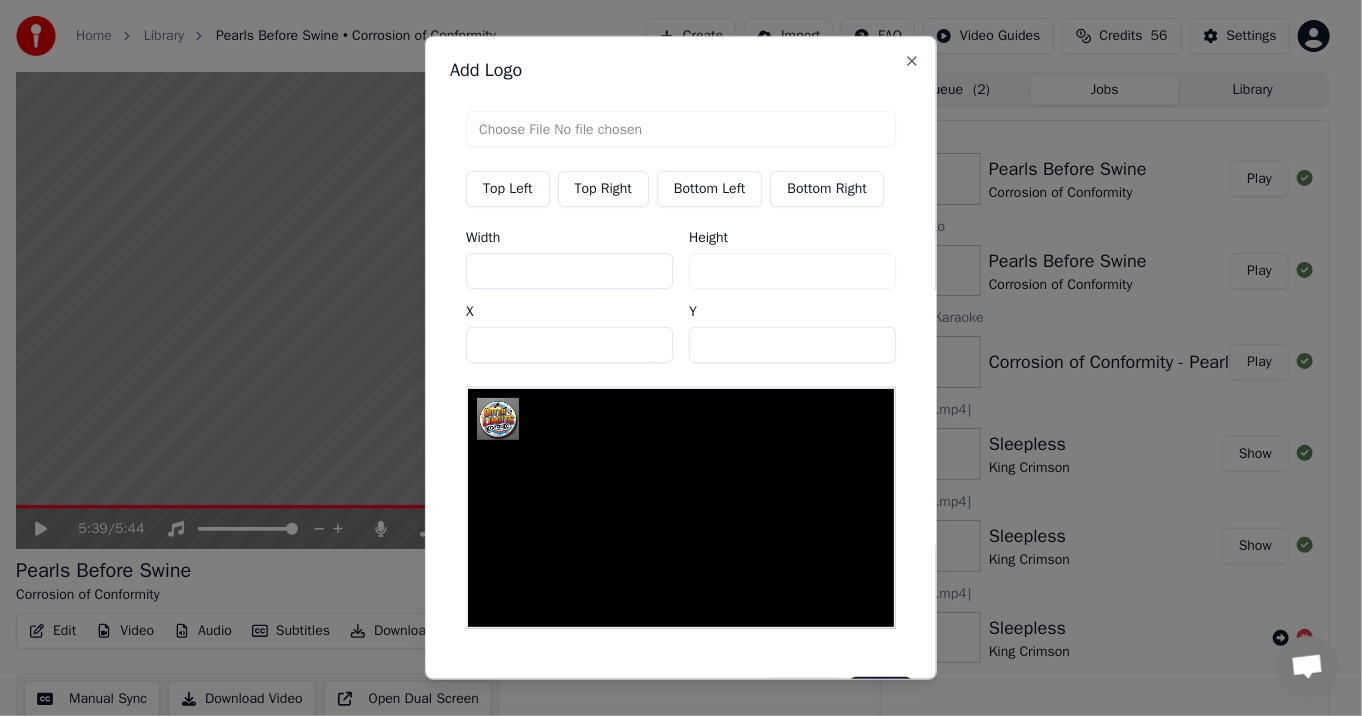 type on "****" 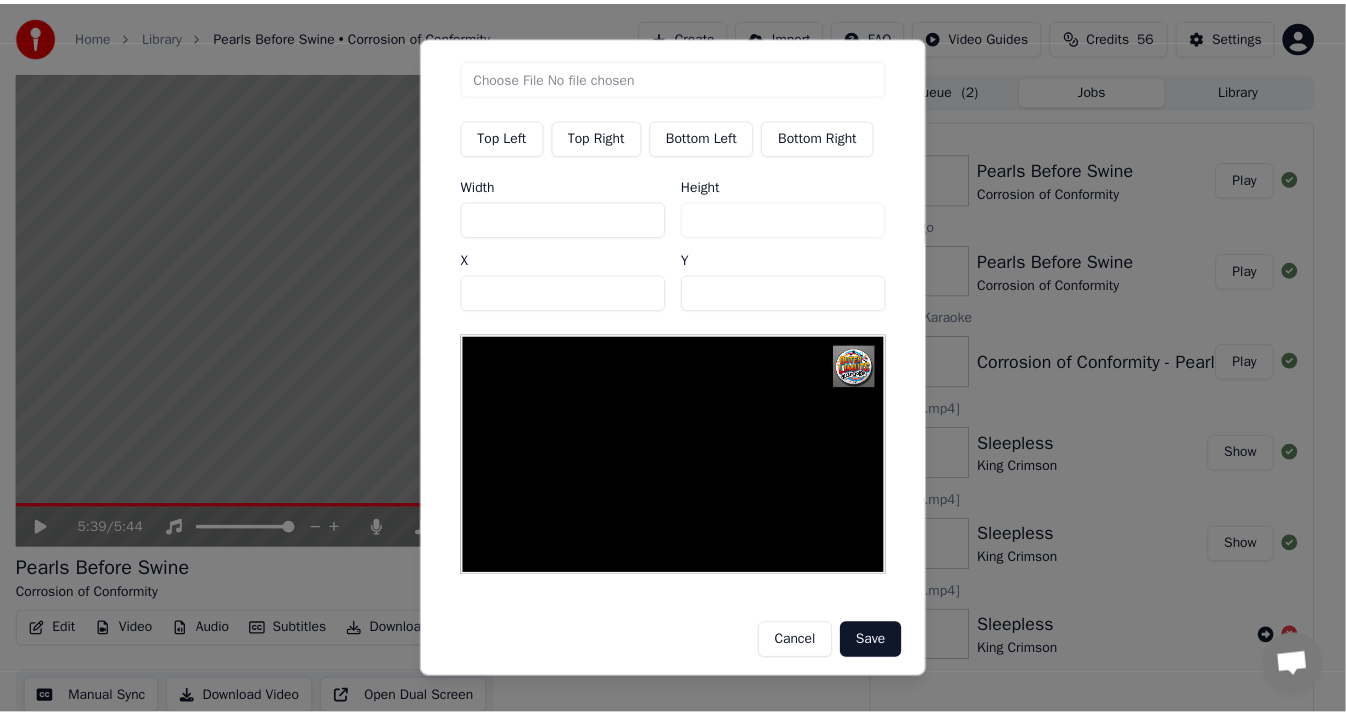 scroll, scrollTop: 57, scrollLeft: 0, axis: vertical 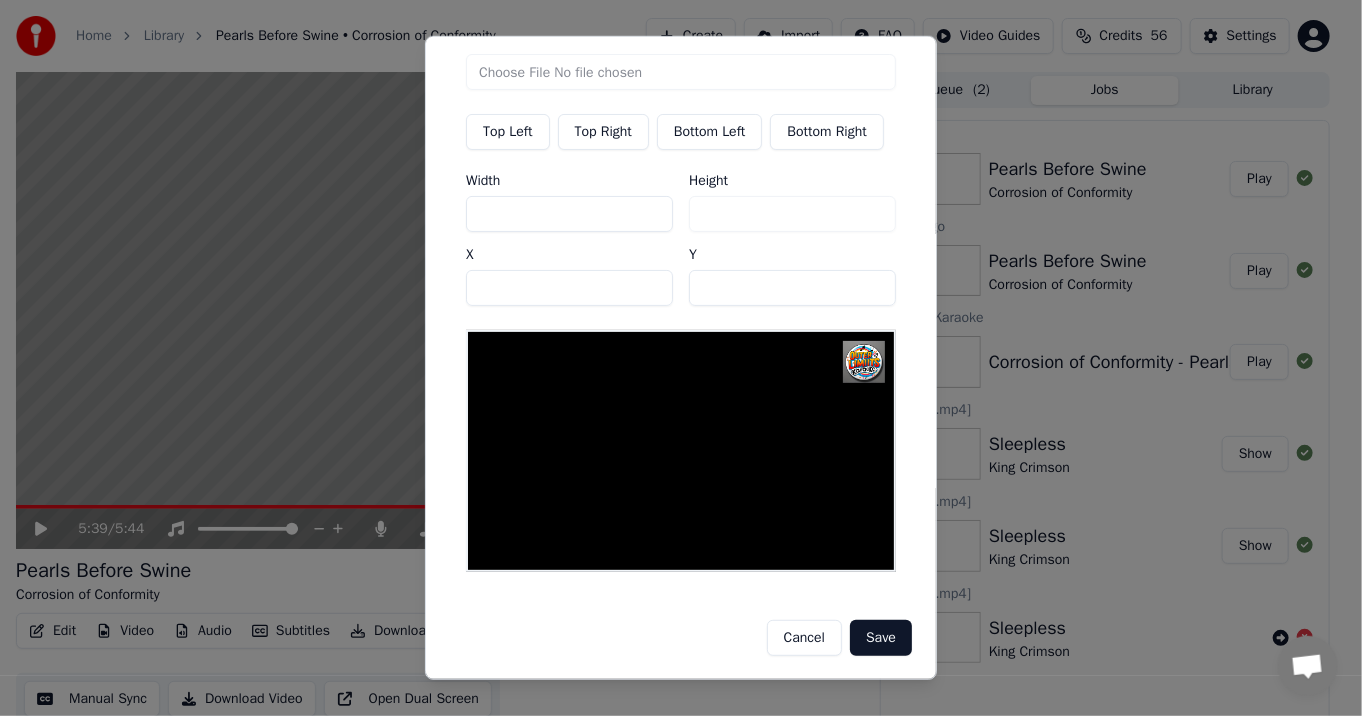 click on "Save" at bounding box center (881, 638) 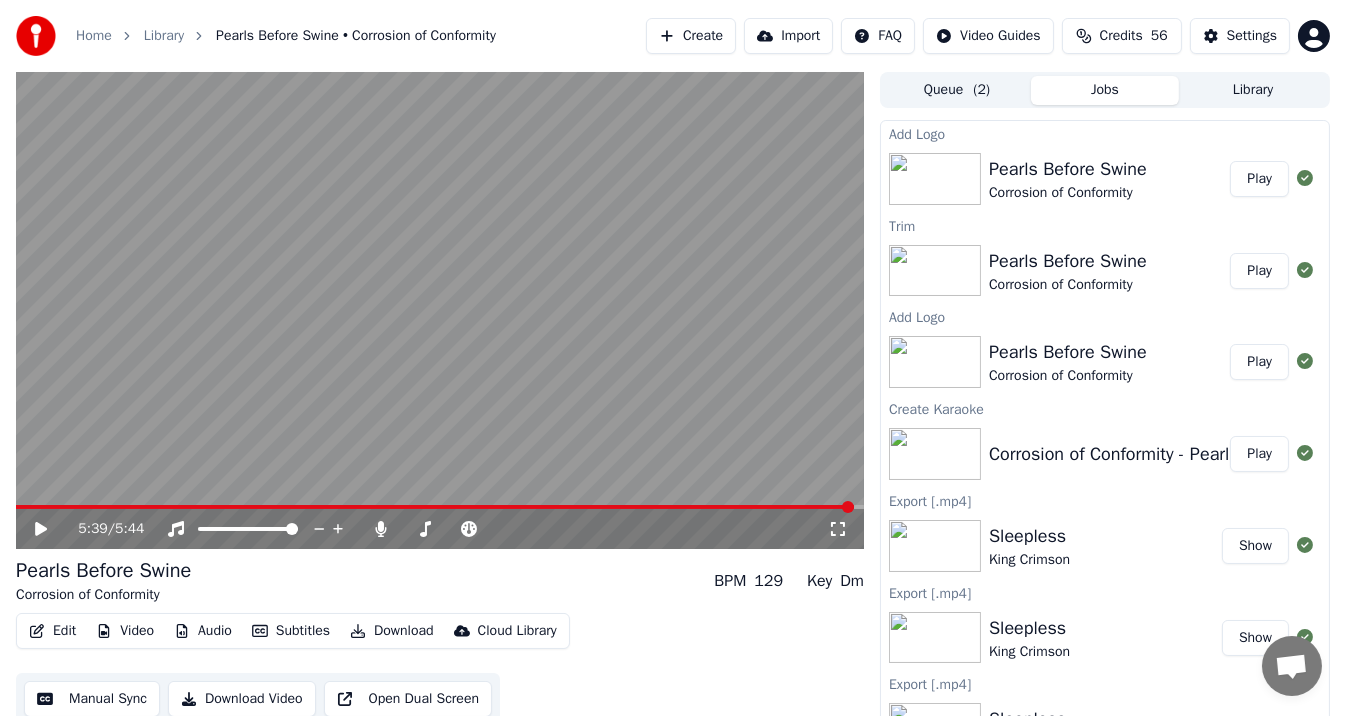 click on "Video" at bounding box center [125, 631] 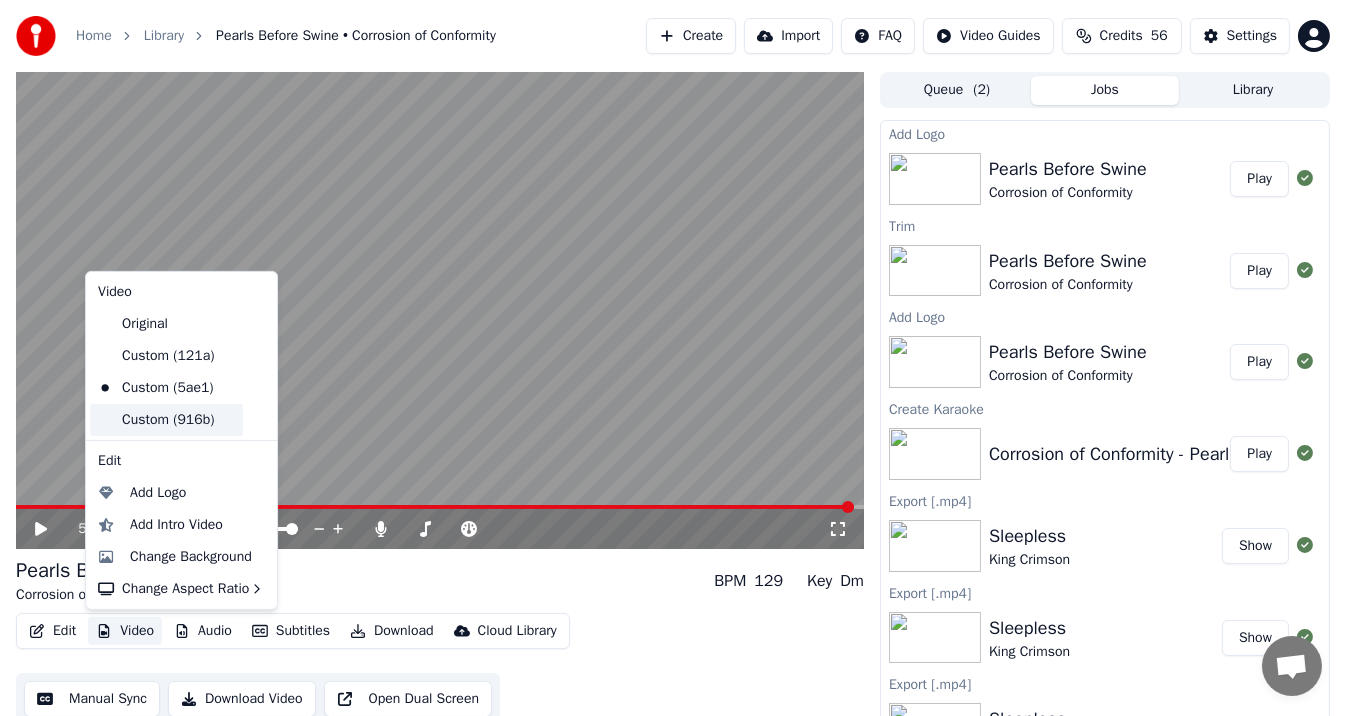 click on "Custom (916b)" at bounding box center [166, 420] 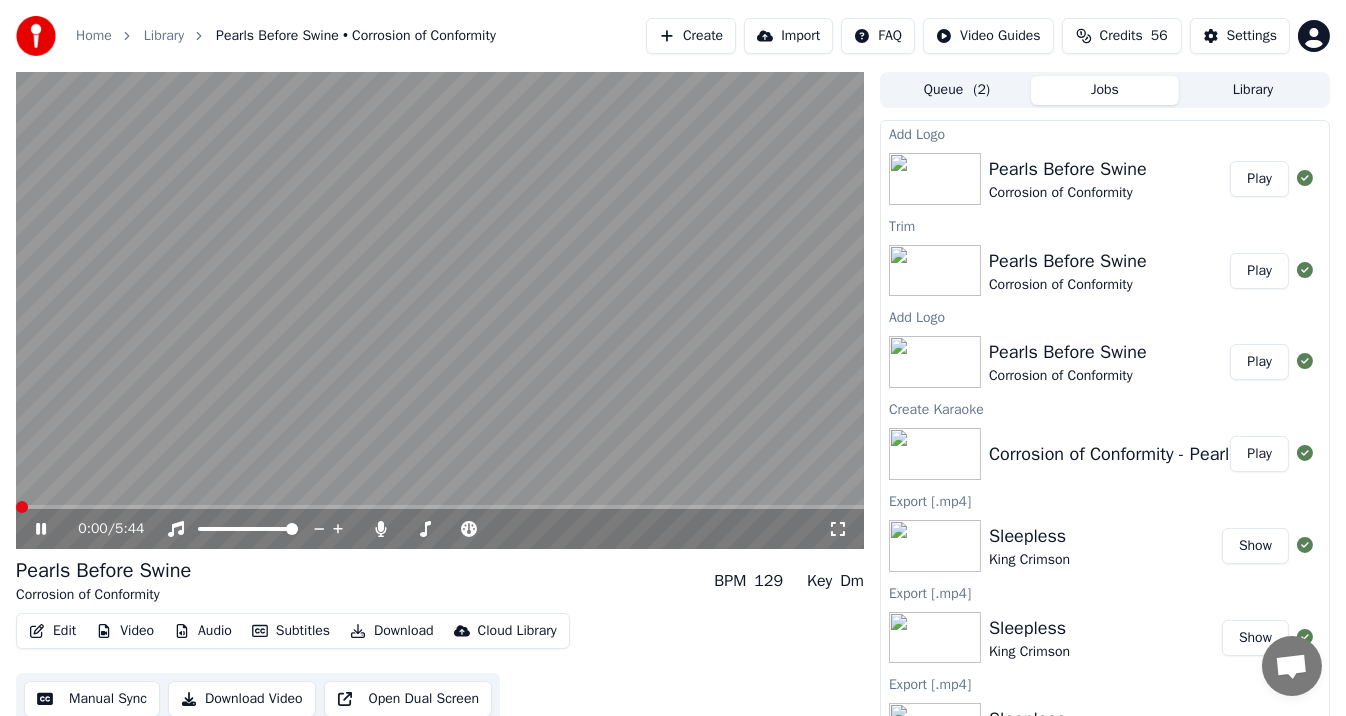 click at bounding box center [440, 310] 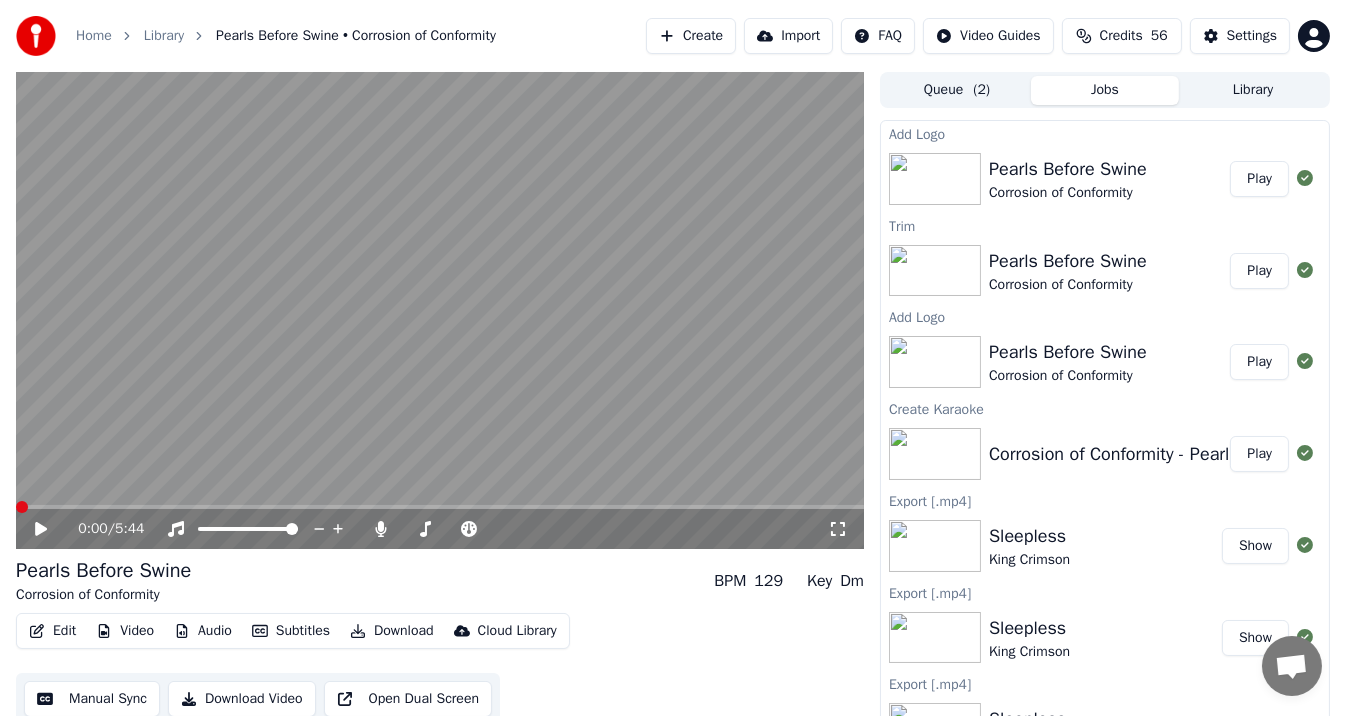 click 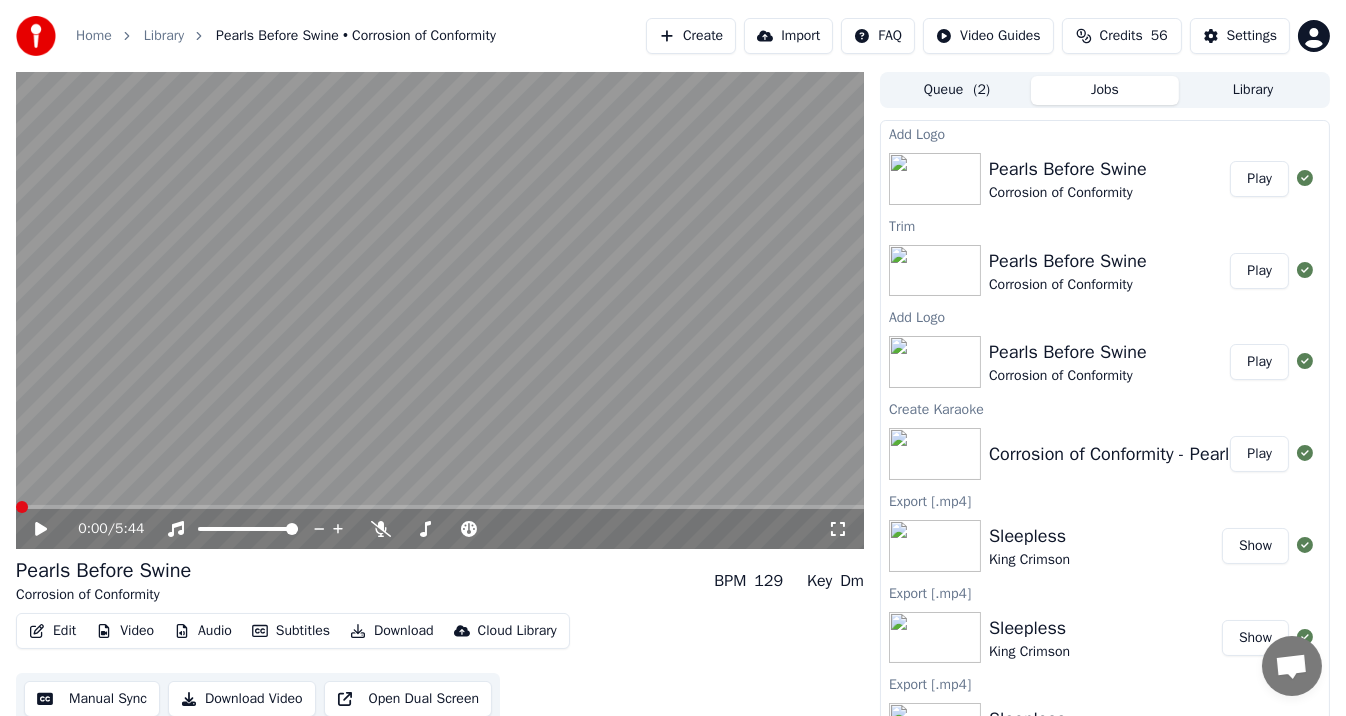 click on "Download" at bounding box center (392, 631) 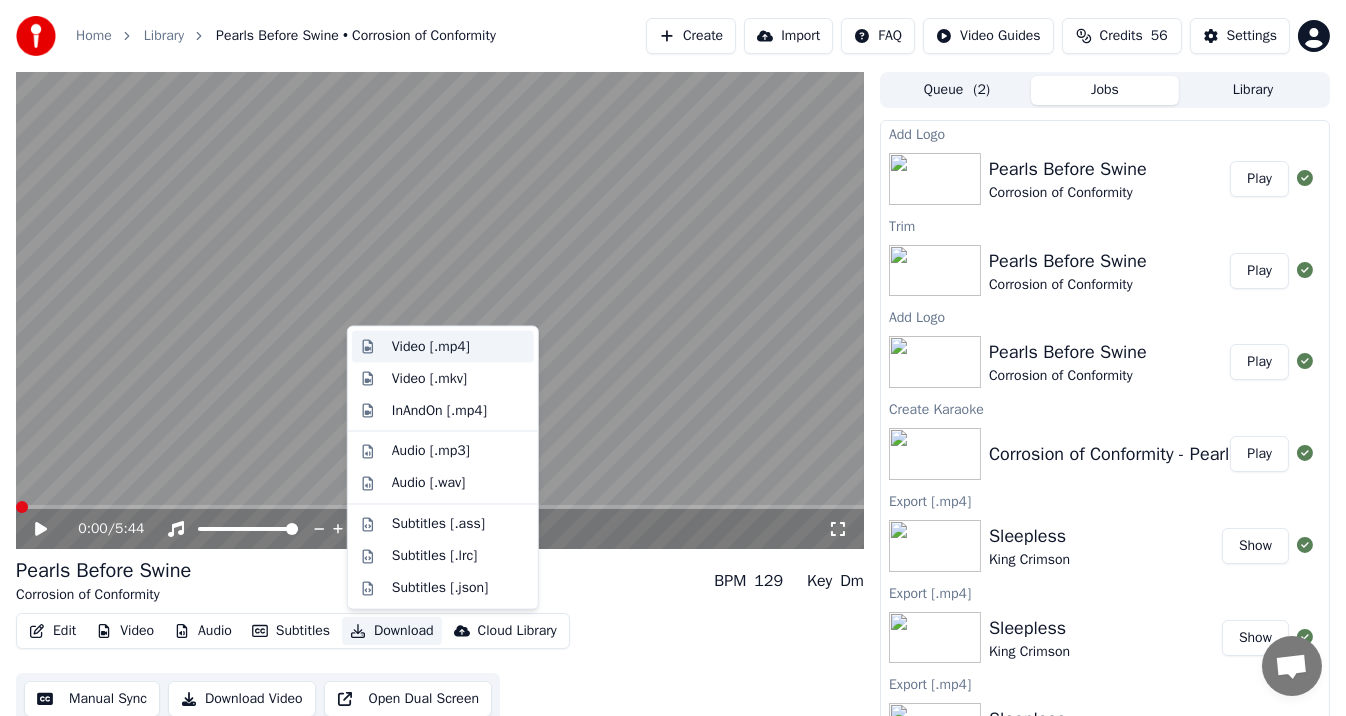 click on "Video [.mp4]" at bounding box center [459, 347] 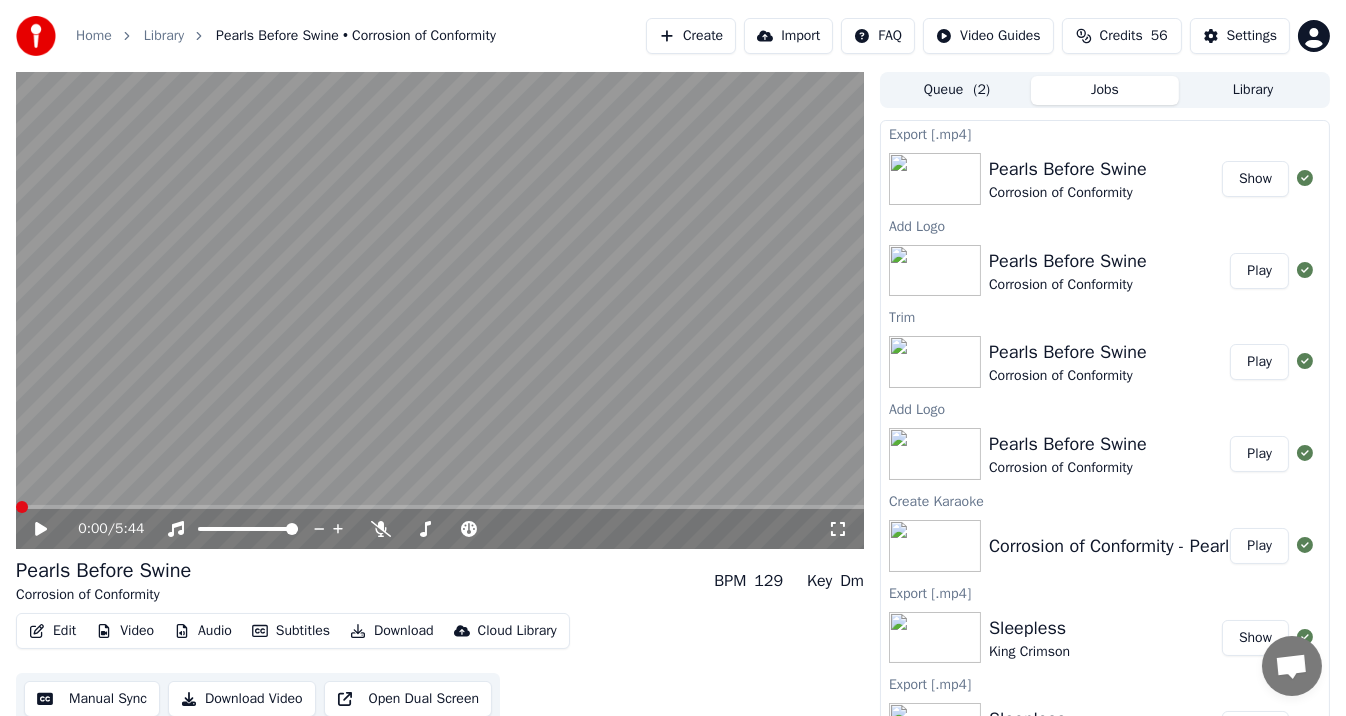 click on "Show" at bounding box center [1255, 179] 